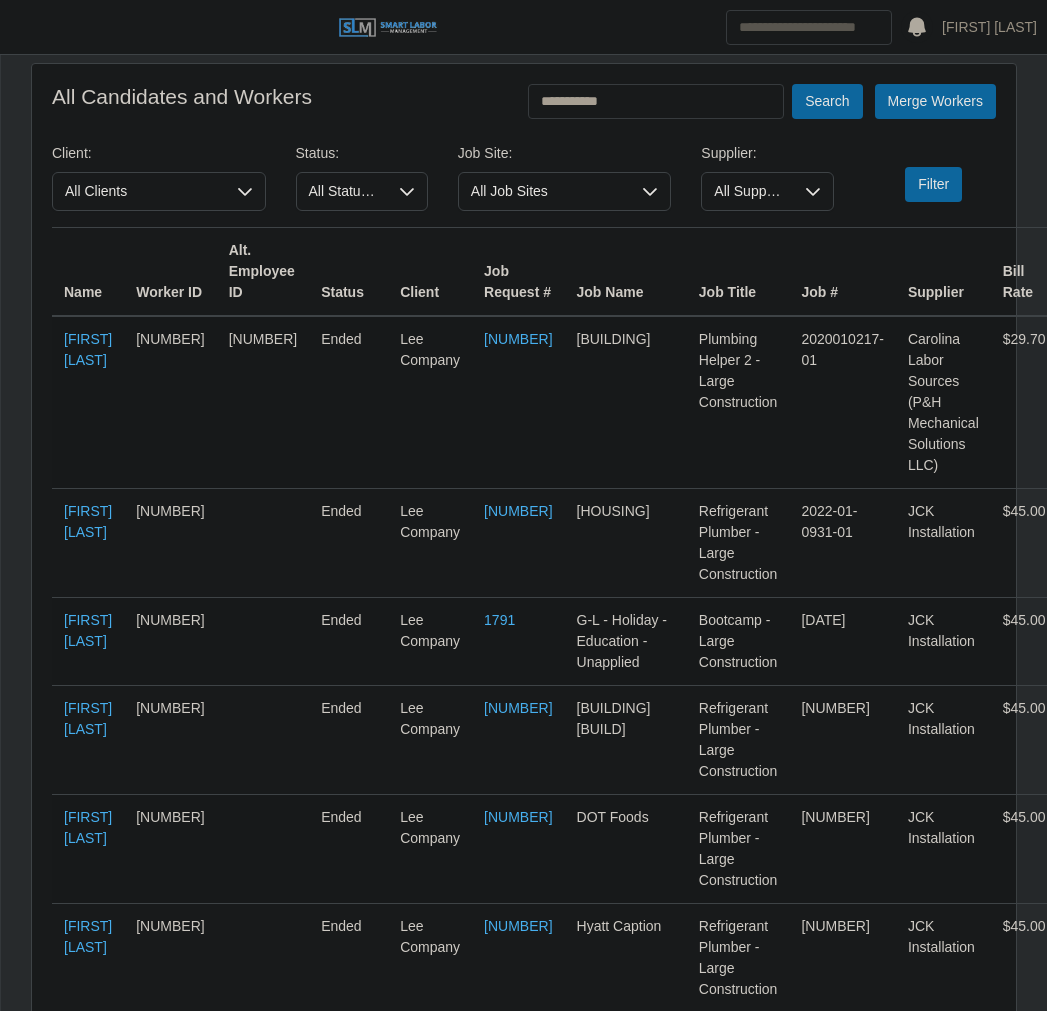 scroll, scrollTop: 0, scrollLeft: 0, axis: both 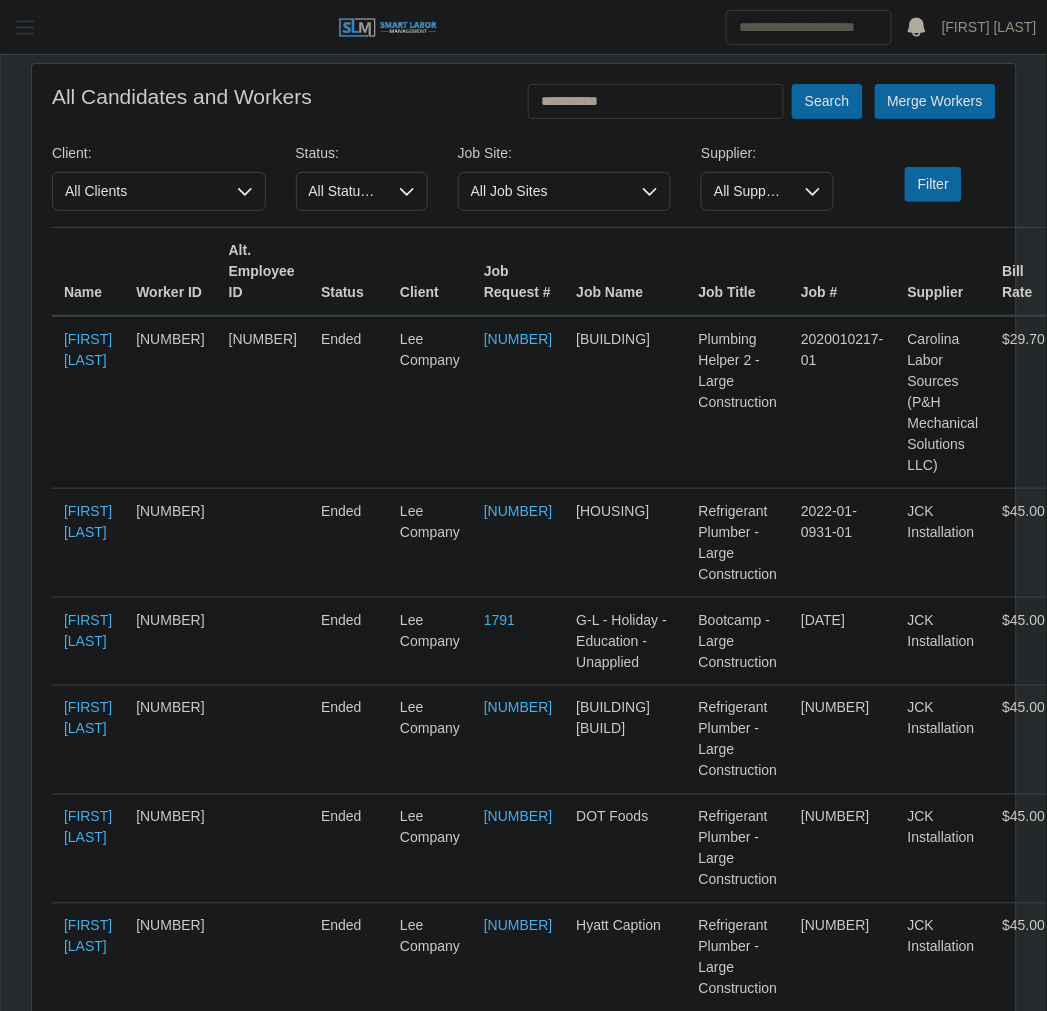 click at bounding box center [25, 27] 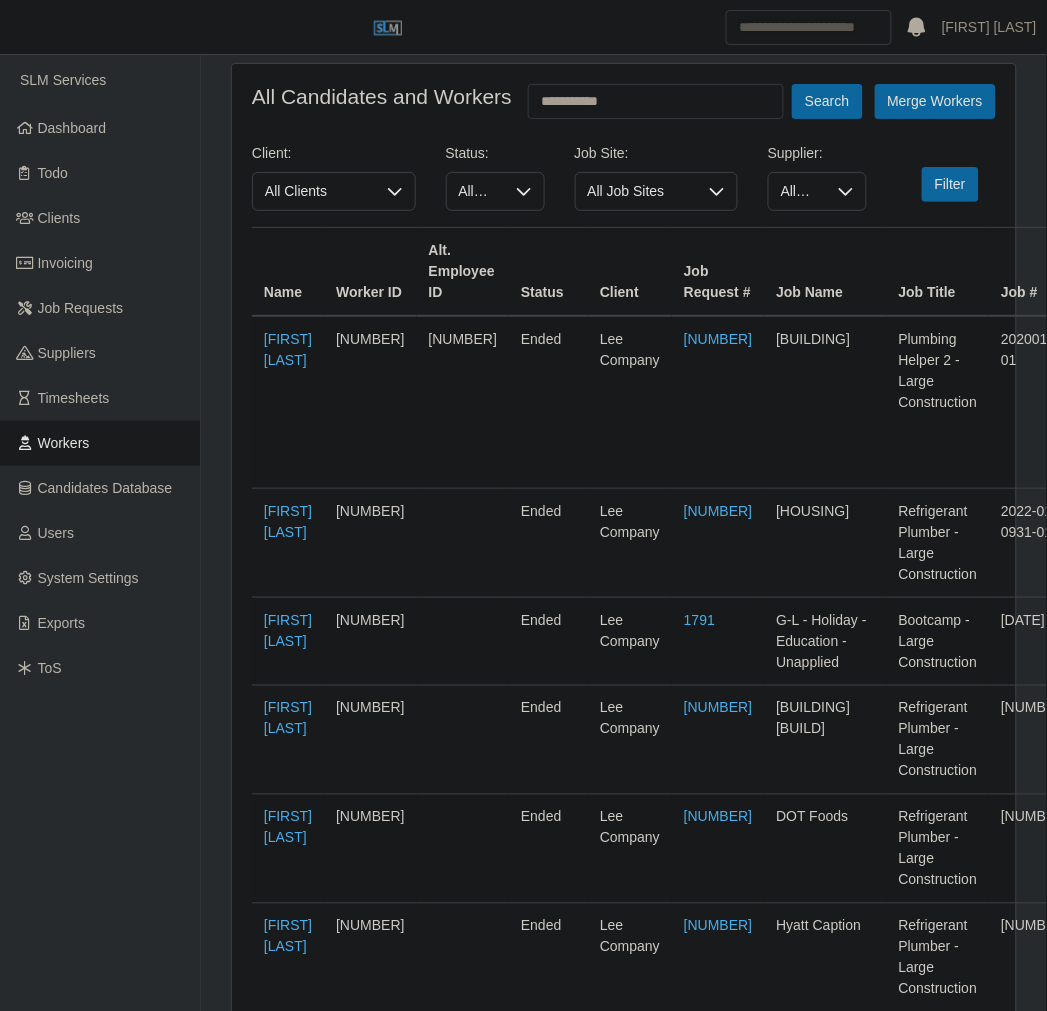 click on "Workers" at bounding box center [100, 443] 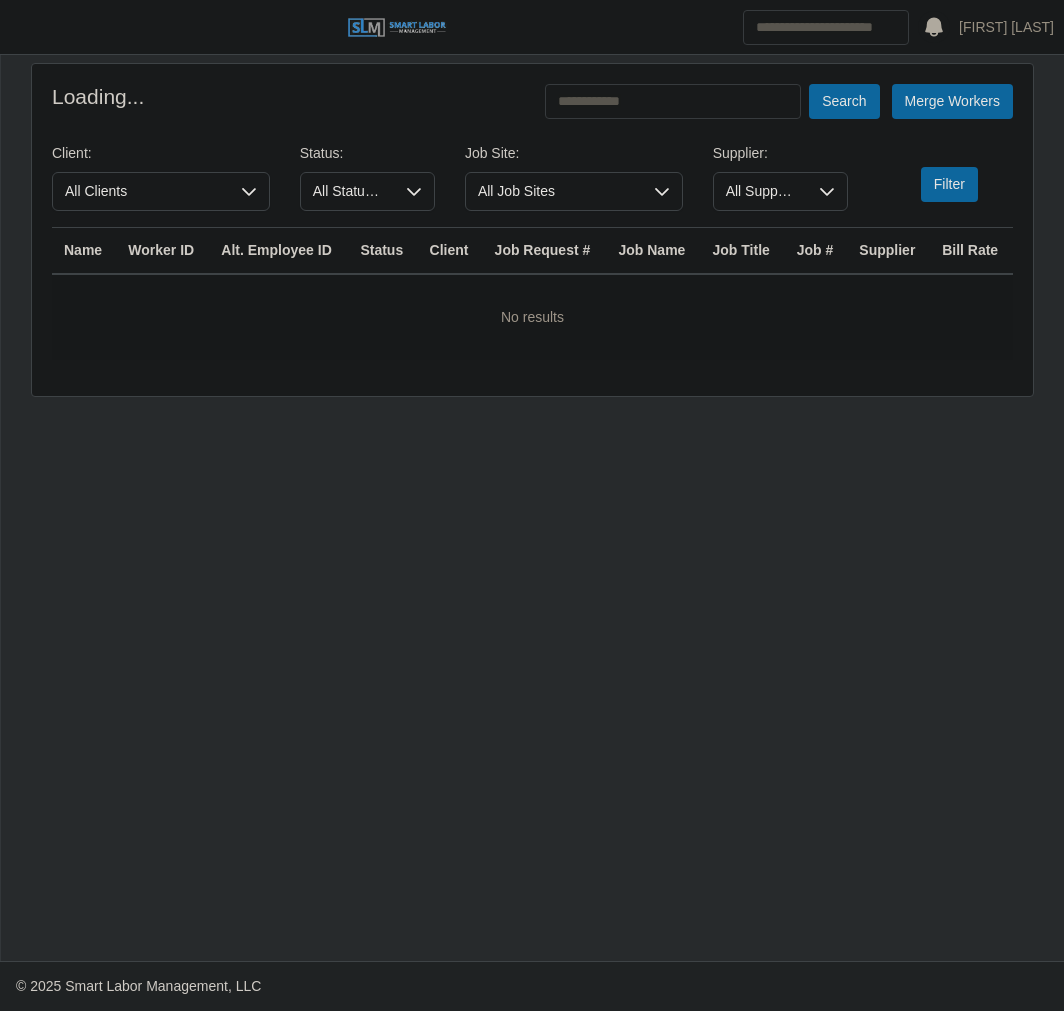 scroll, scrollTop: 0, scrollLeft: 0, axis: both 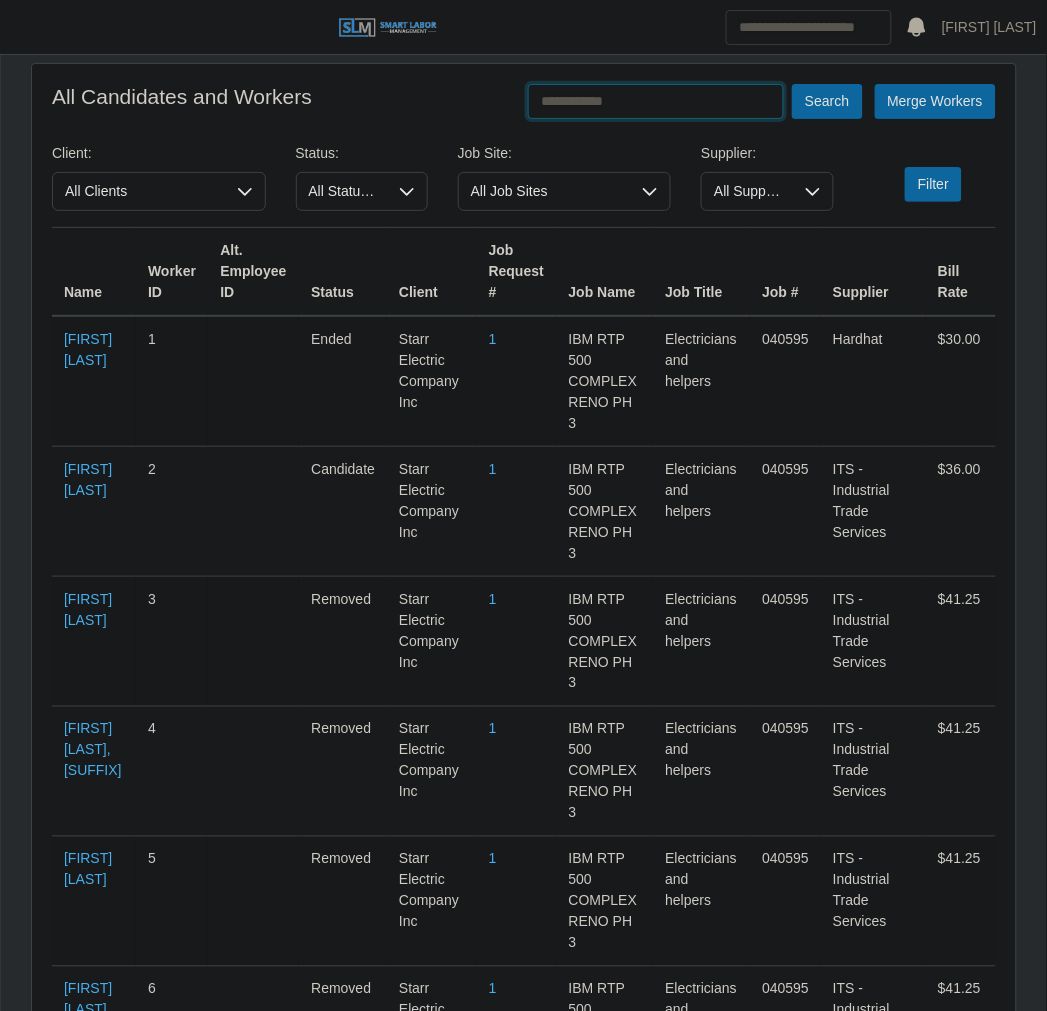click at bounding box center (656, 101) 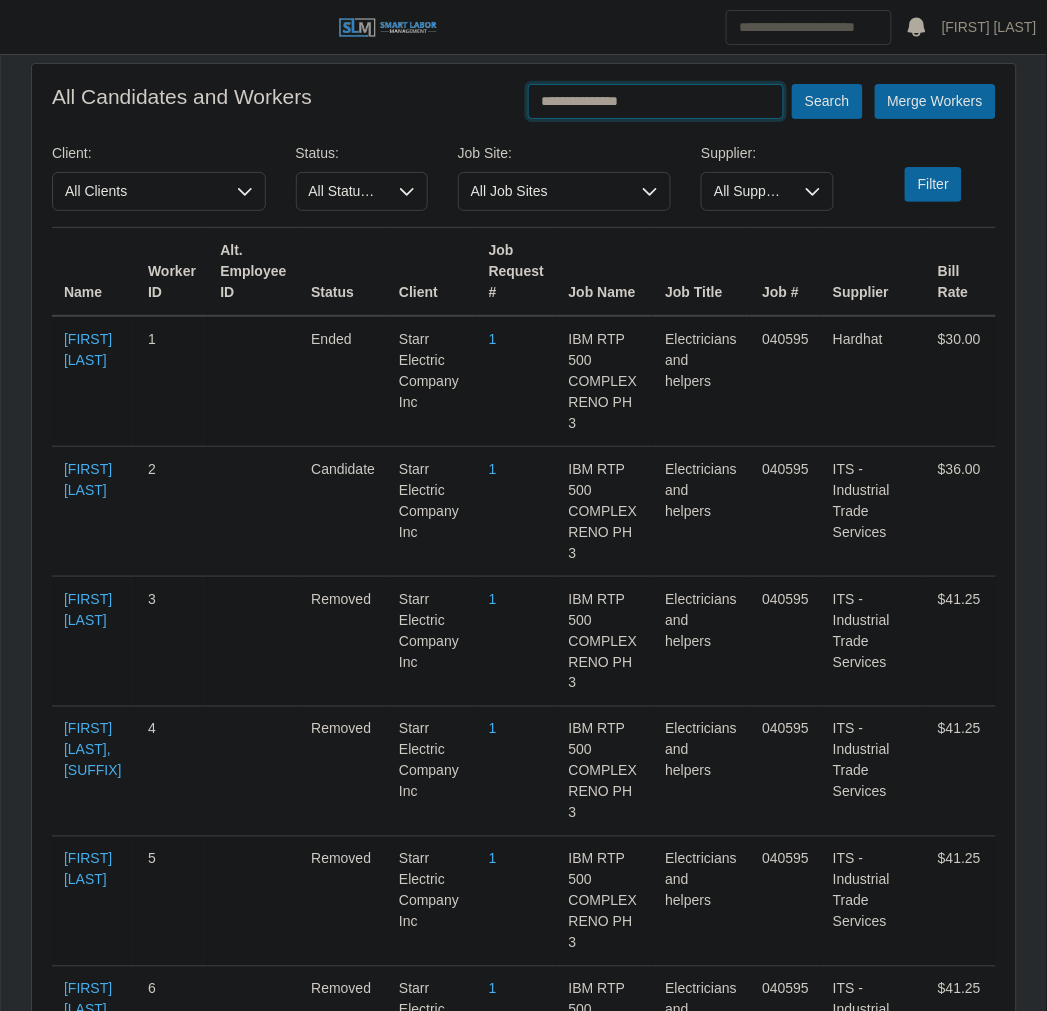 click on "Search" at bounding box center [827, 101] 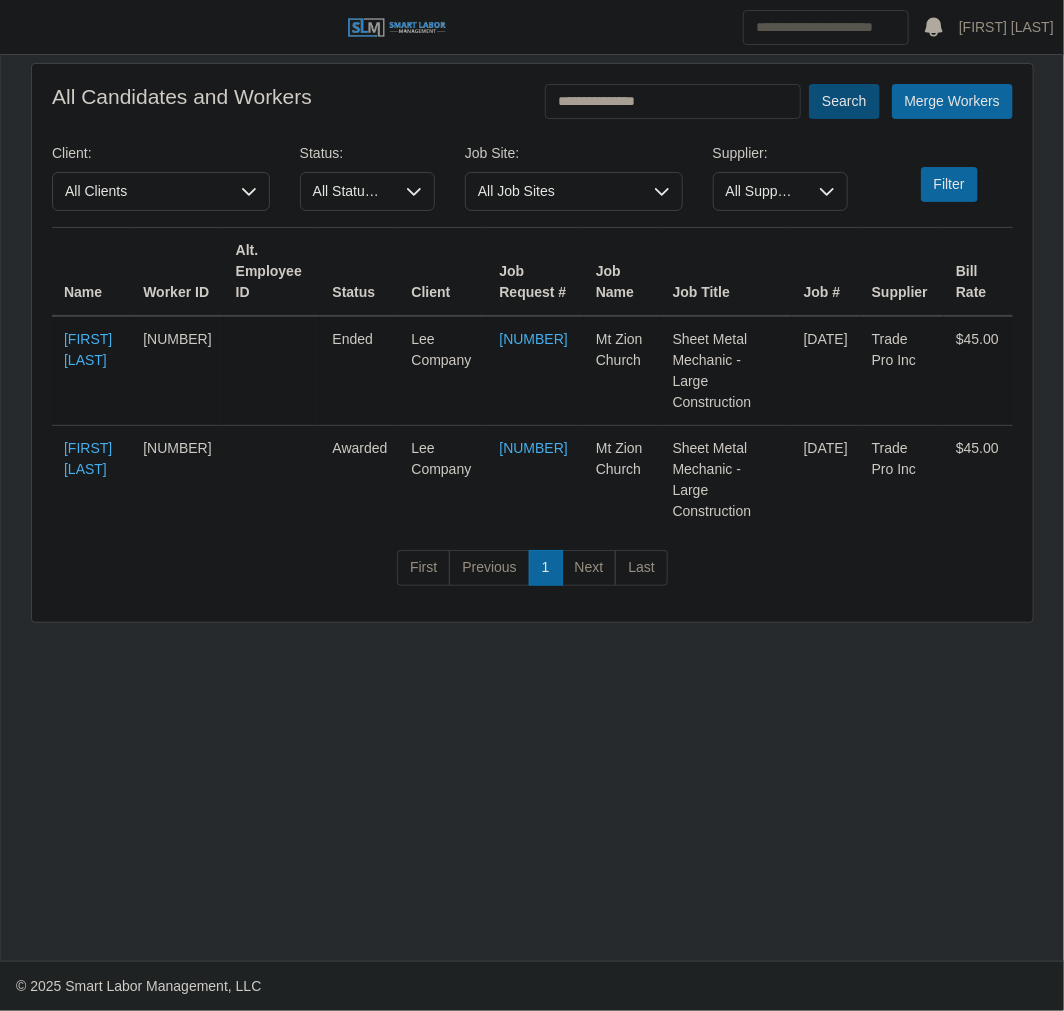 click on "Search" at bounding box center (844, 101) 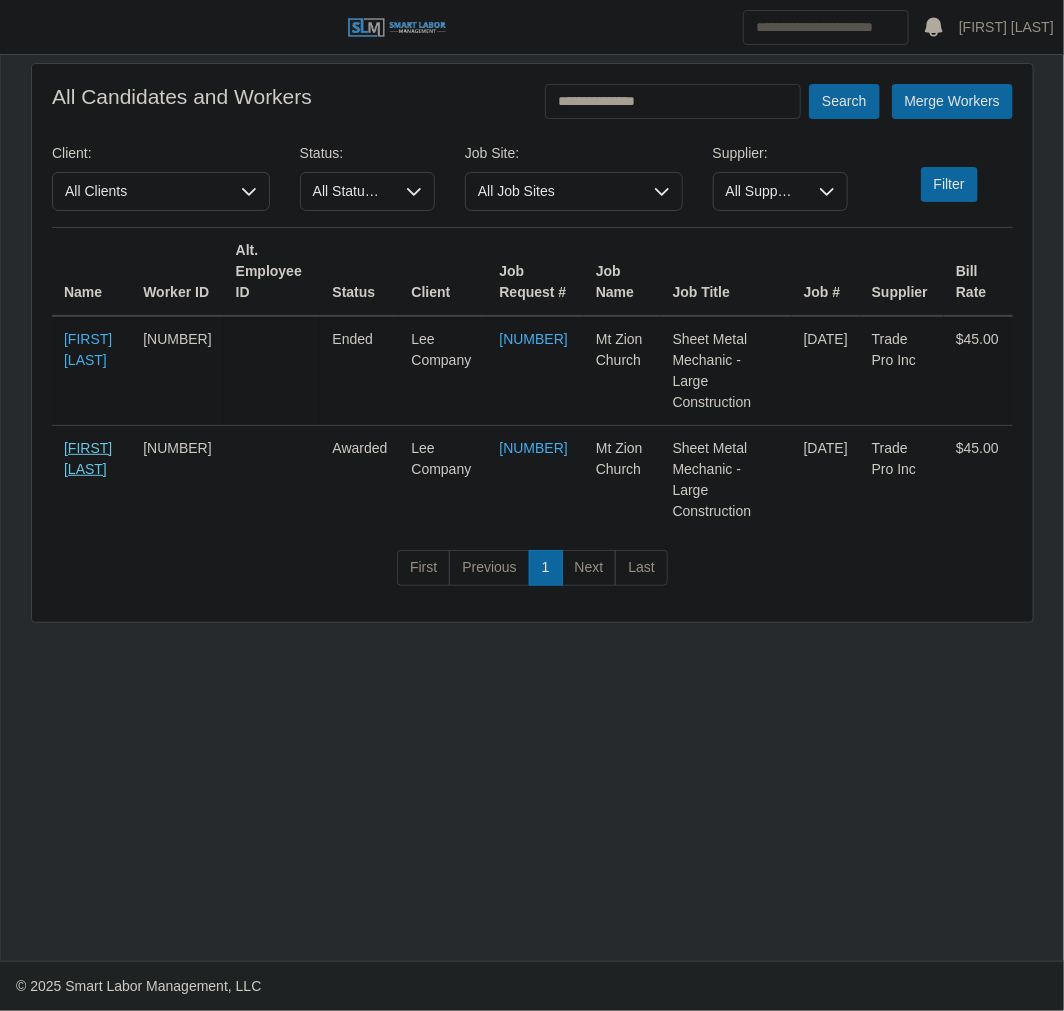 click on "Matthew Hallums" at bounding box center [88, 458] 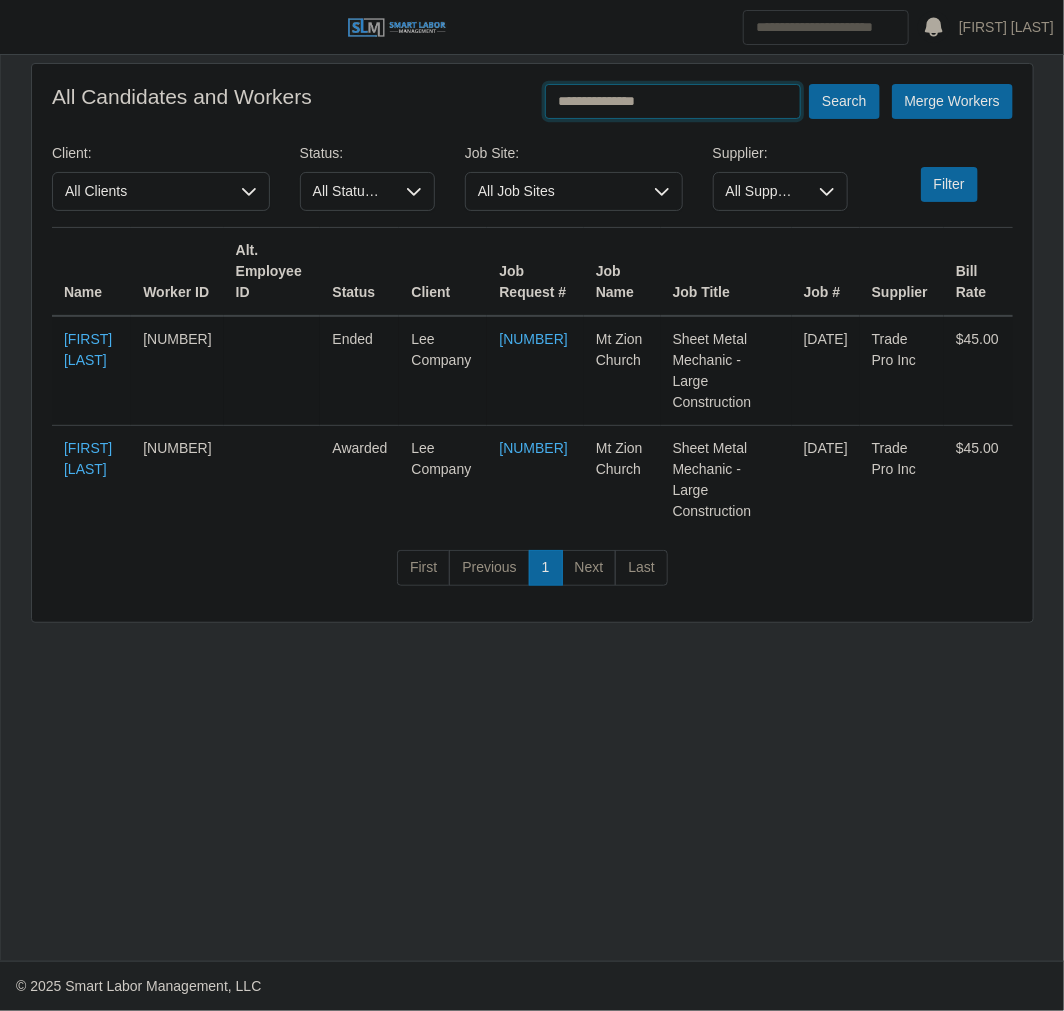 click on "**********" at bounding box center (673, 101) 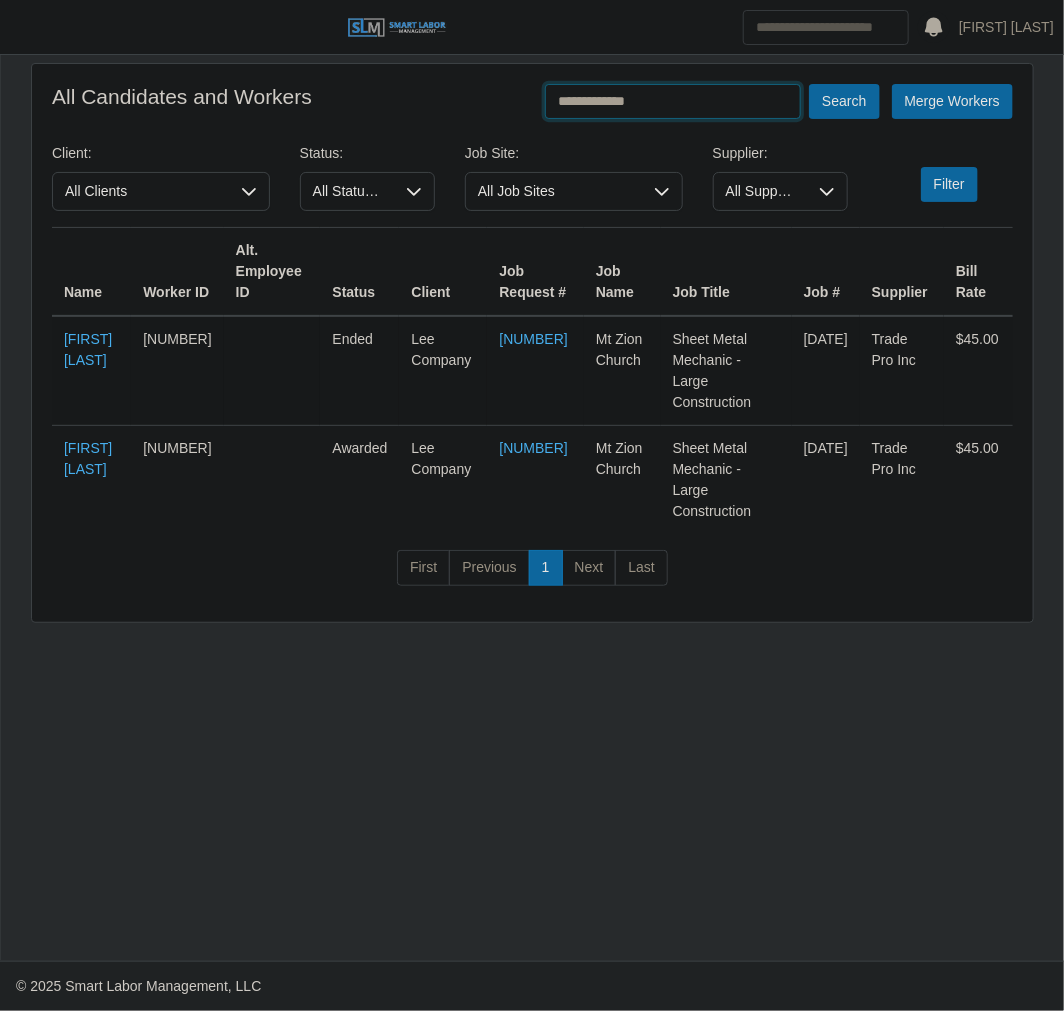 type on "**********" 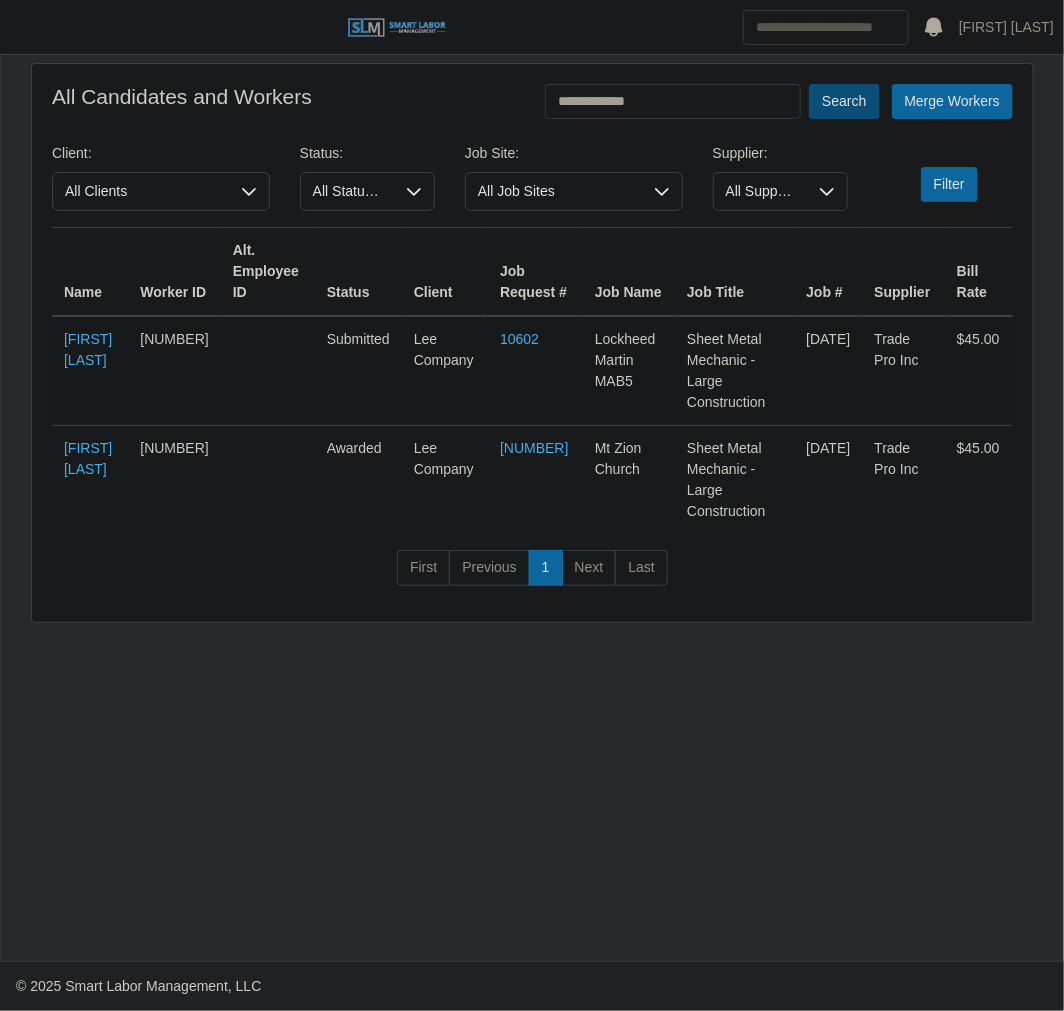 click on "Search" at bounding box center (844, 101) 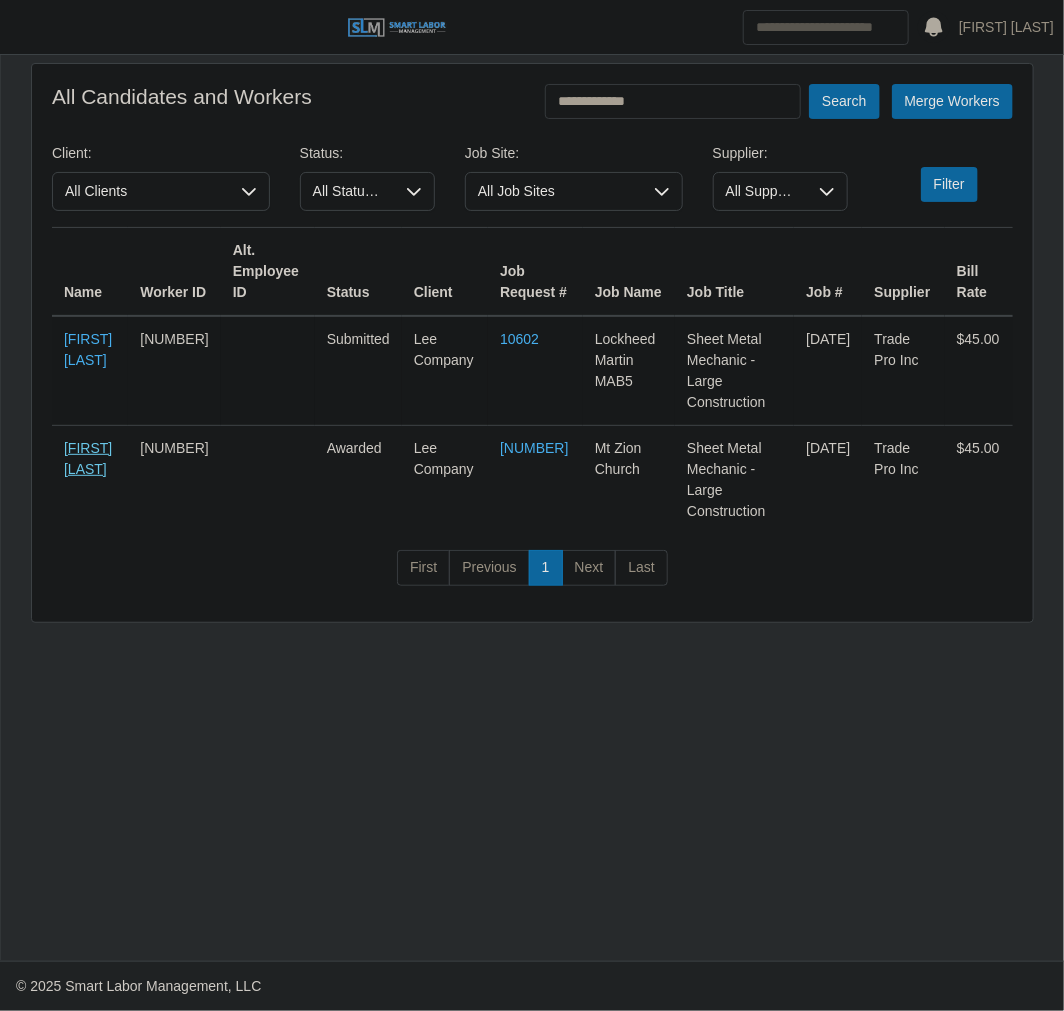 click on "Michael Hicks" at bounding box center (88, 458) 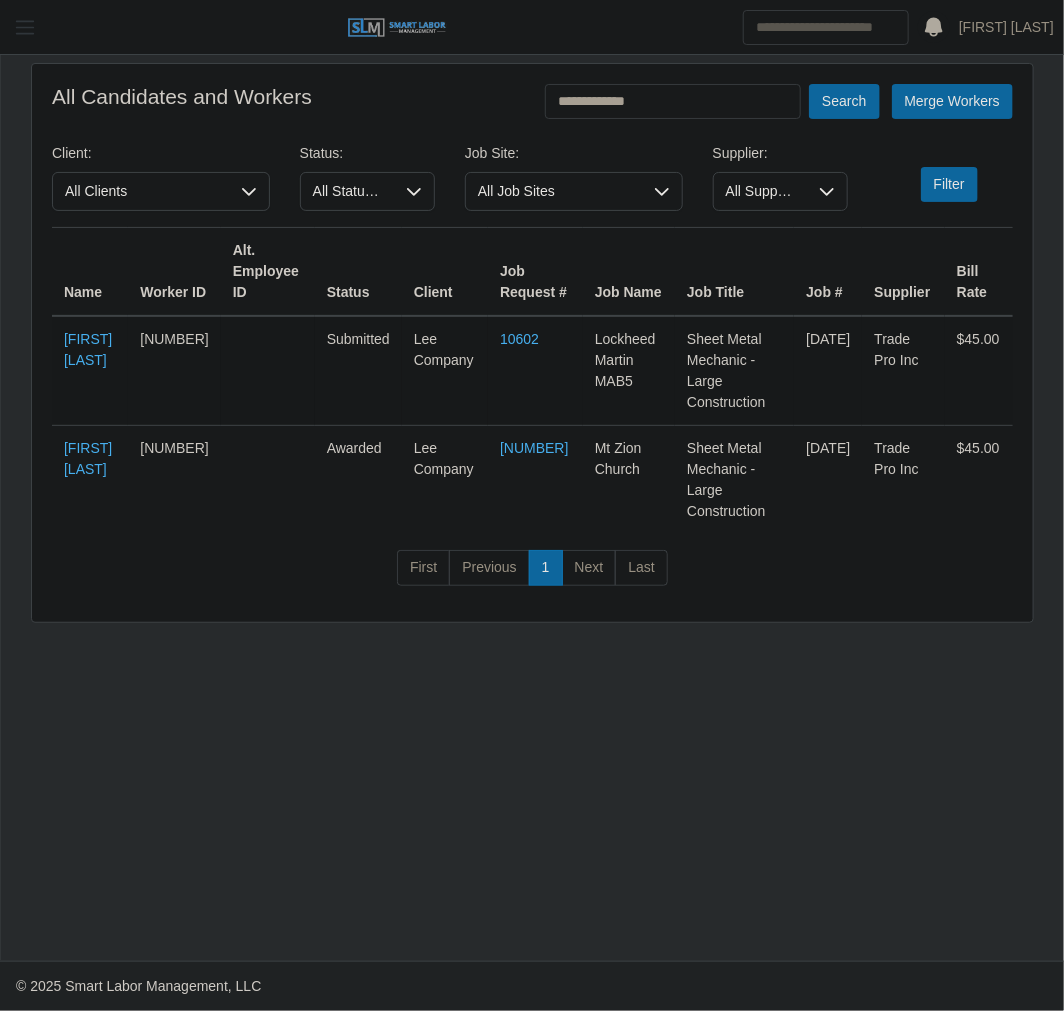 drag, startPoint x: 20, startPoint y: 18, endPoint x: 26, endPoint y: 57, distance: 39.45884 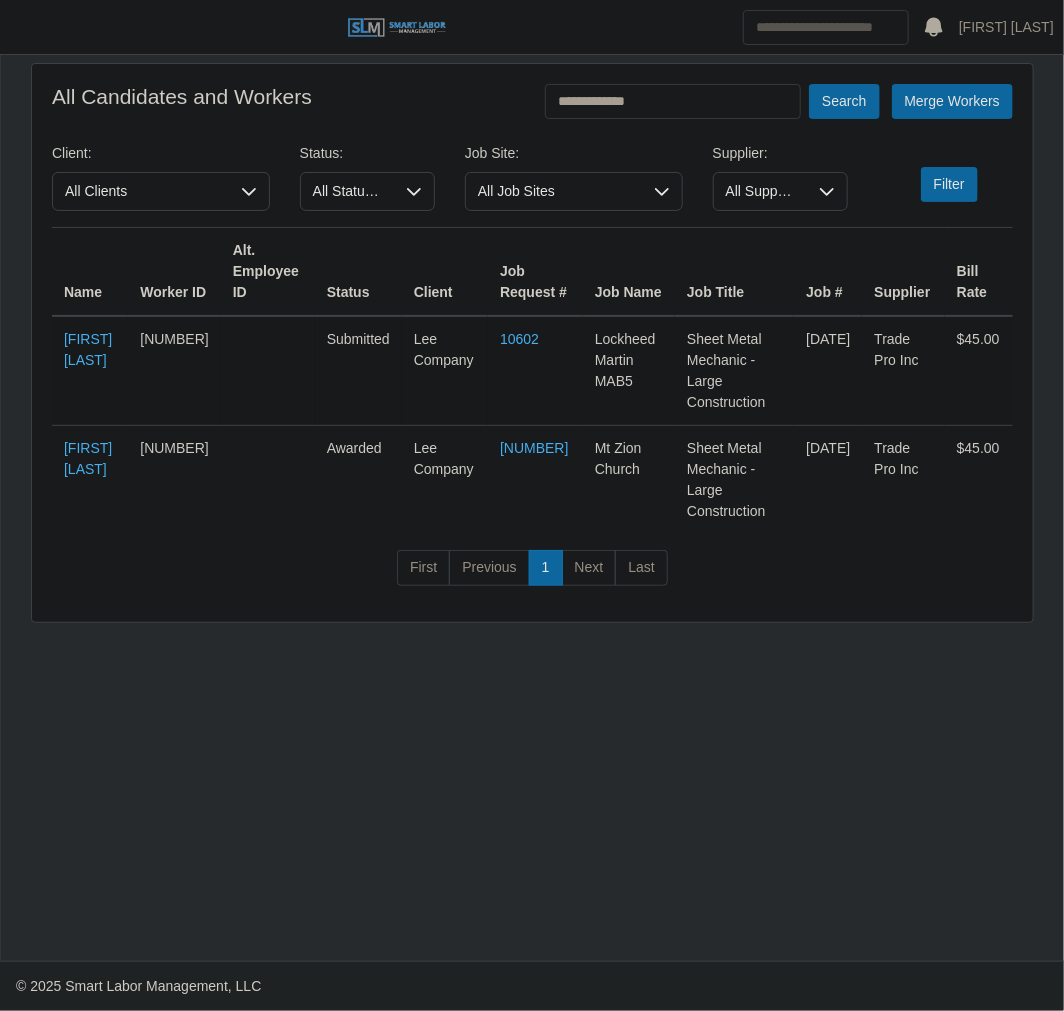 click at bounding box center (25, 27) 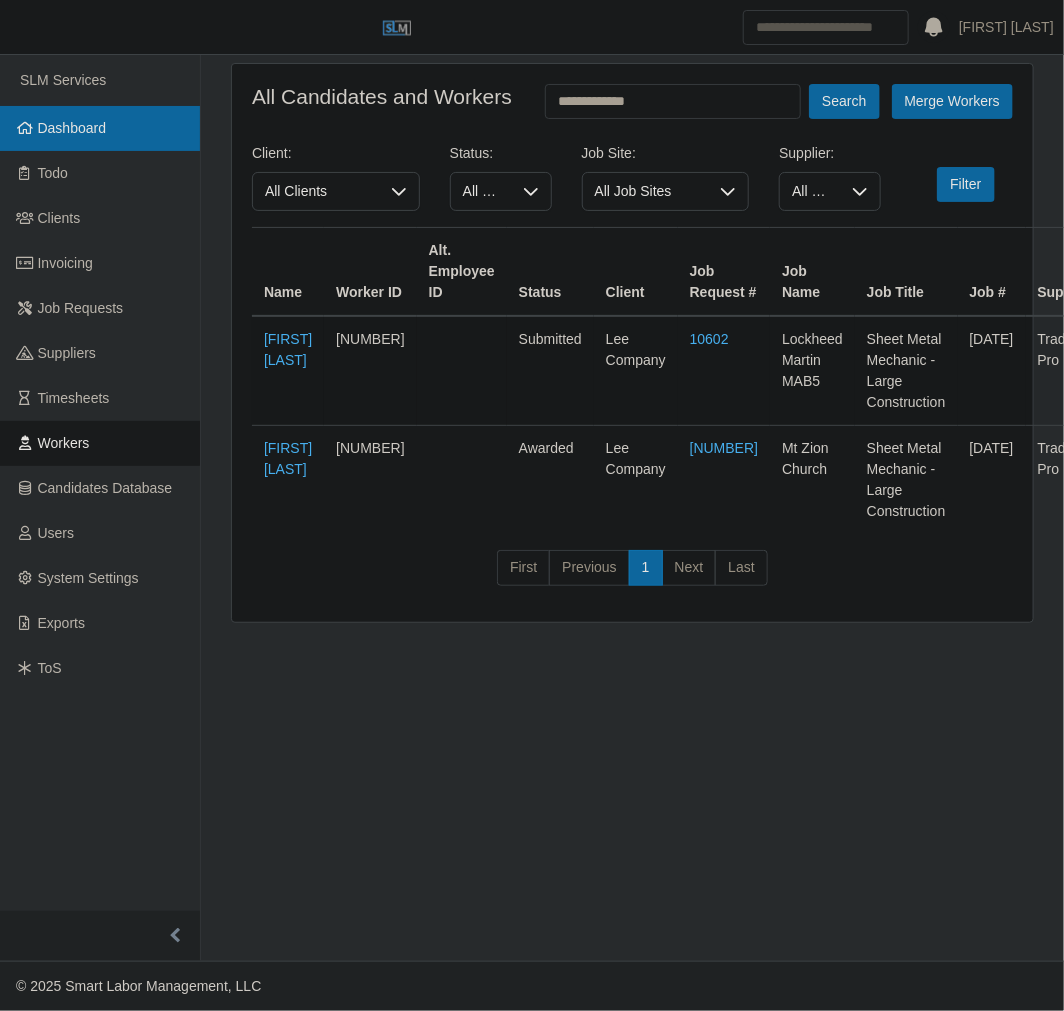 click on "Dashboard" at bounding box center [100, 128] 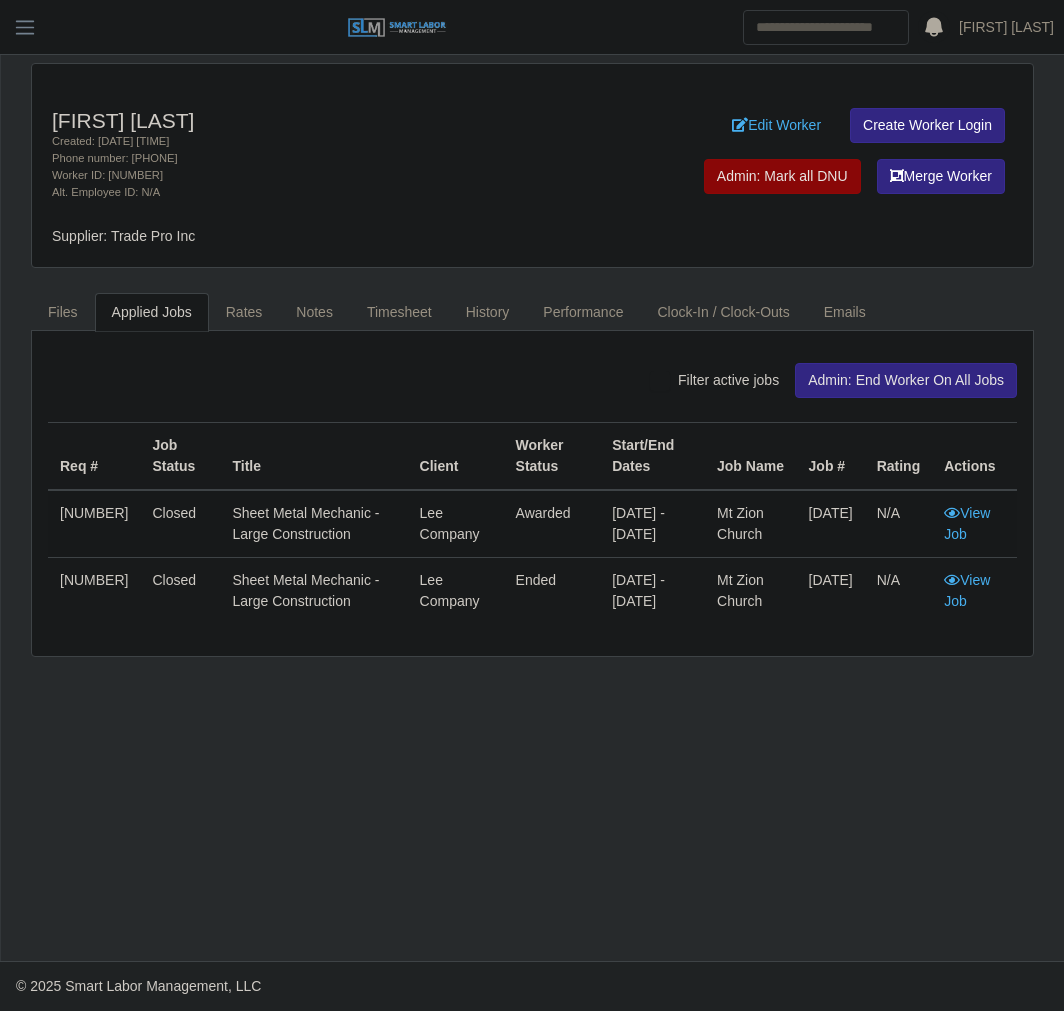 scroll, scrollTop: 0, scrollLeft: 0, axis: both 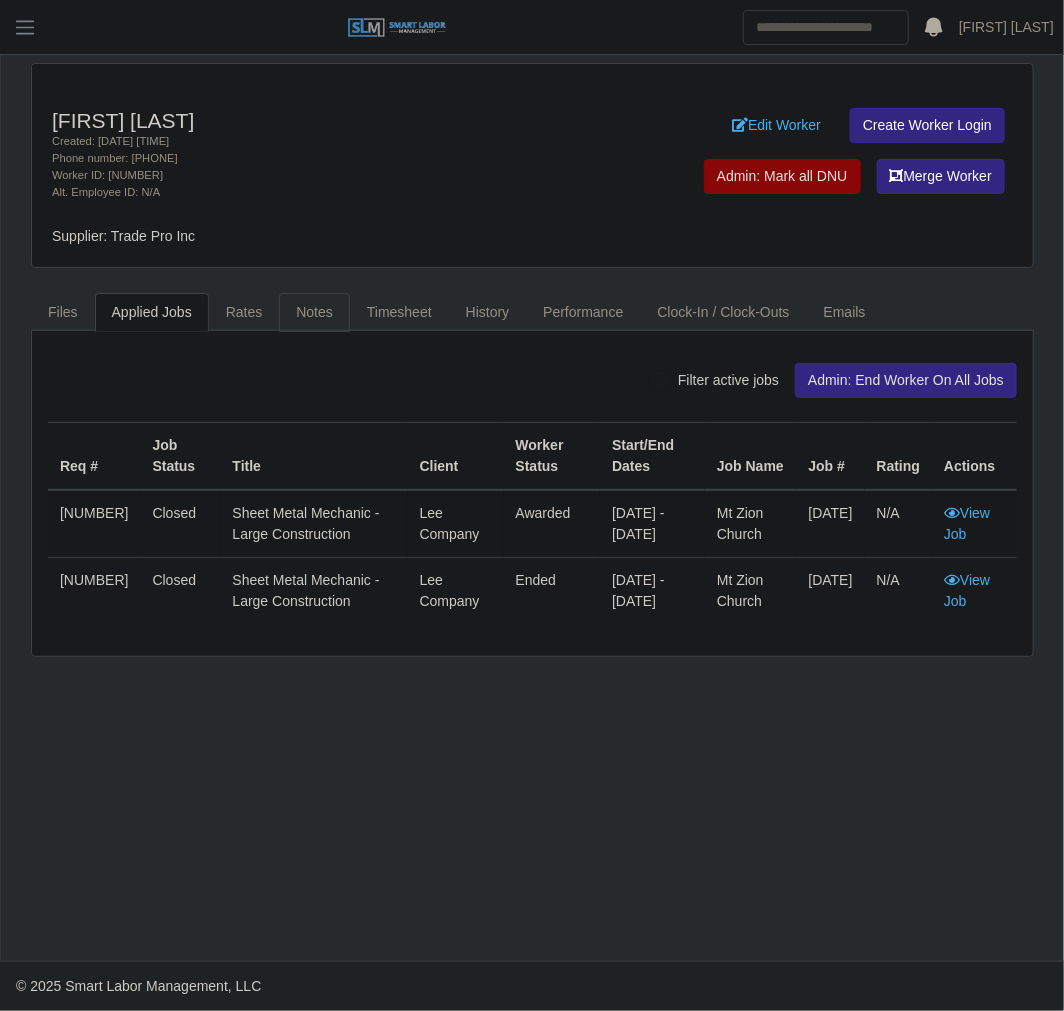 click on "Notes" at bounding box center [314, 312] 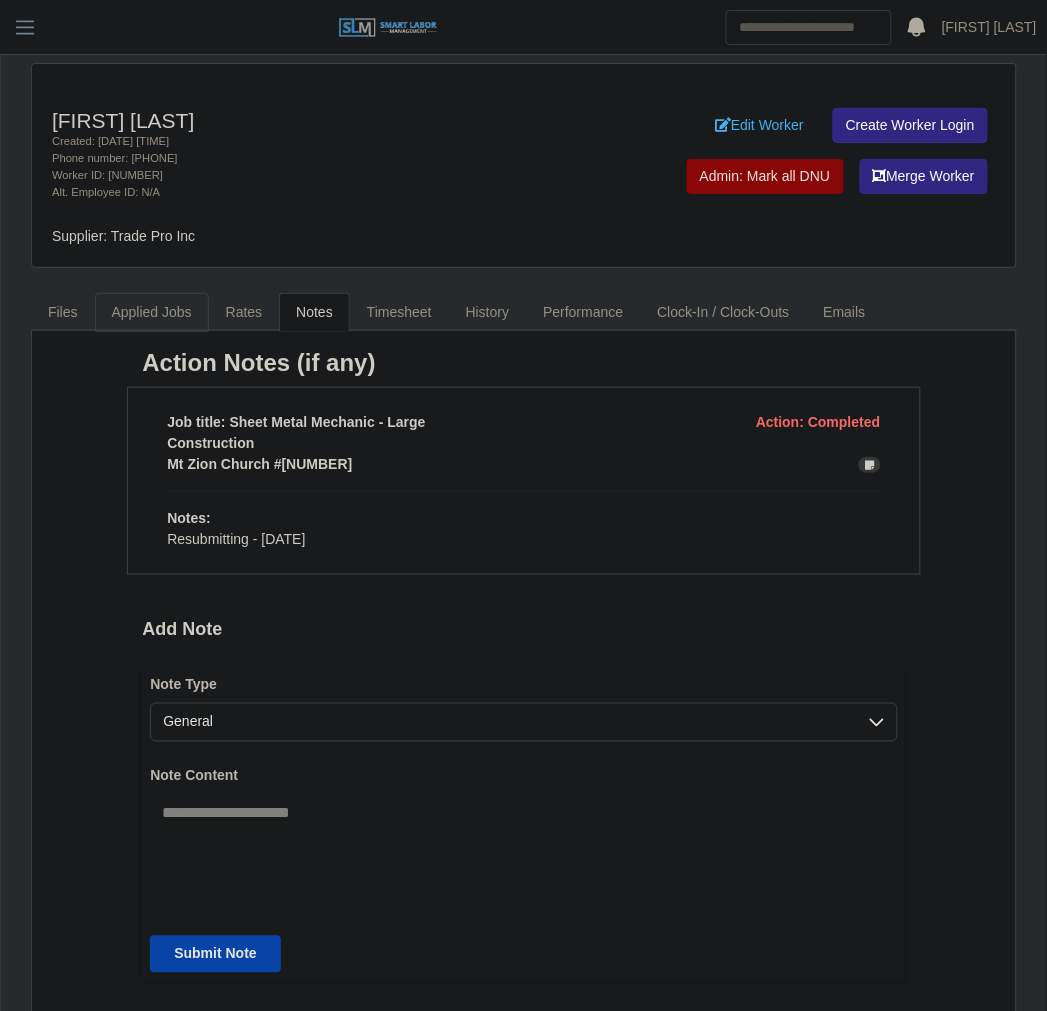 click on "Applied Jobs" at bounding box center (152, 312) 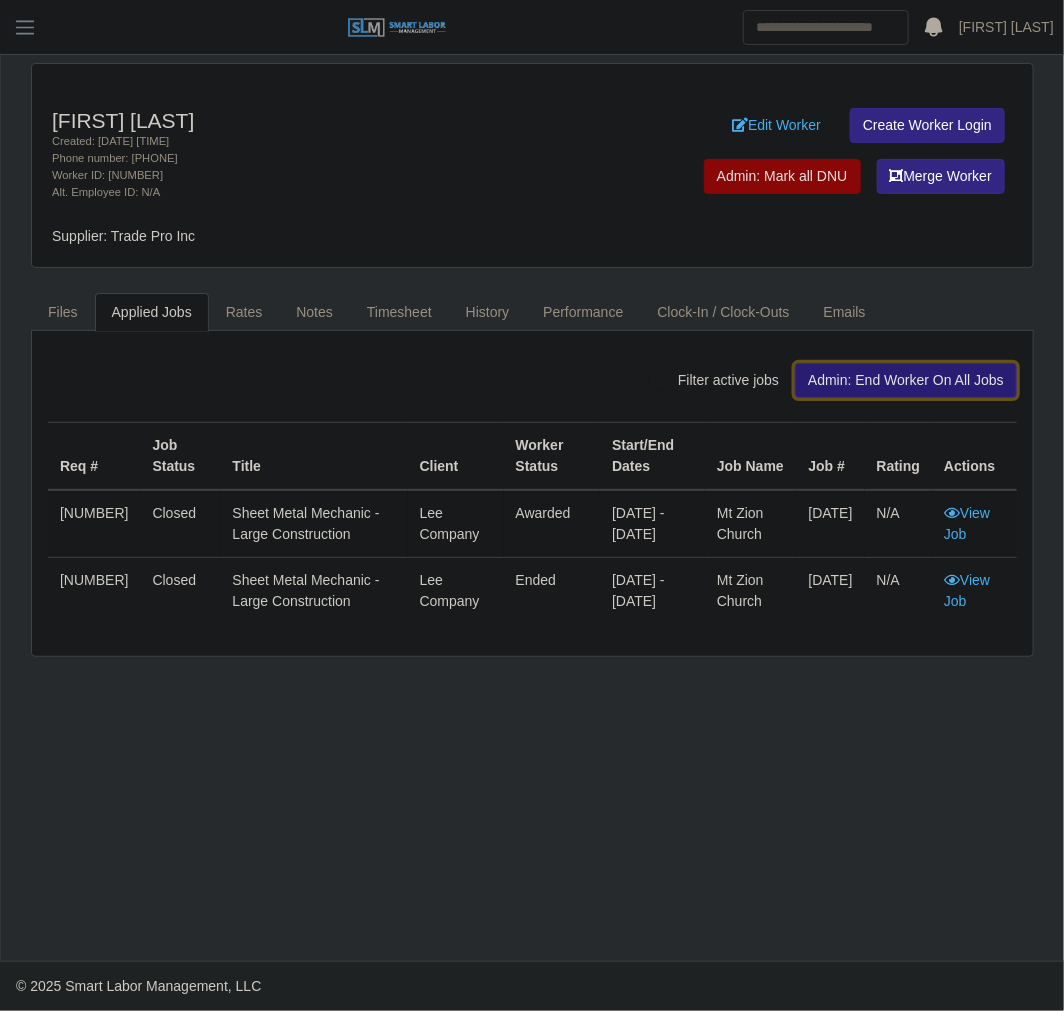 click on "Admin: End Worker On All Jobs" at bounding box center (906, 380) 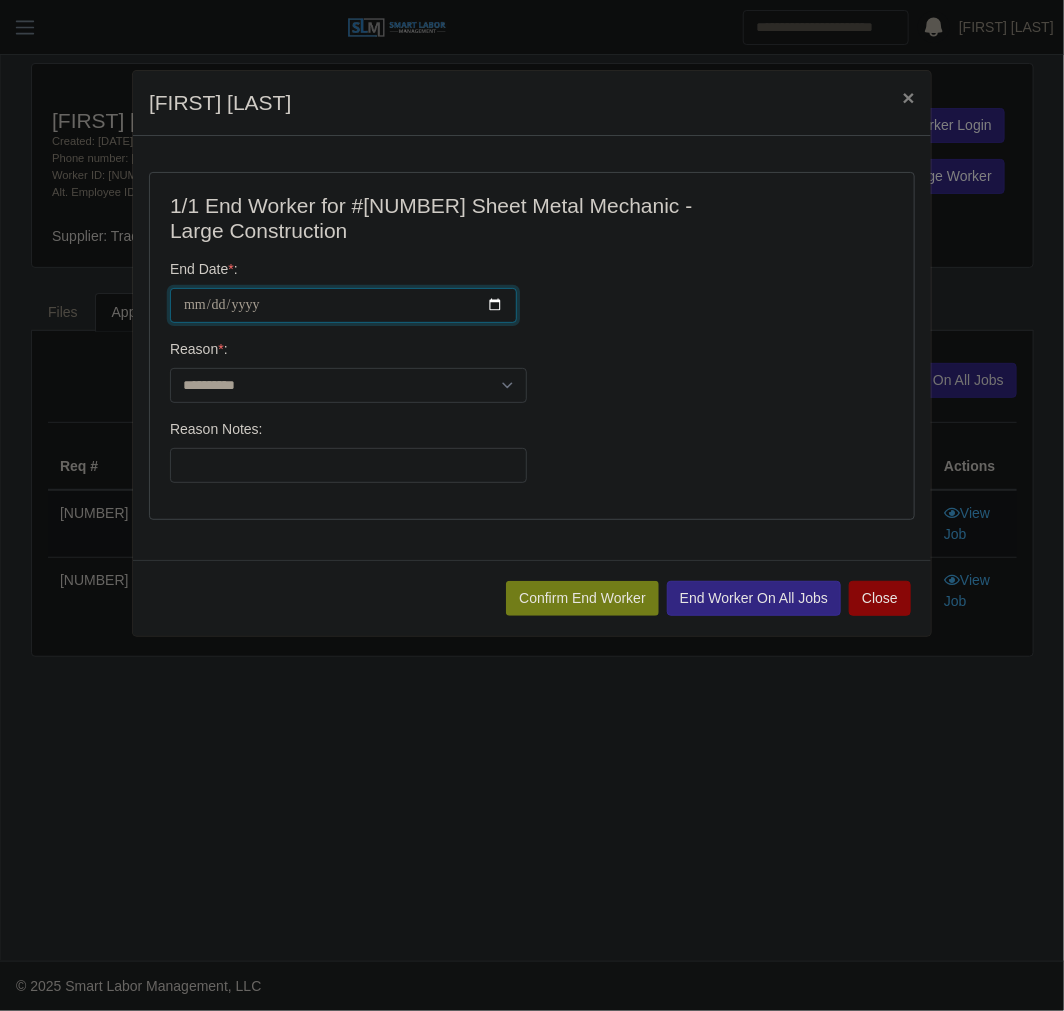 click on "**********" at bounding box center (343, 305) 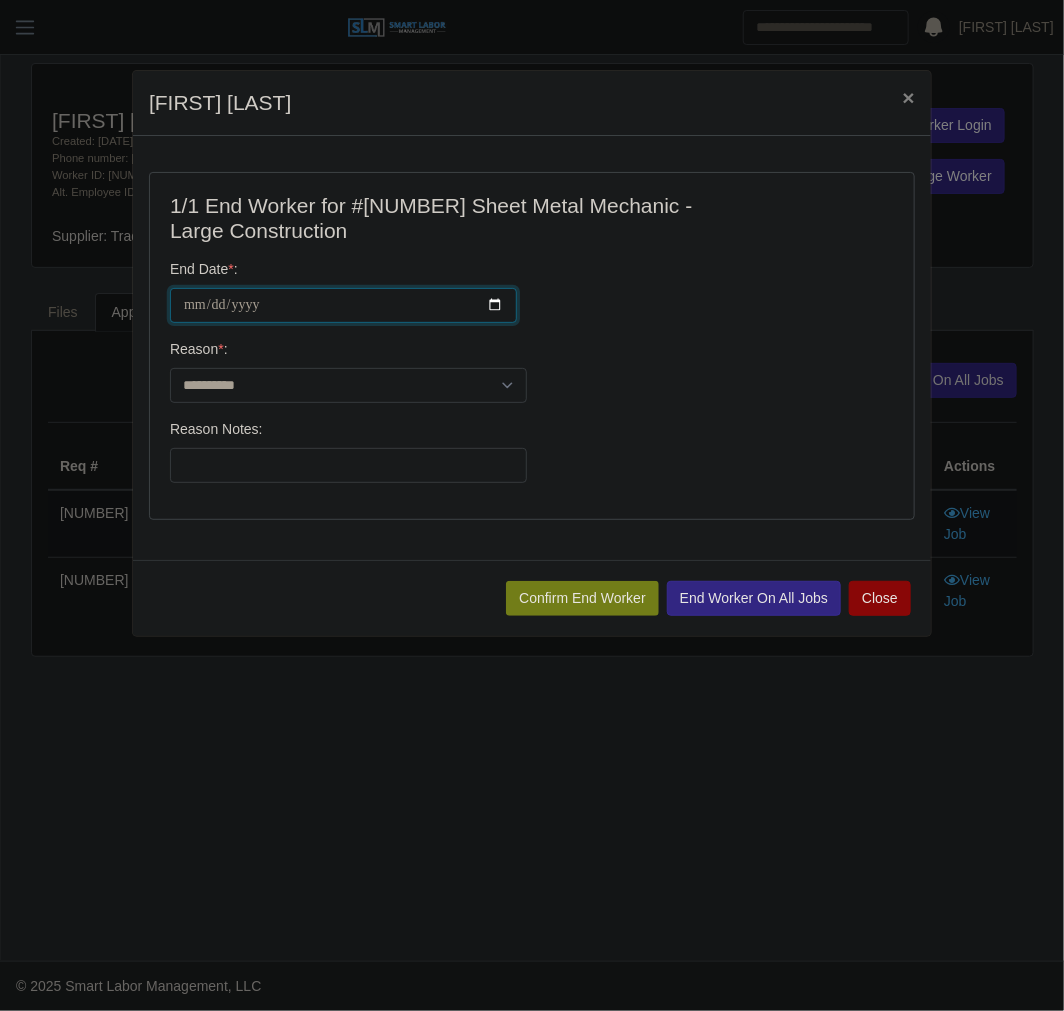 type on "**********" 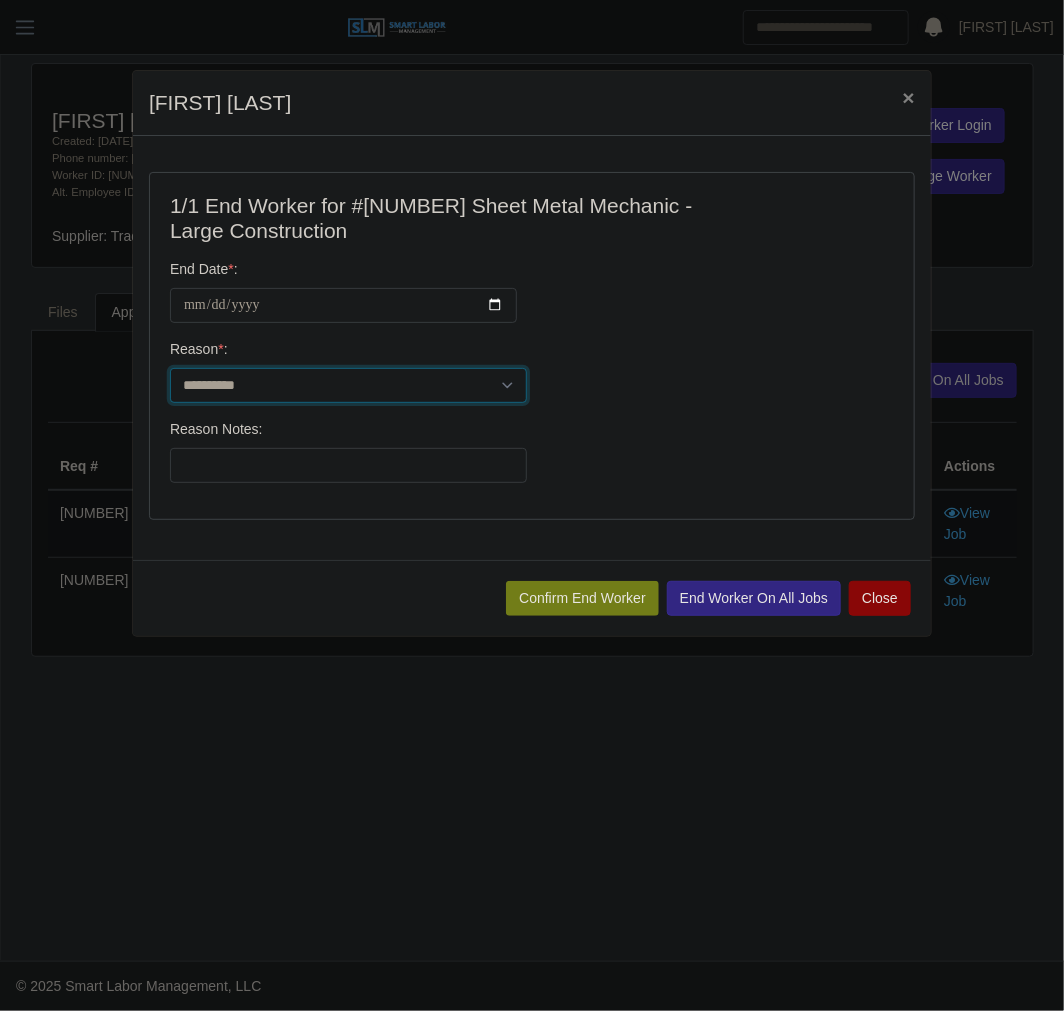 select on "********" 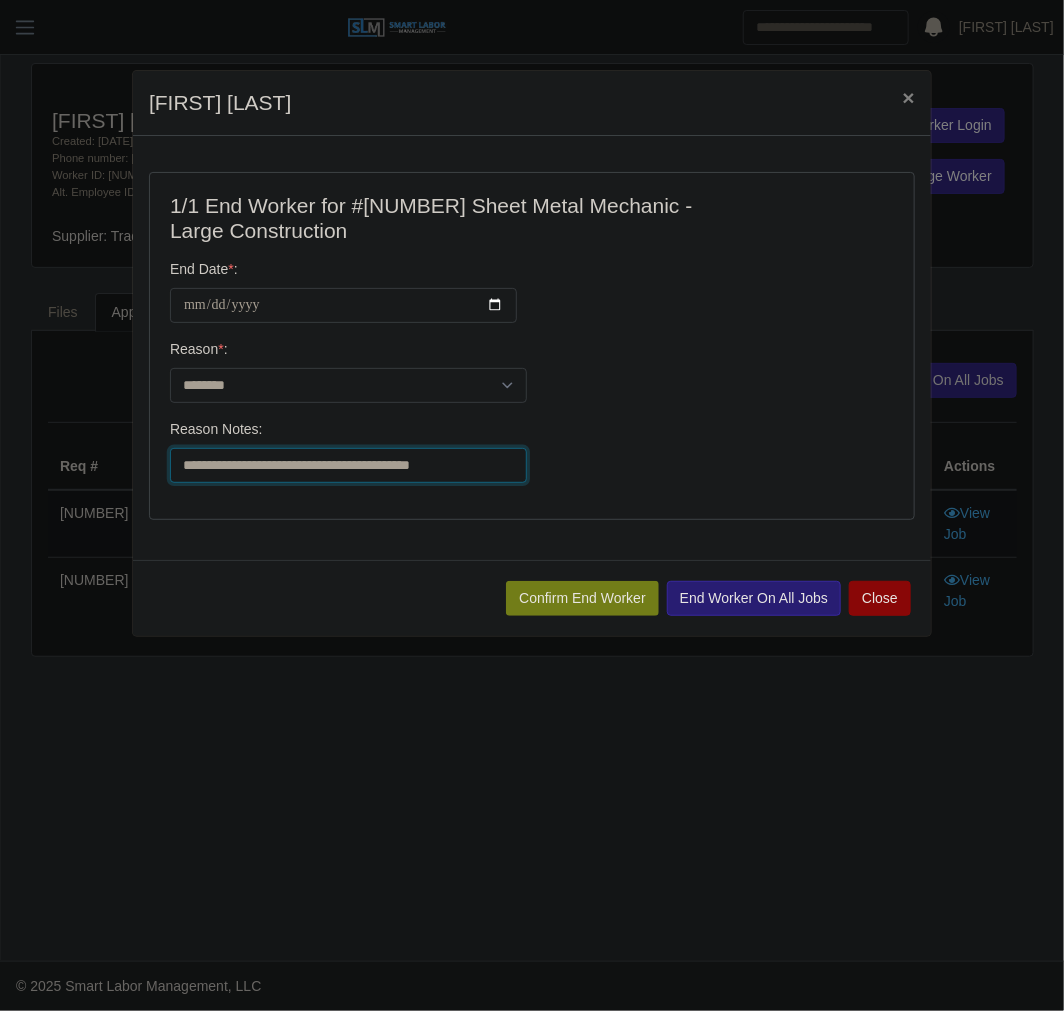 type on "**********" 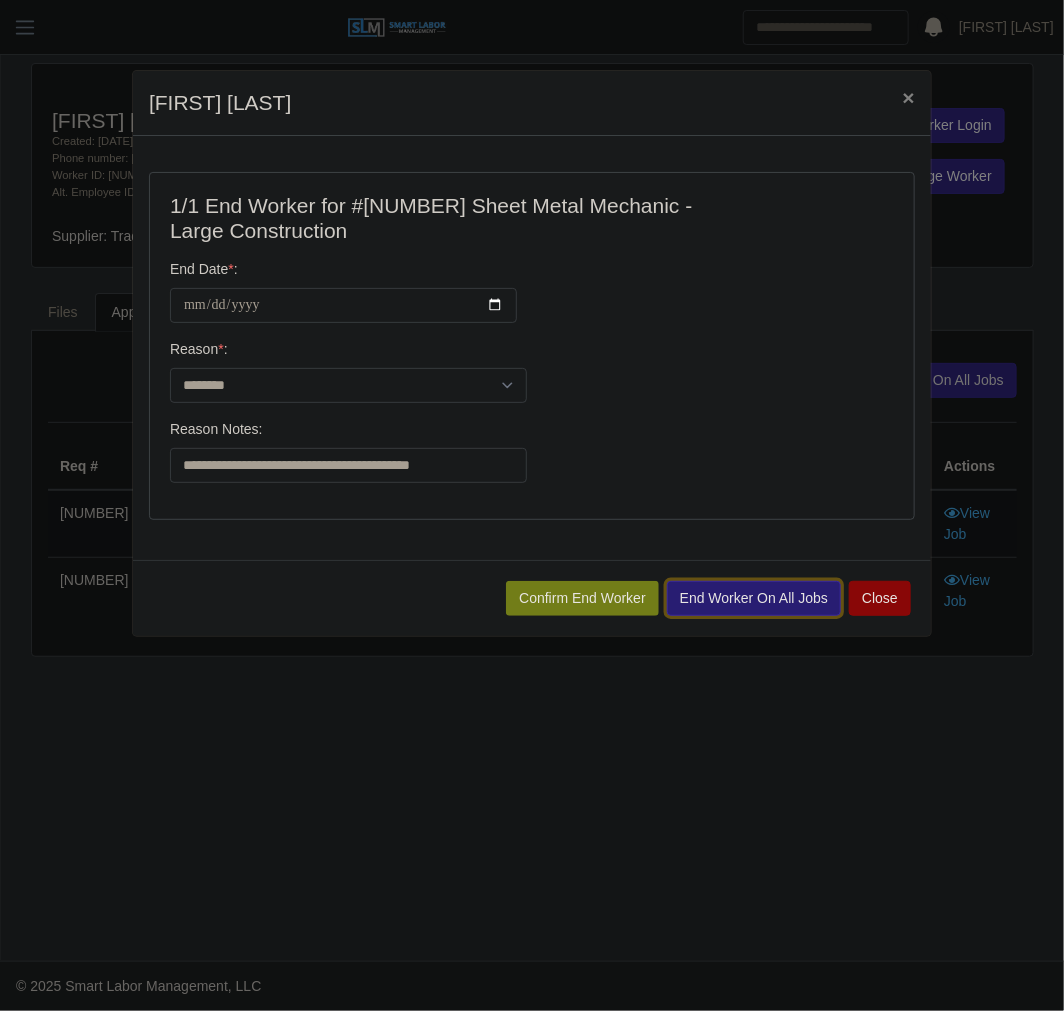 click on "End Worker On All Jobs" 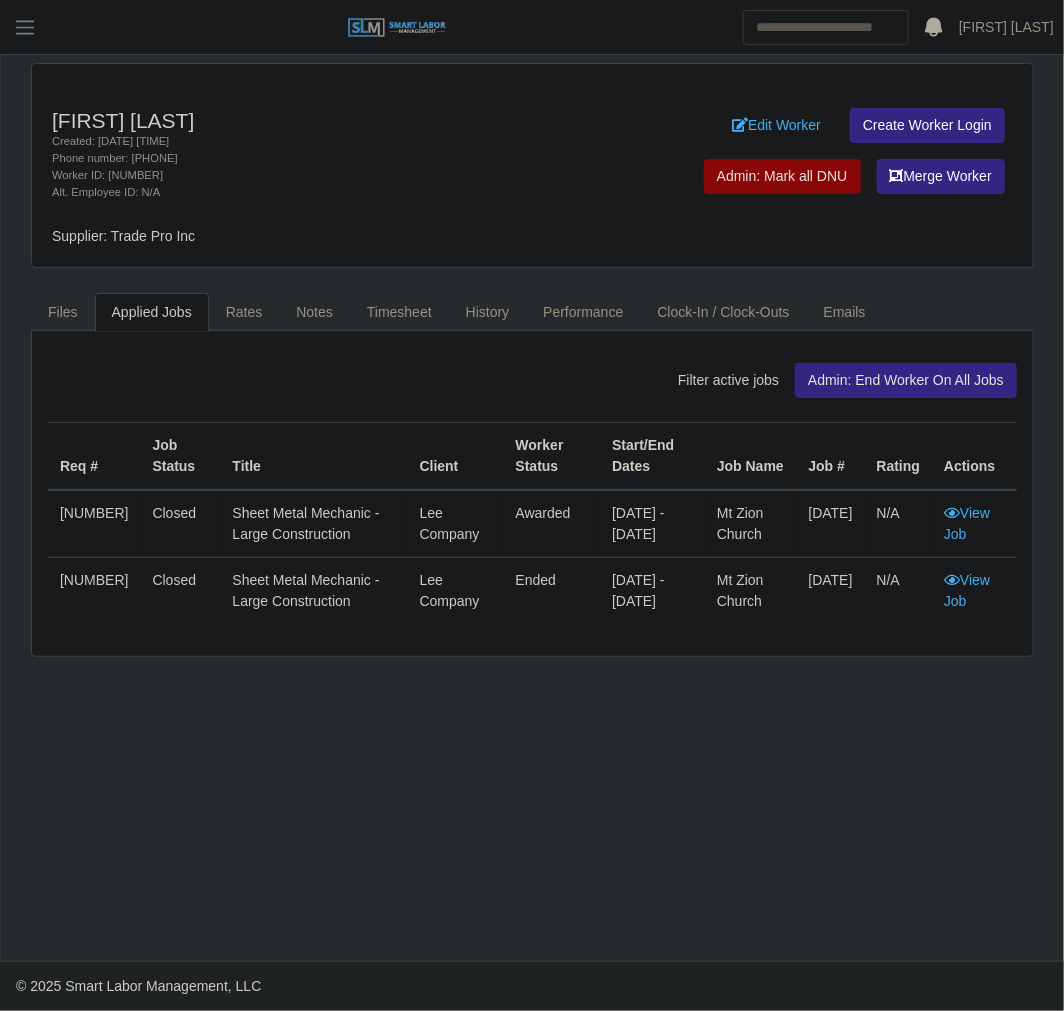 click on "Phone number:
(256) 648-3125" at bounding box center (326, 158) 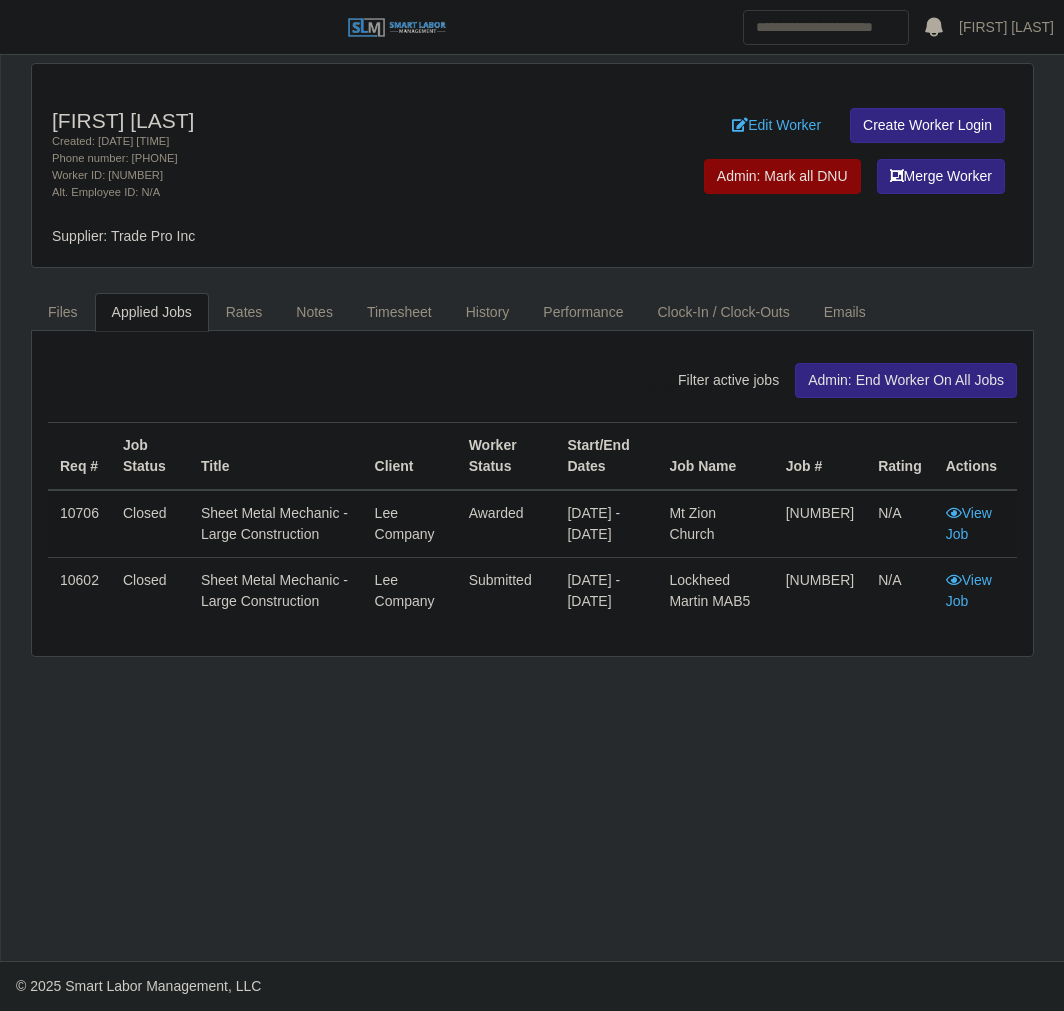 scroll, scrollTop: 0, scrollLeft: 0, axis: both 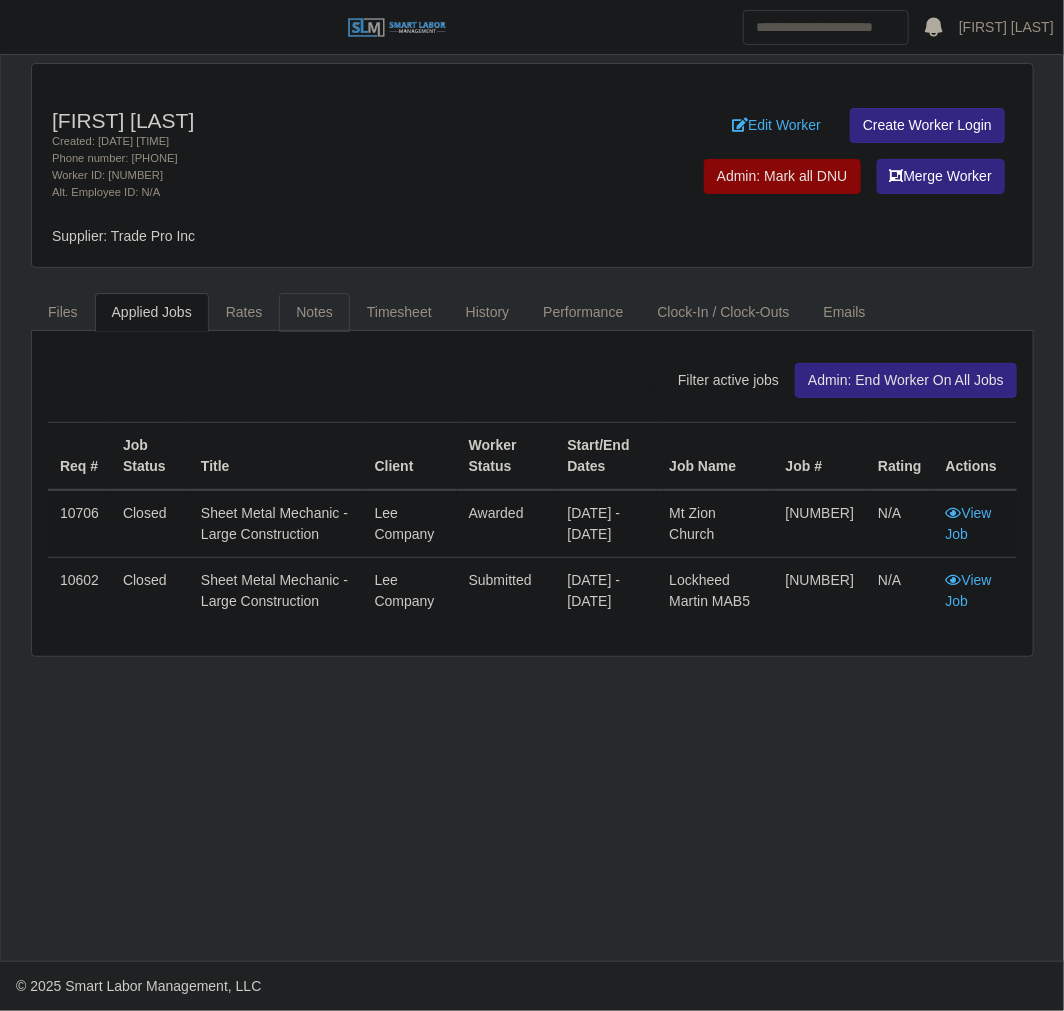 click on "Notes" at bounding box center [314, 312] 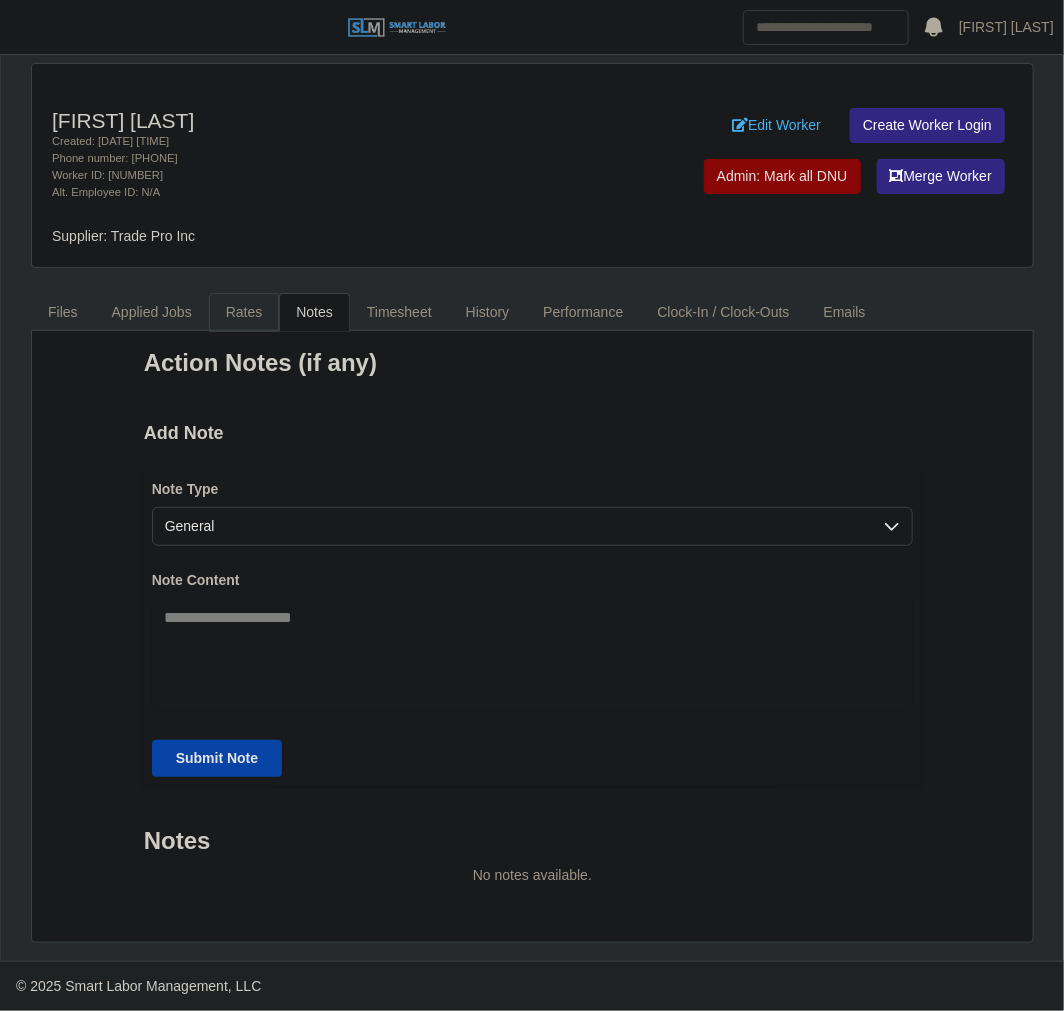 click on "Rates" at bounding box center [244, 312] 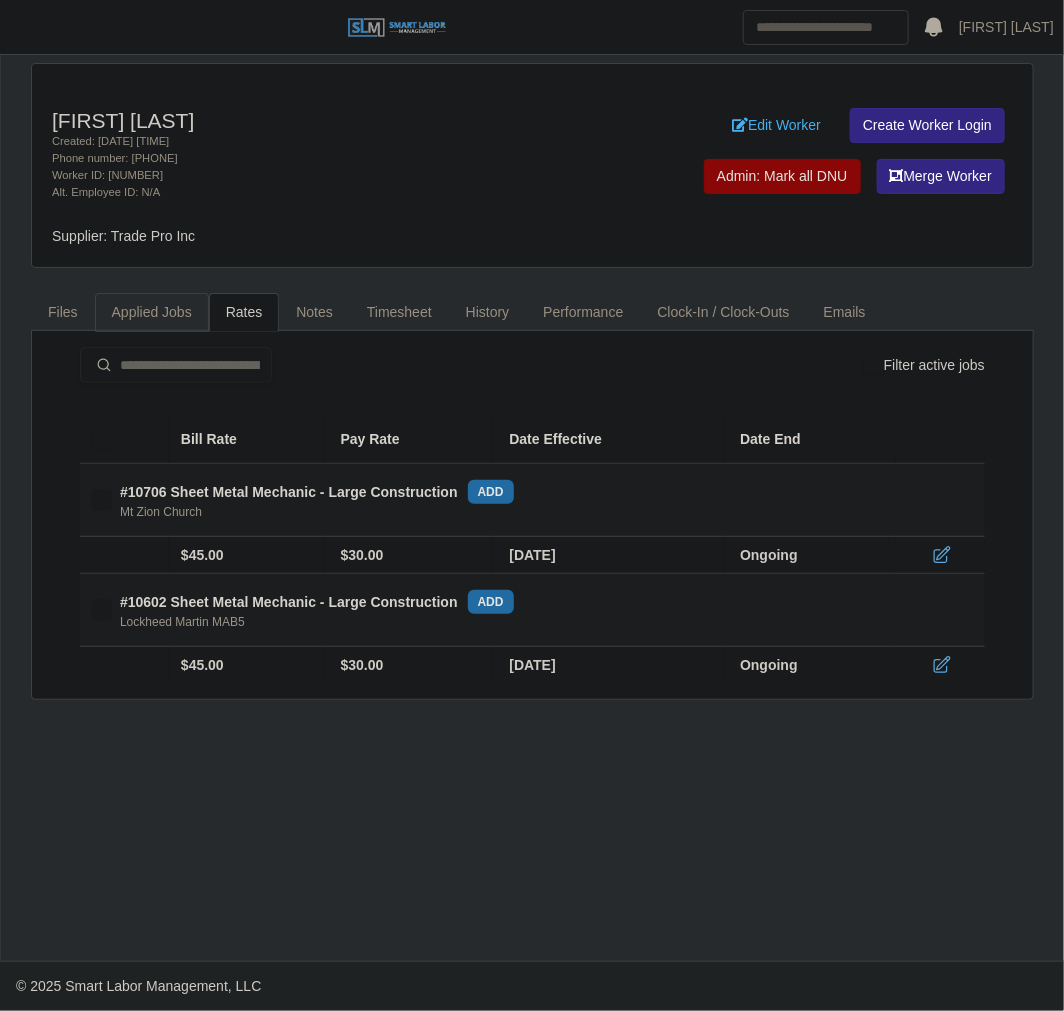 click on "Applied Jobs" at bounding box center (152, 312) 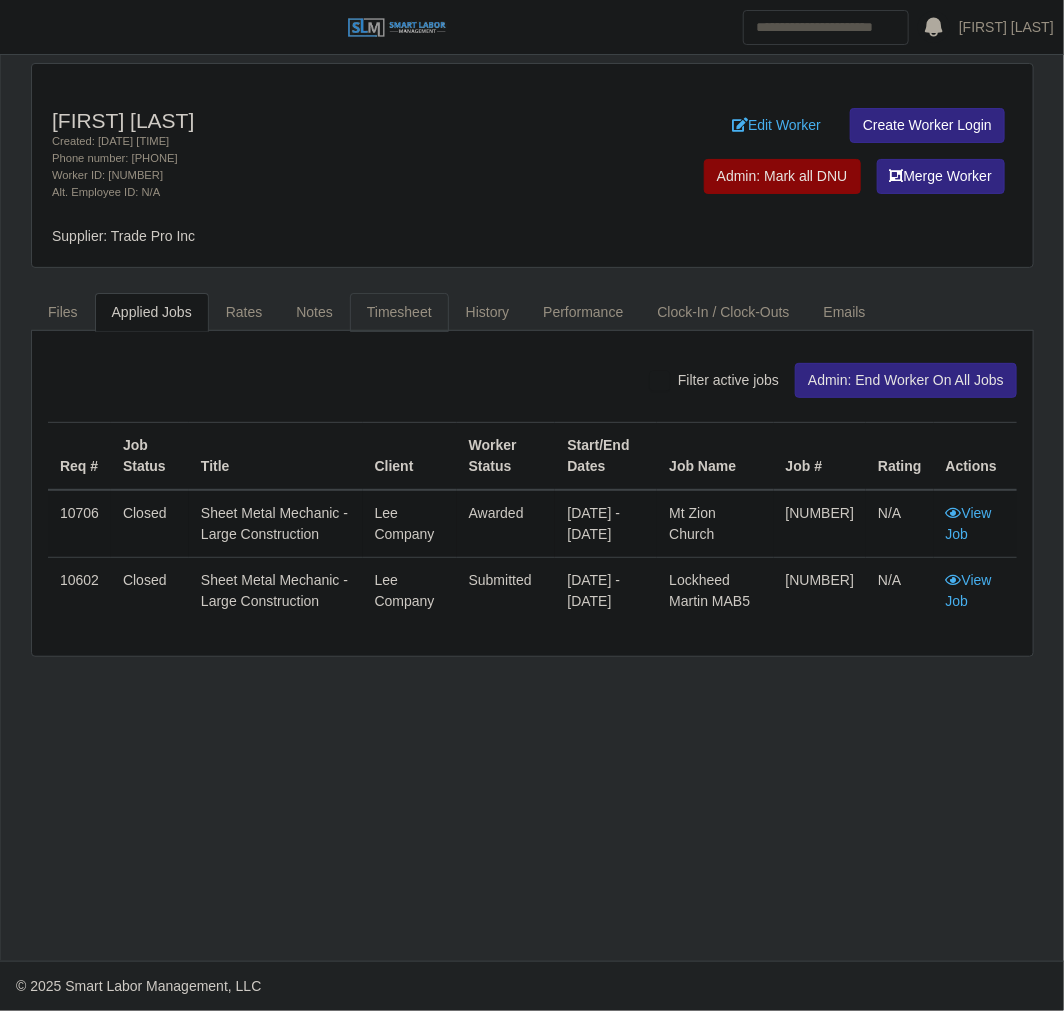 click on "Timesheet" at bounding box center [399, 312] 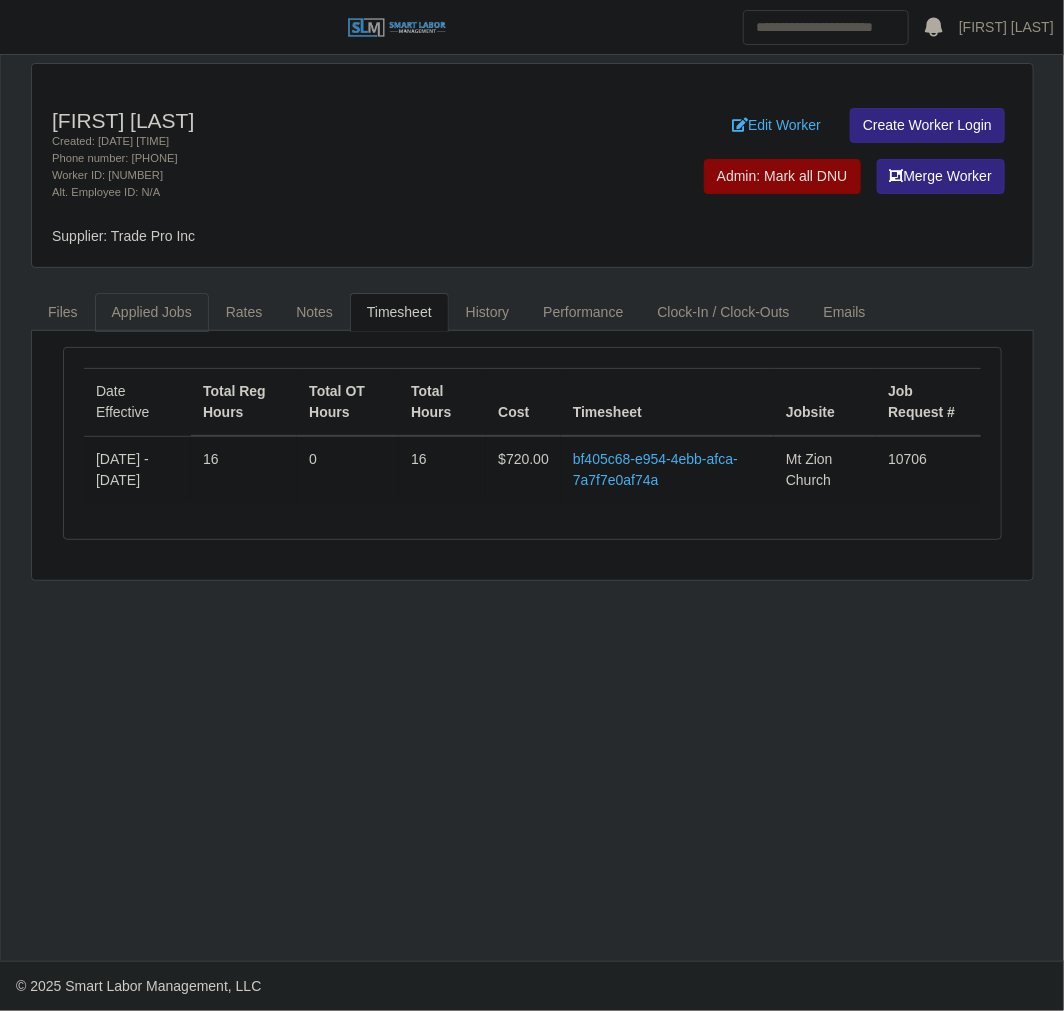 click on "Applied Jobs" at bounding box center (152, 312) 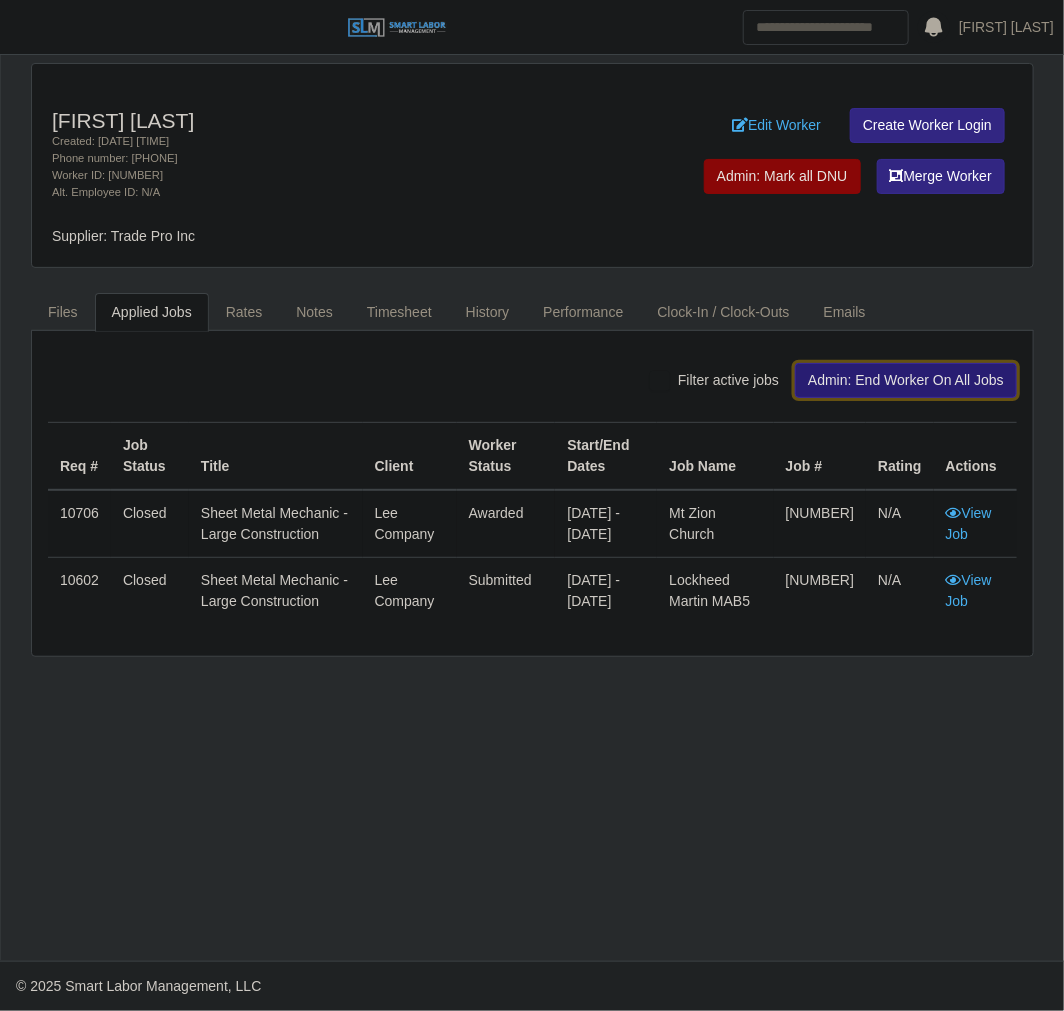 click on "Admin: End Worker On All Jobs" at bounding box center (906, 380) 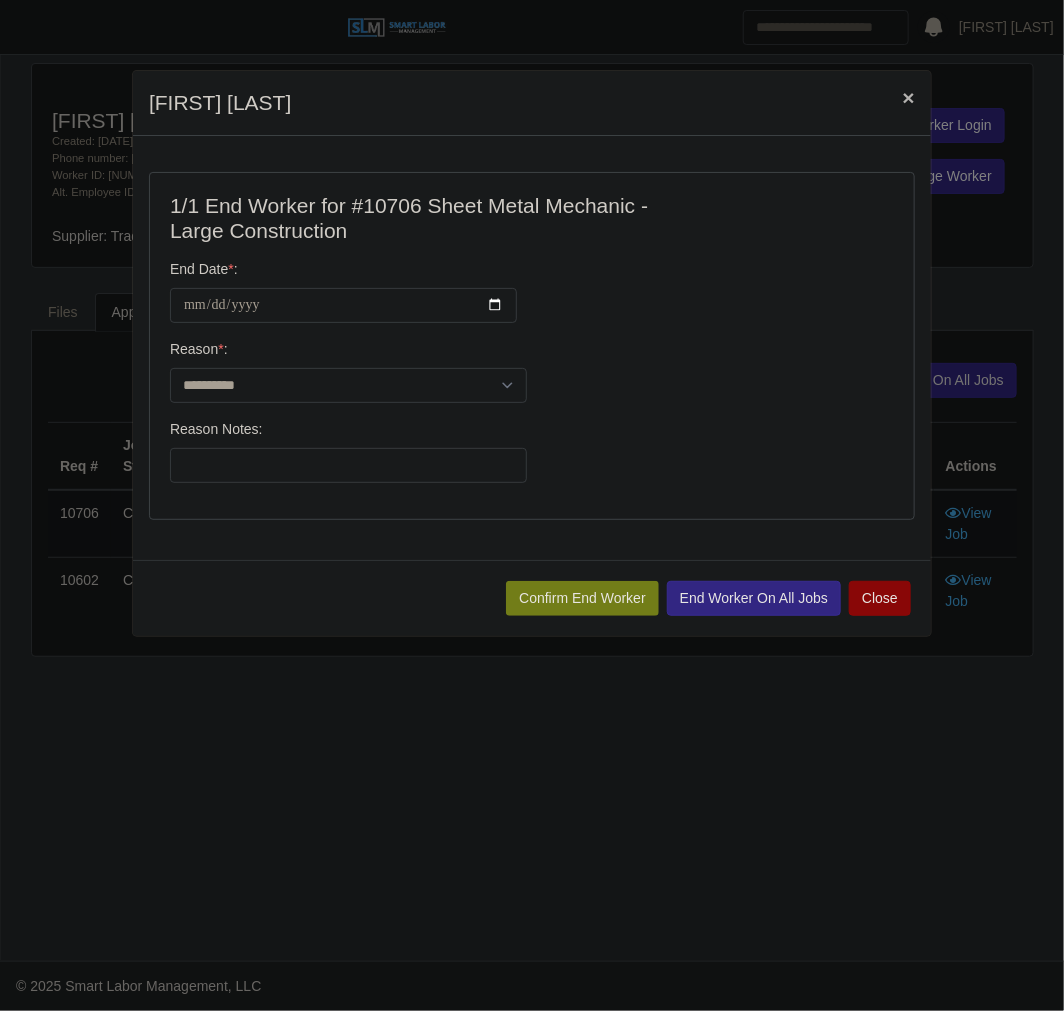 click on "×" at bounding box center [909, 97] 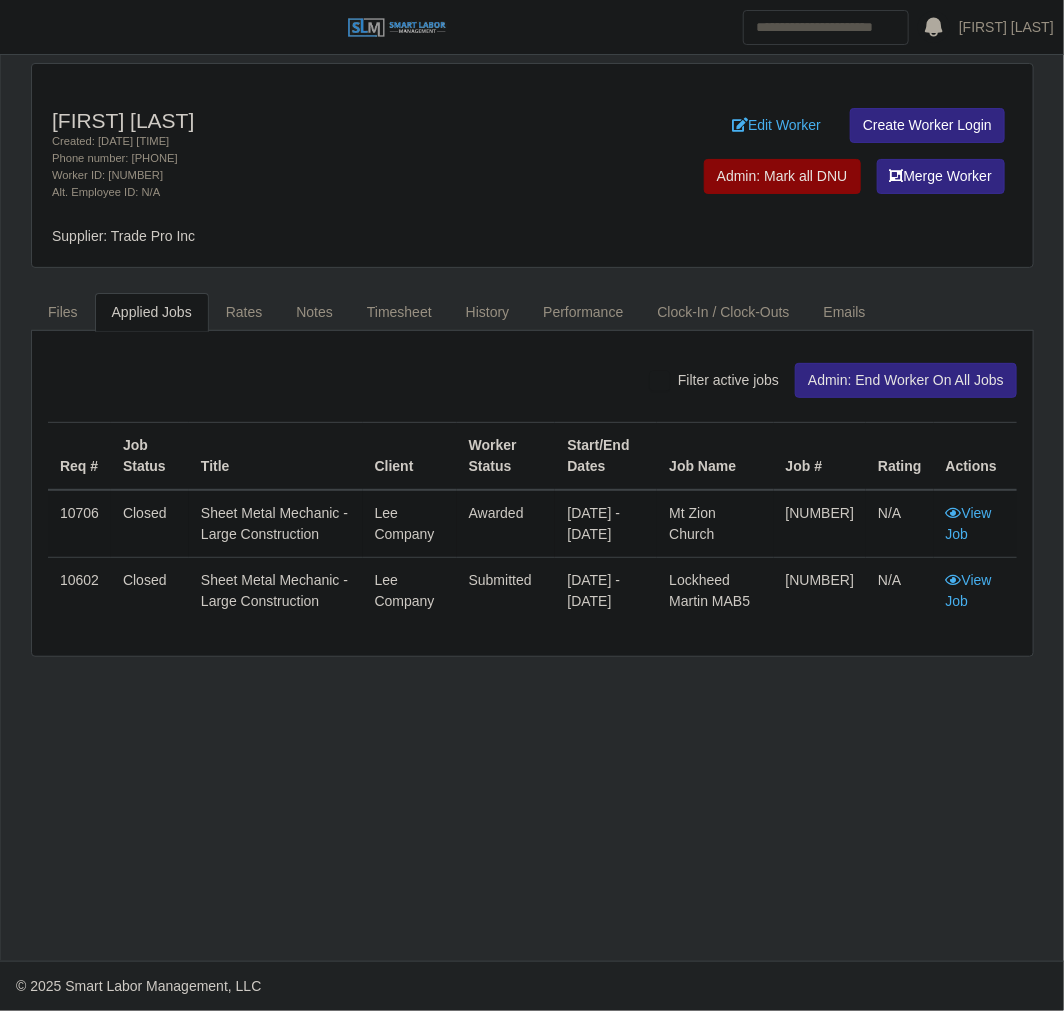 click on "Michael    Hicks
Created: 07/17/2025 01:08 PM
Phone number:
256-620-2851
Worker ID: 17440
Alt. Employee ID: N/A    Edit Worker          Create Worker Login   Admin: Mark all DNU      Merge Worker
Supplier: Trade Pro Inc     Files   Applied Jobs   Rates   Notes   Timesheet   History   Performance   Clock-In / Clock-Outs   Emails       Filter active jobs
Admin: End Worker On All Jobs
Req #   Job Status   Title   Client   Worker Status   Start/End Dates   Job Name   Job #   Rating   Actions   10706    Closed   Sheet Metal Mechanic - Large Construction   Lee Company   awarded   07/22/2025 - 07/22/2026   Mt Zion Church   2024-05-0919-01   N/A    View Job 10602    Closed   Sheet Metal Mechanic - Large Construction   Lee Company   submitted   07/14/2025 - 07/15/2026   Lockheed Martin MAB5   2024-05-0300-01   N/A" at bounding box center (532, 508) 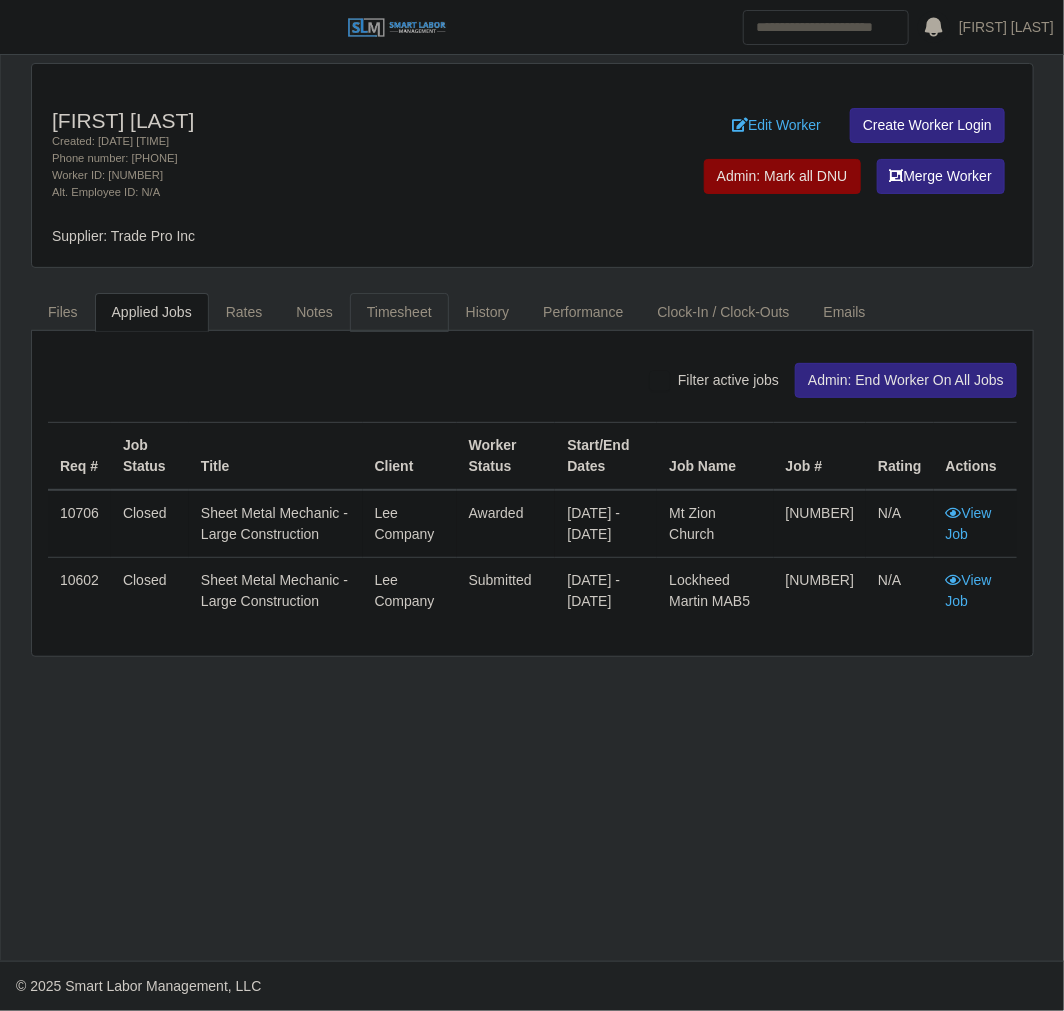 click on "Timesheet" at bounding box center (399, 312) 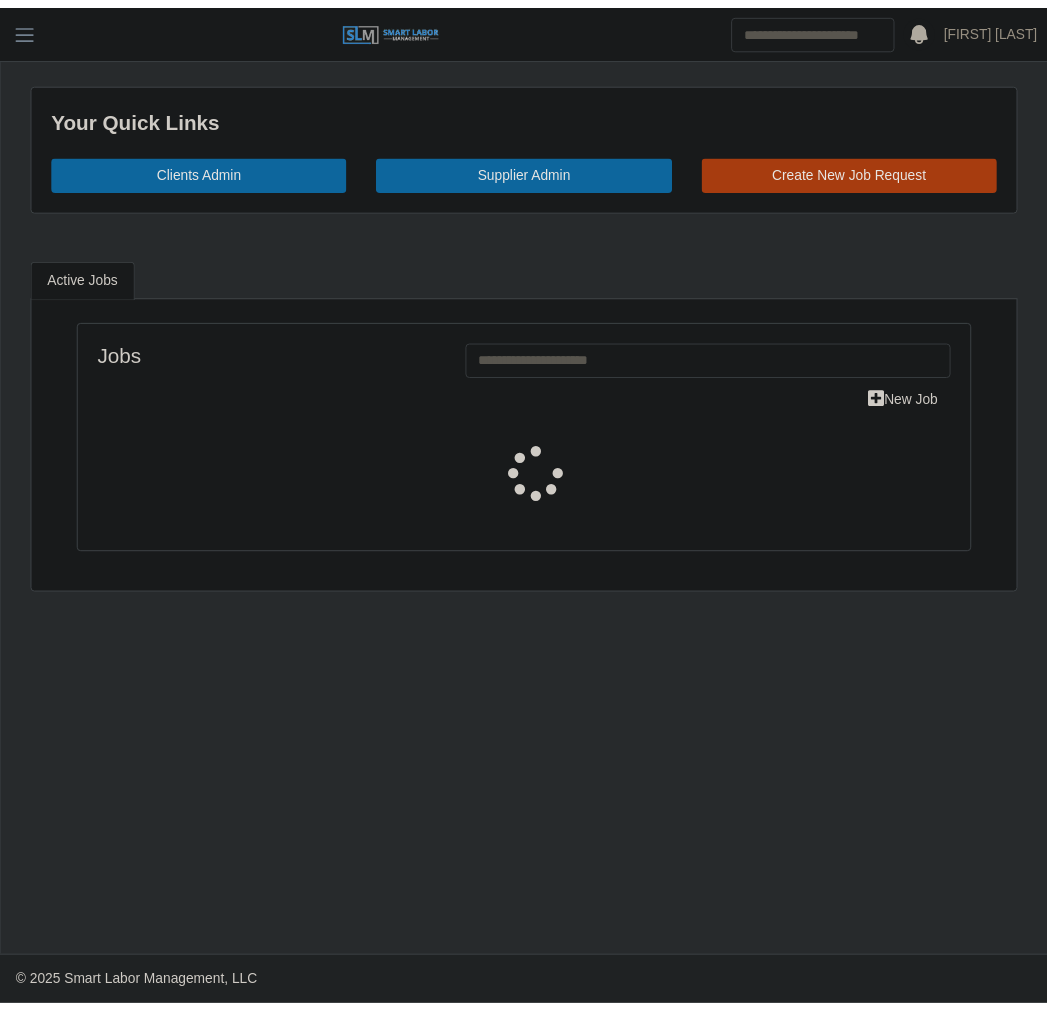 scroll, scrollTop: 0, scrollLeft: 0, axis: both 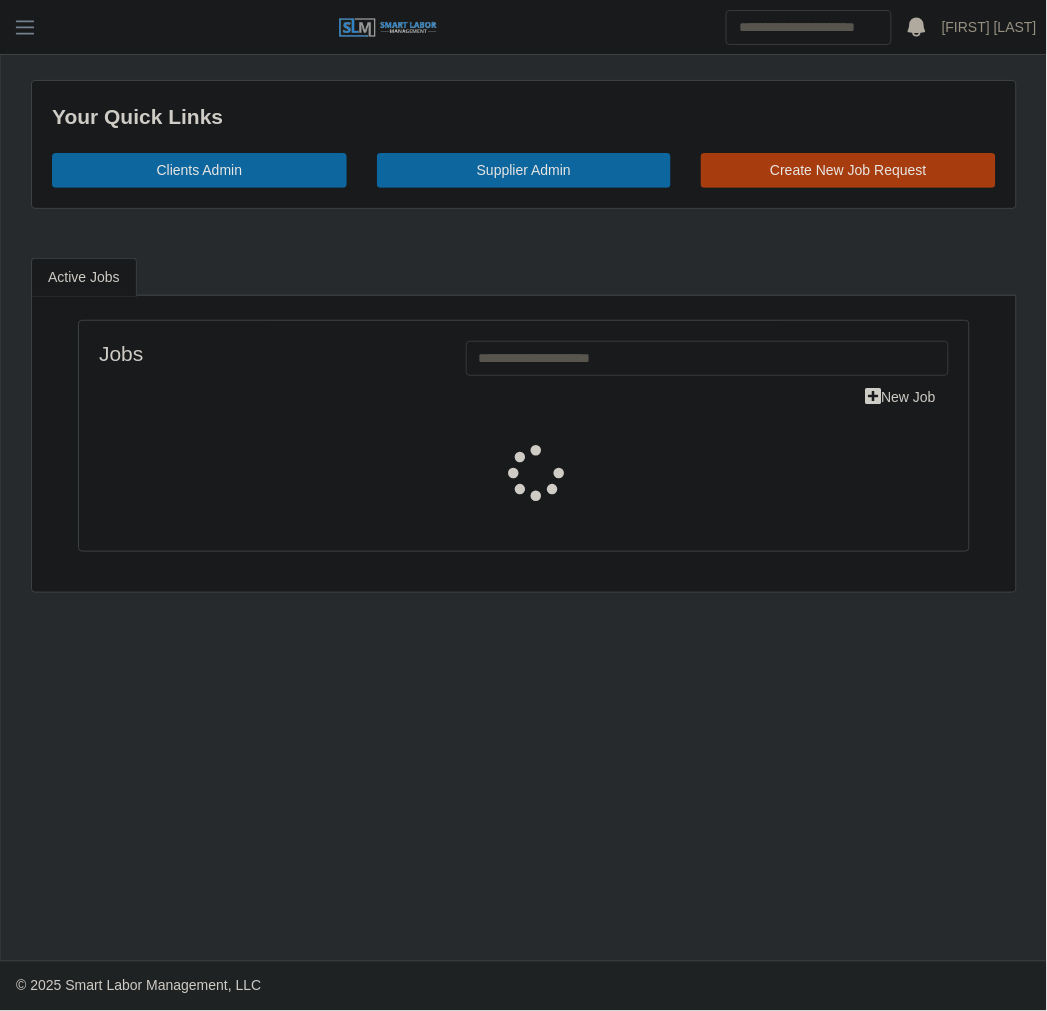 select on "****" 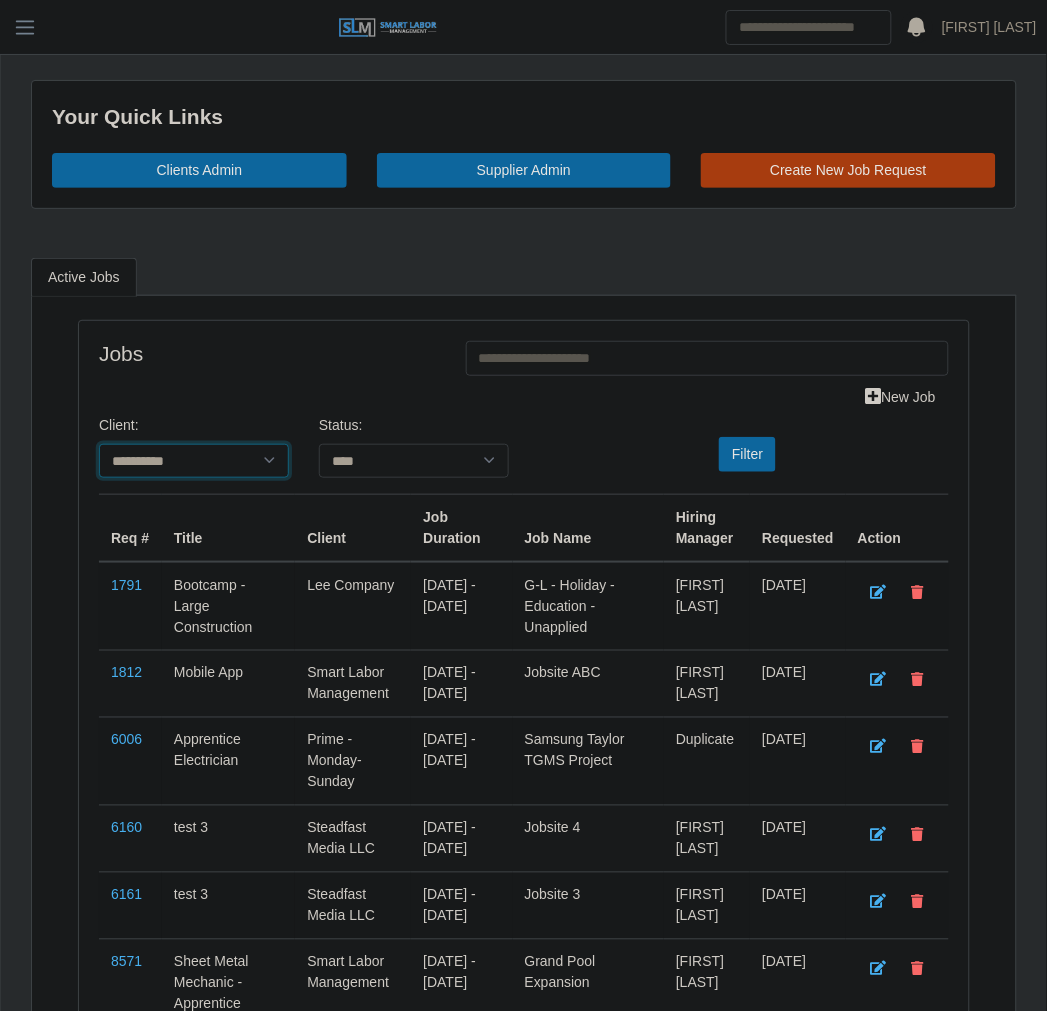 click on "**********" at bounding box center (194, 461) 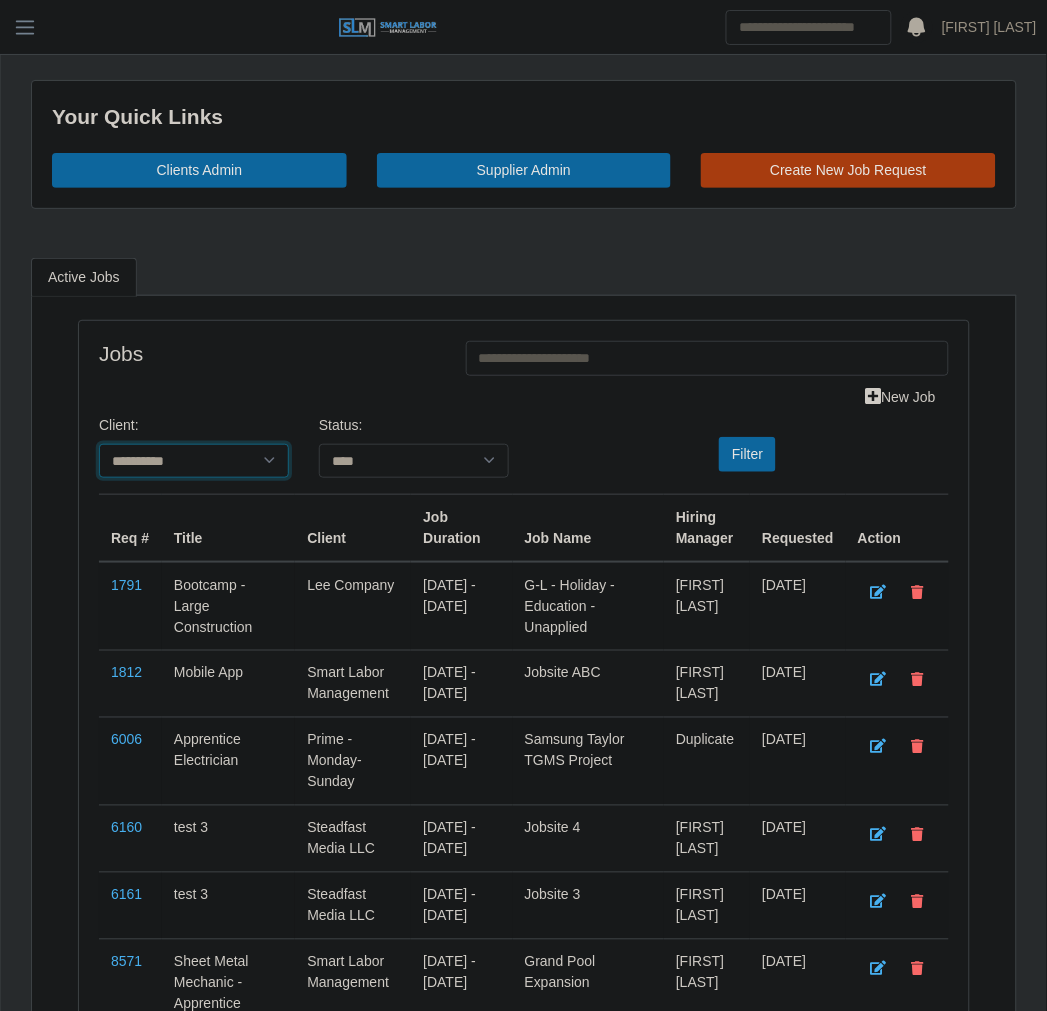 select on "**********" 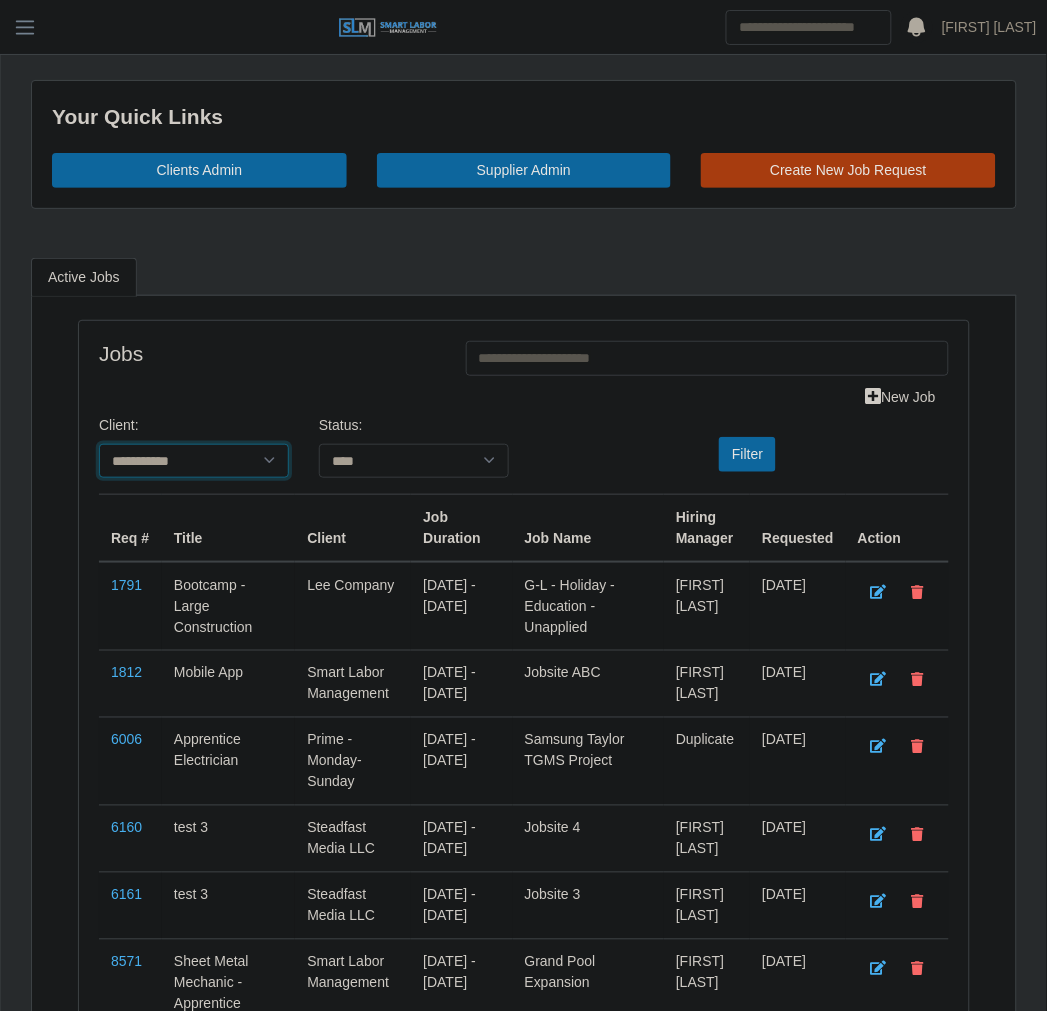 click on "**********" at bounding box center [194, 461] 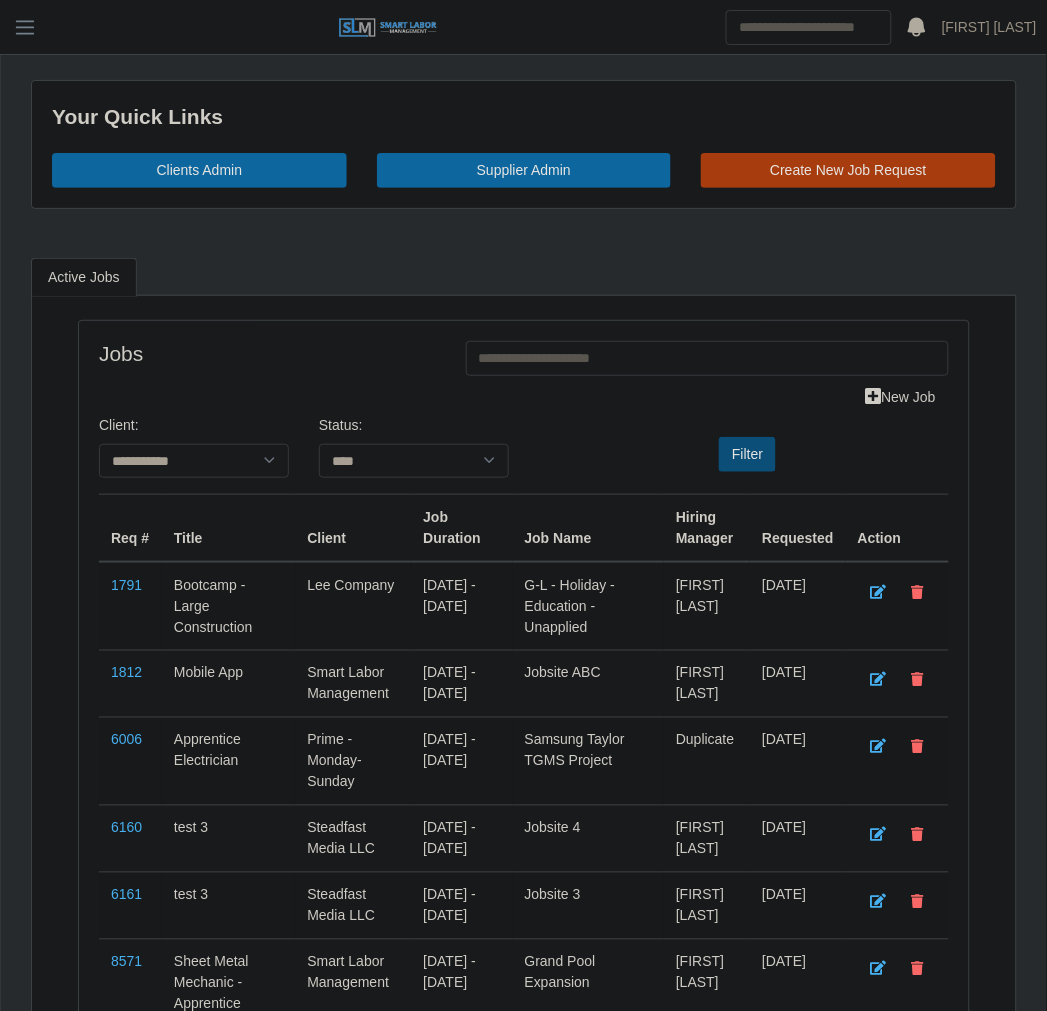 click on "Filter" at bounding box center [747, 454] 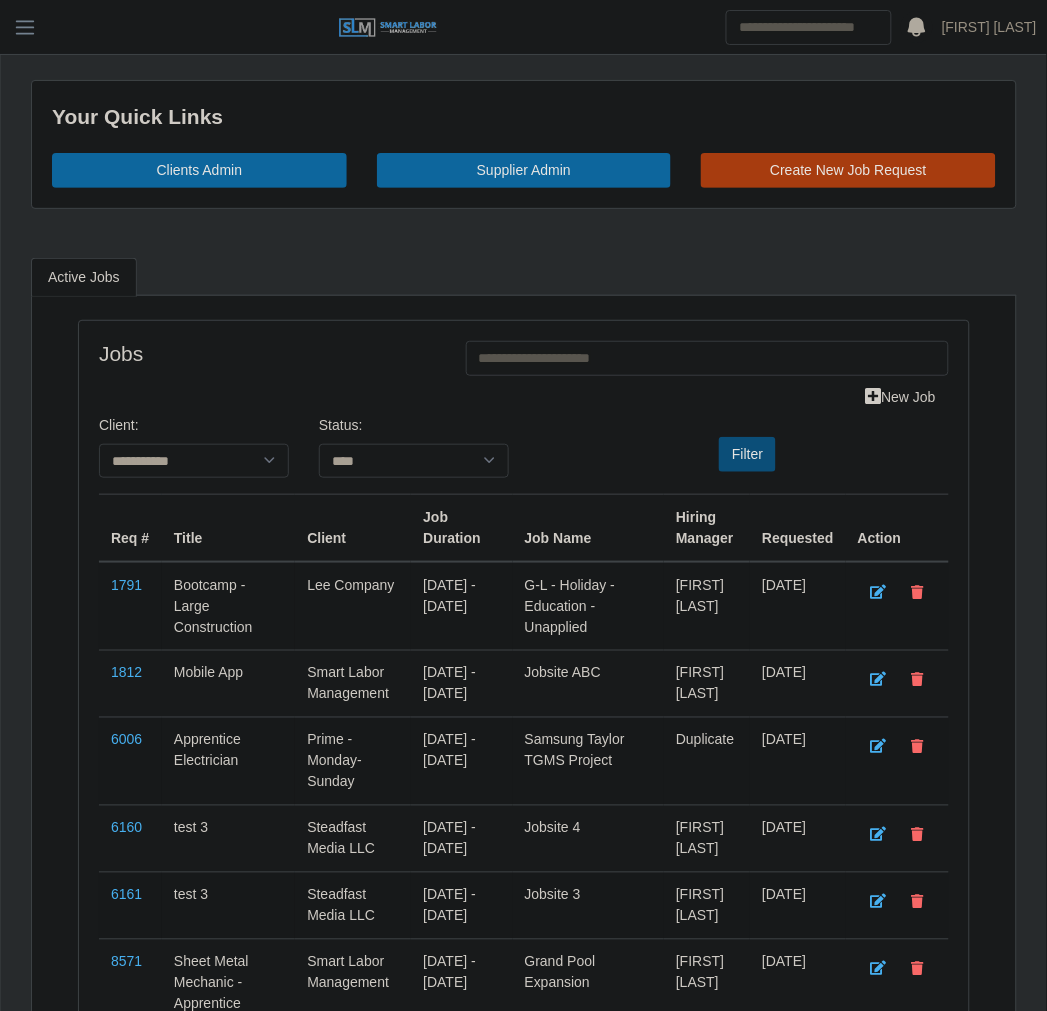 click on "Filter" at bounding box center (747, 454) 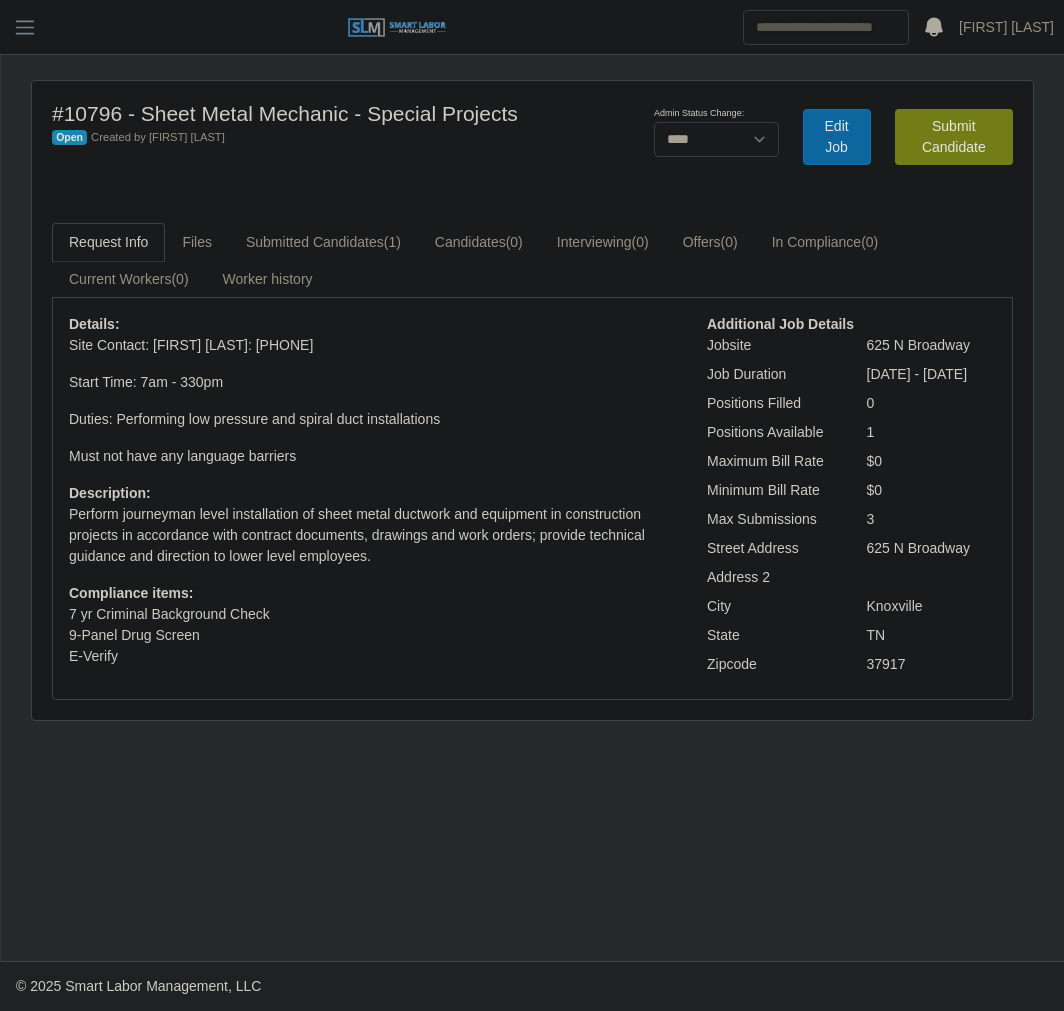select on "****" 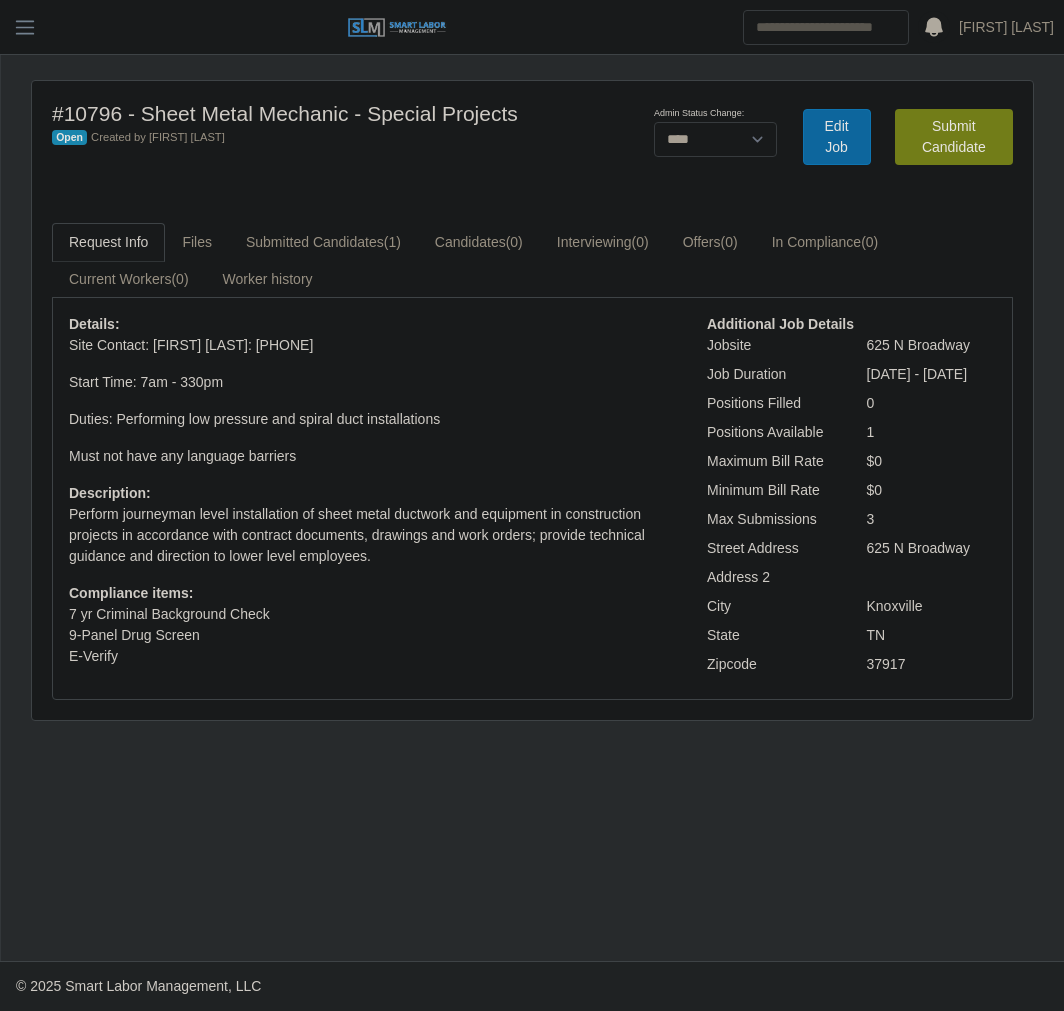 scroll, scrollTop: 0, scrollLeft: 0, axis: both 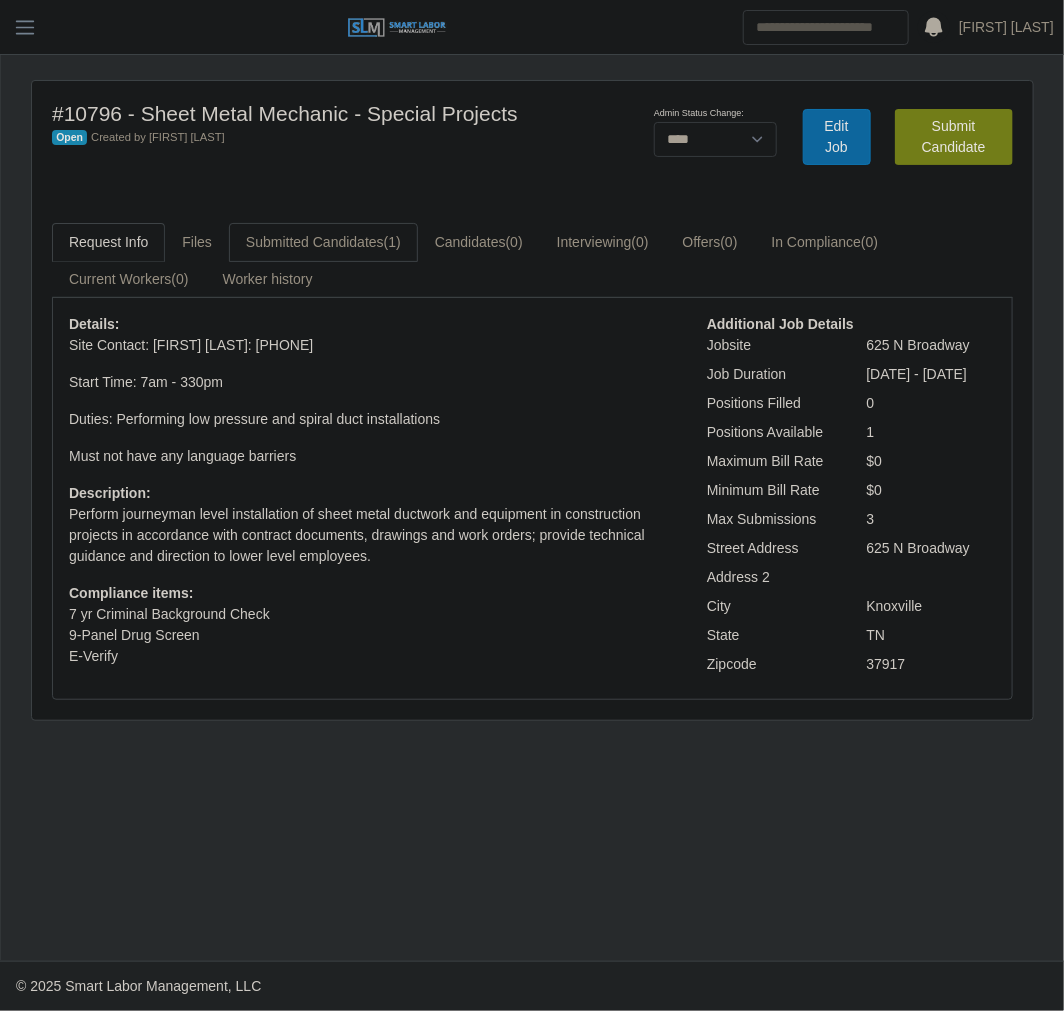 click on "Submitted Candidates
(1)" at bounding box center [323, 242] 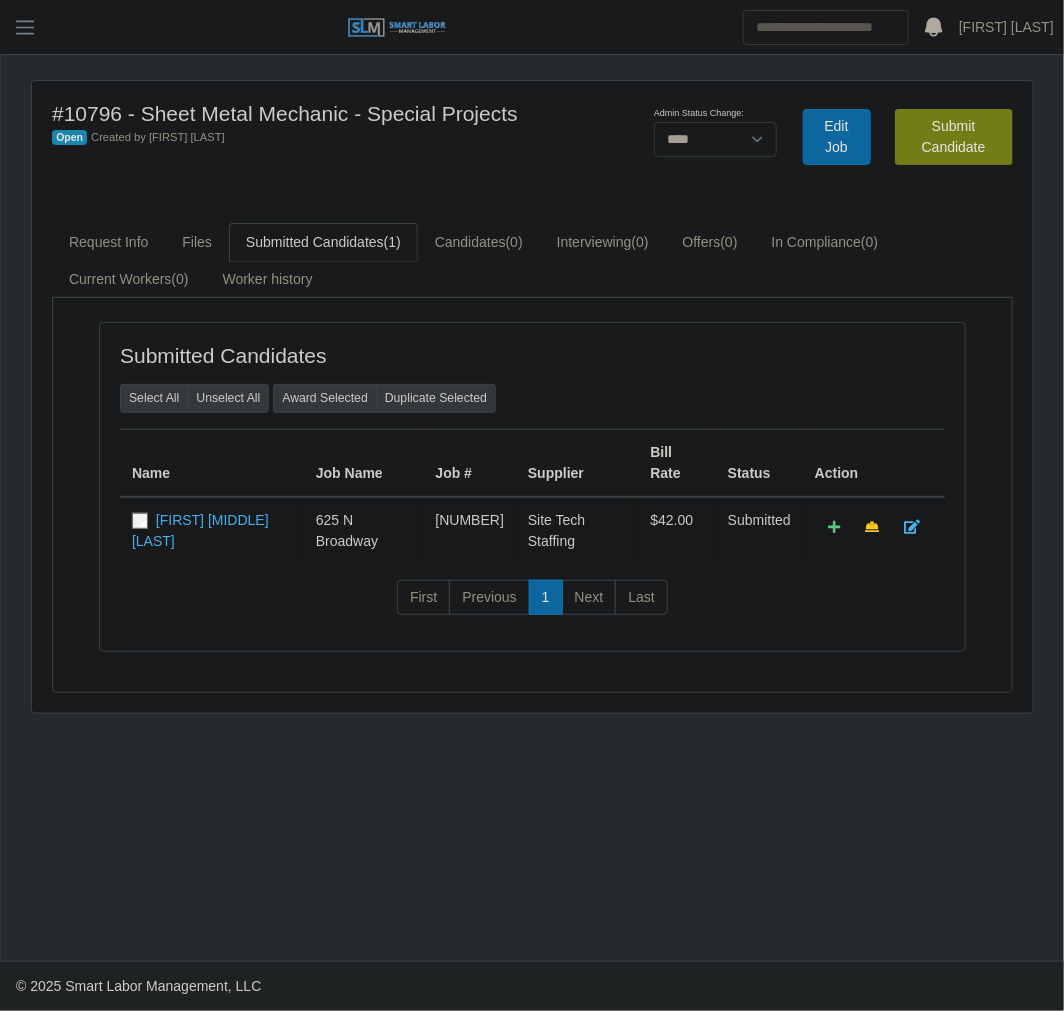 click on "Randy  M.  Foster" at bounding box center [212, 530] 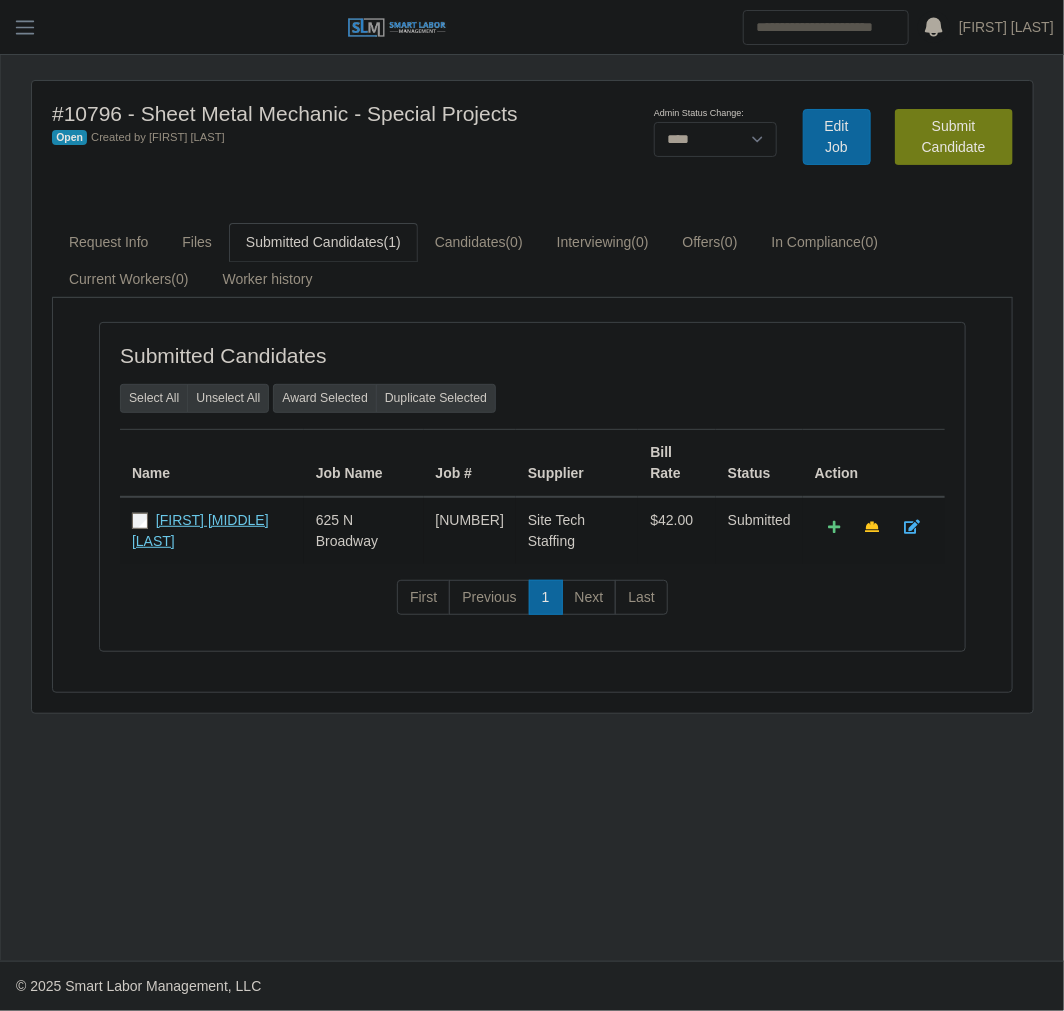 click on "Randy  M.  Foster" at bounding box center [200, 530] 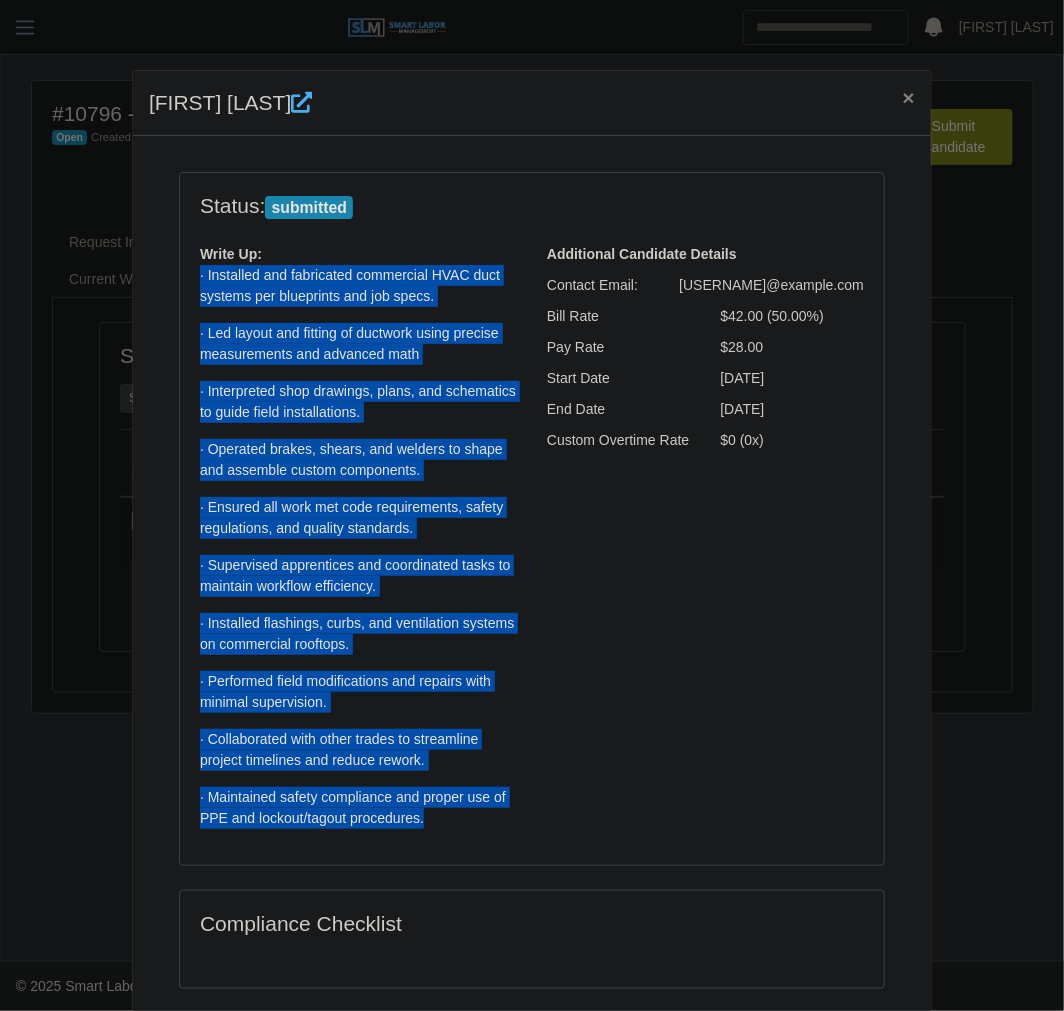 drag, startPoint x: 433, startPoint y: 822, endPoint x: 191, endPoint y: 273, distance: 599.9708 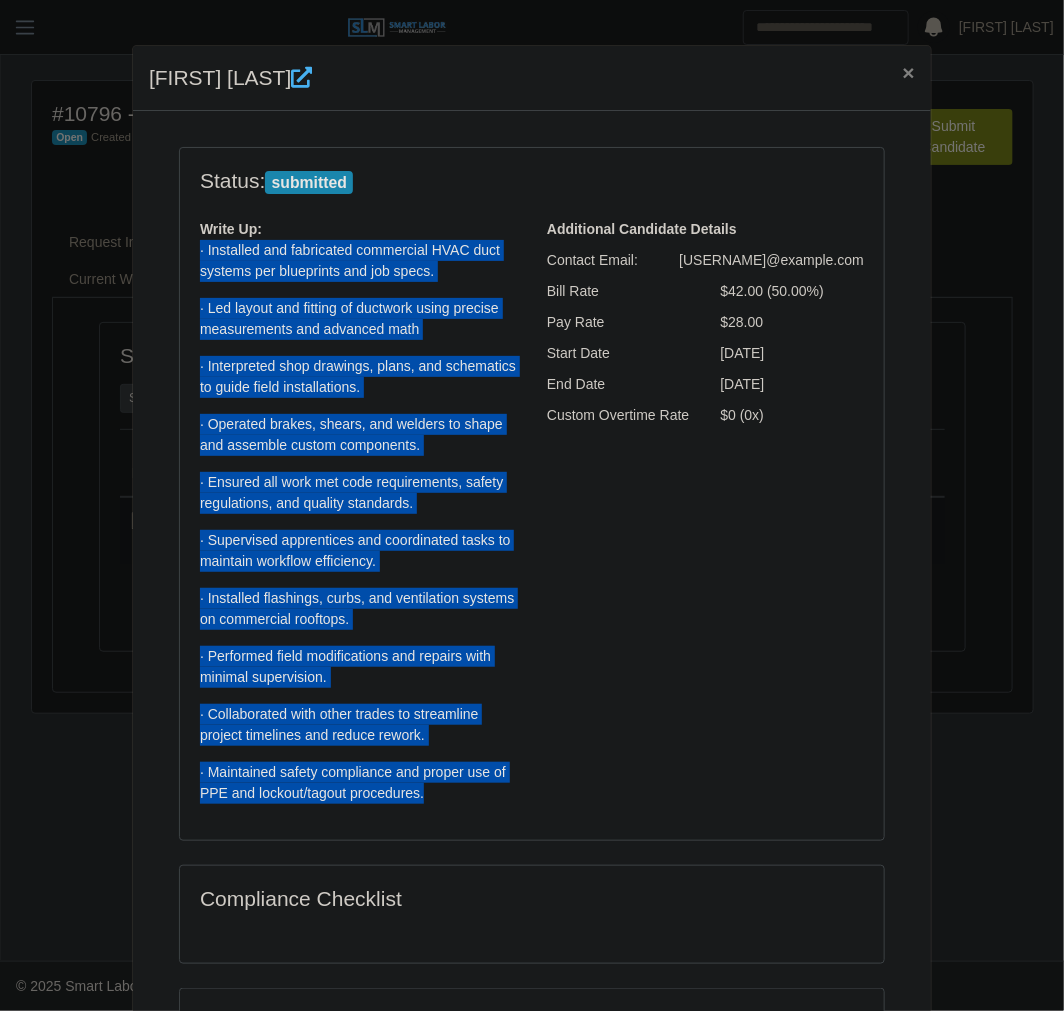 scroll, scrollTop: 0, scrollLeft: 0, axis: both 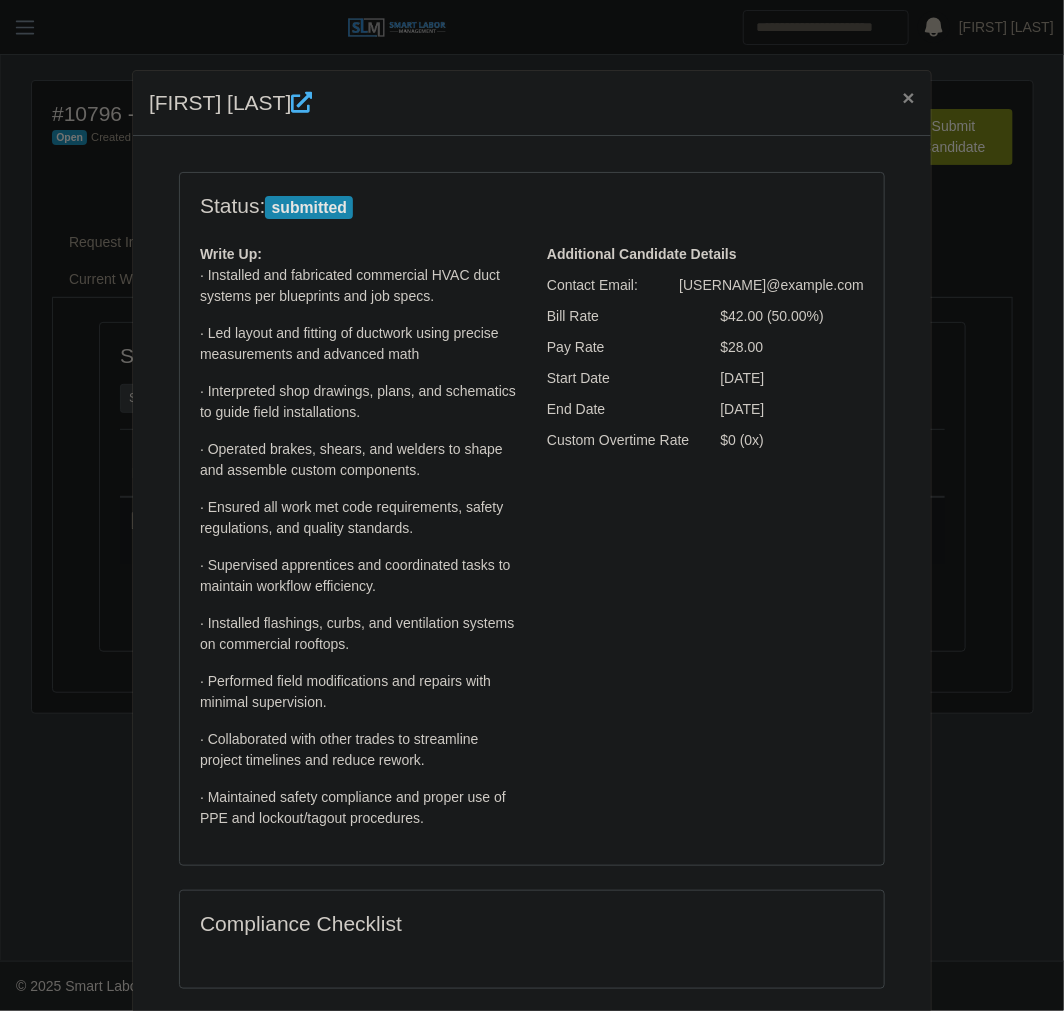 click on "Additional Candidate Details
Contact Email:
randymanfoster@gmail.com
Bill Rate
$42.00 (50.00%)
Pay Rate
$28.00
Start Date
08/04/2025
End Date
08/24/2025
Custom Overtime Rate
$0 (0x)" at bounding box center [705, 544] 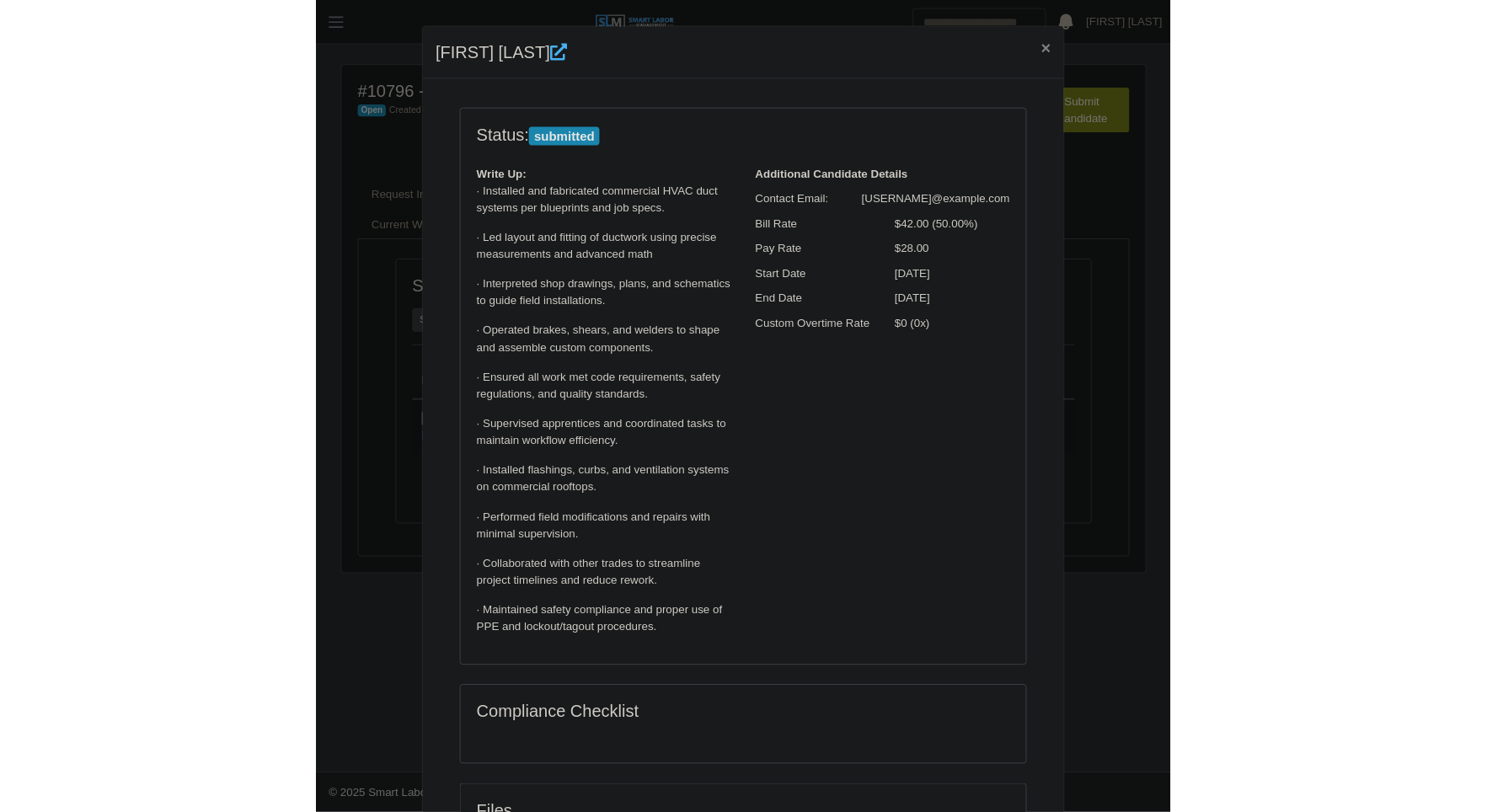 scroll, scrollTop: 0, scrollLeft: 0, axis: both 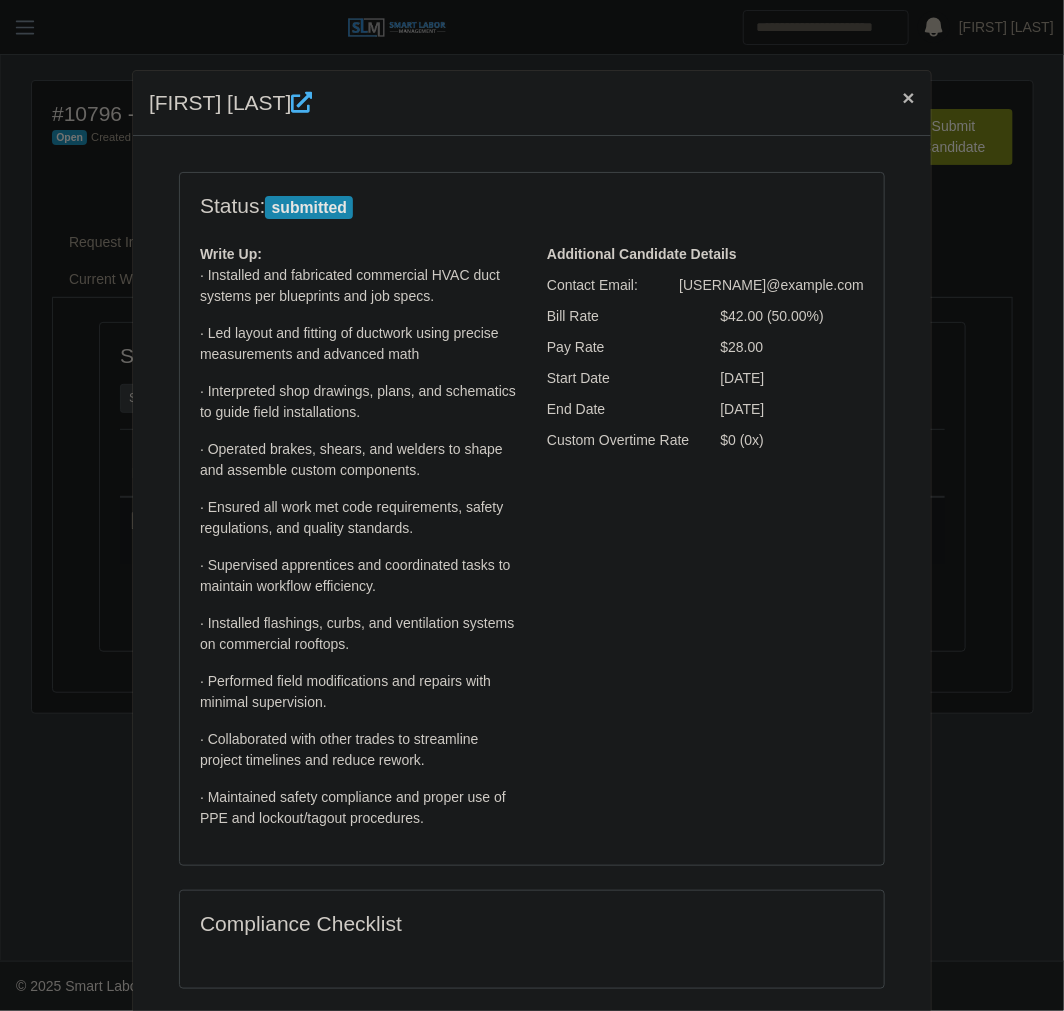 drag, startPoint x: 887, startPoint y: 97, endPoint x: 957, endPoint y: 150, distance: 87.80091 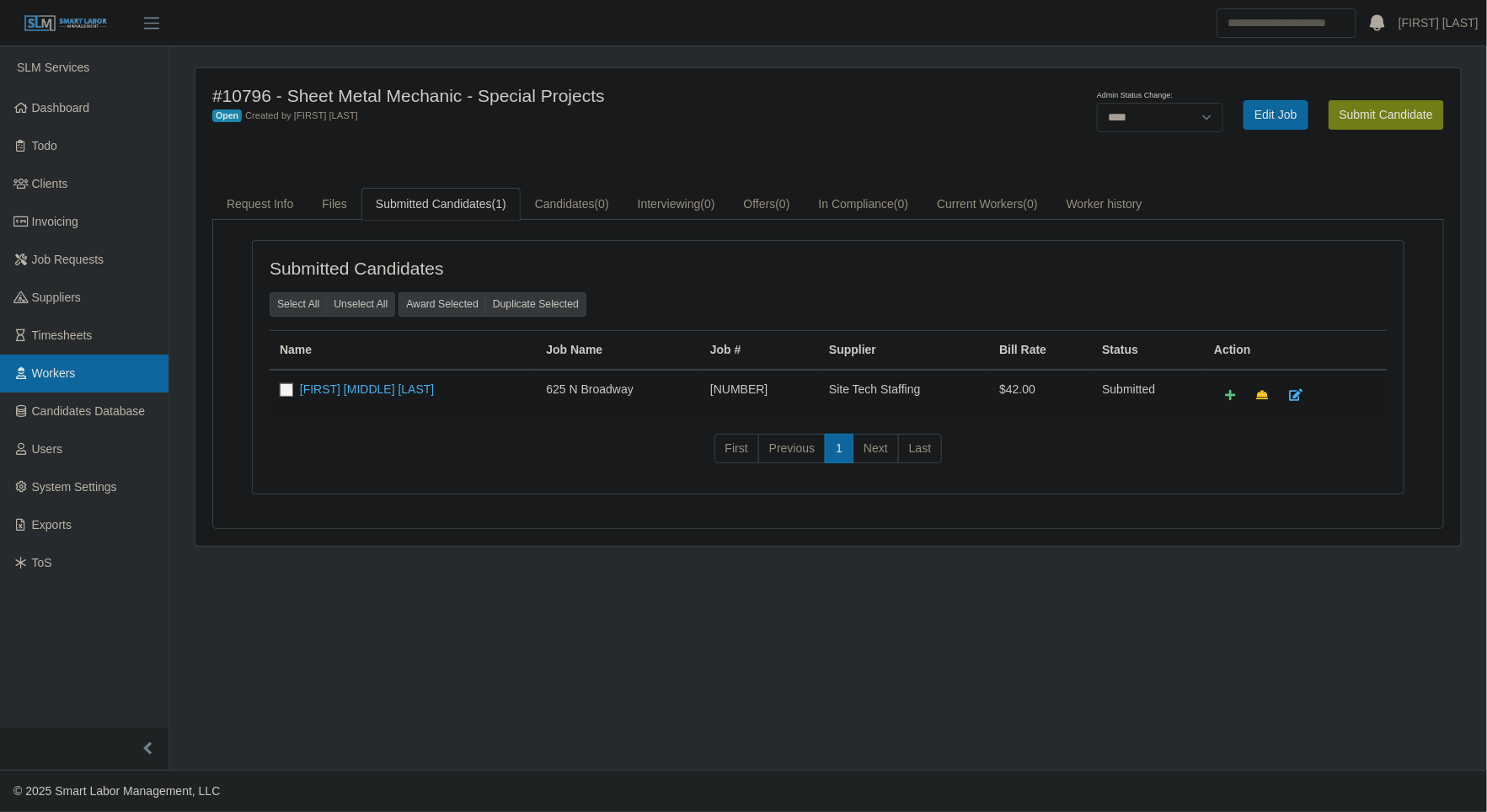 click on "Workers" at bounding box center [84, 373] 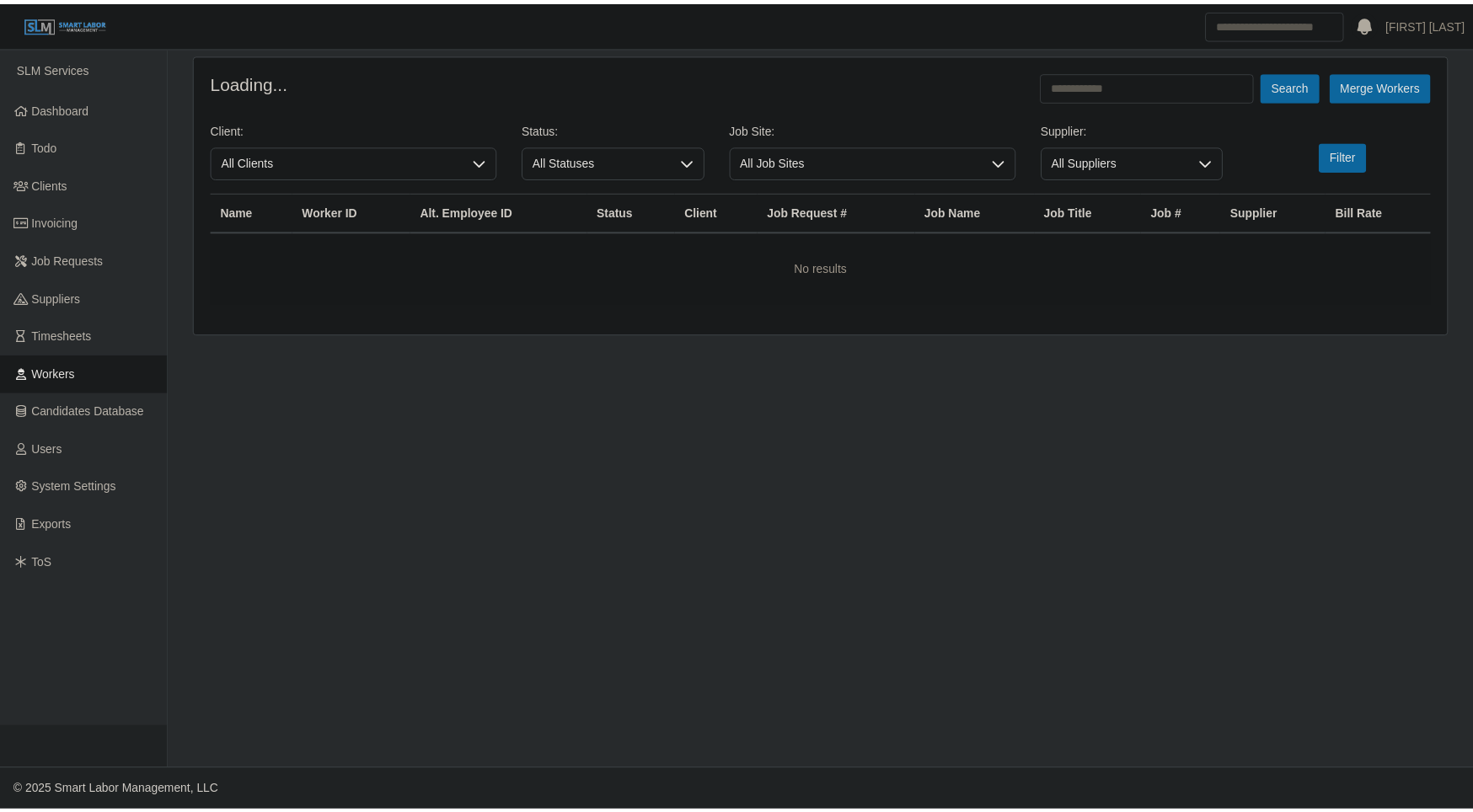scroll, scrollTop: 0, scrollLeft: 0, axis: both 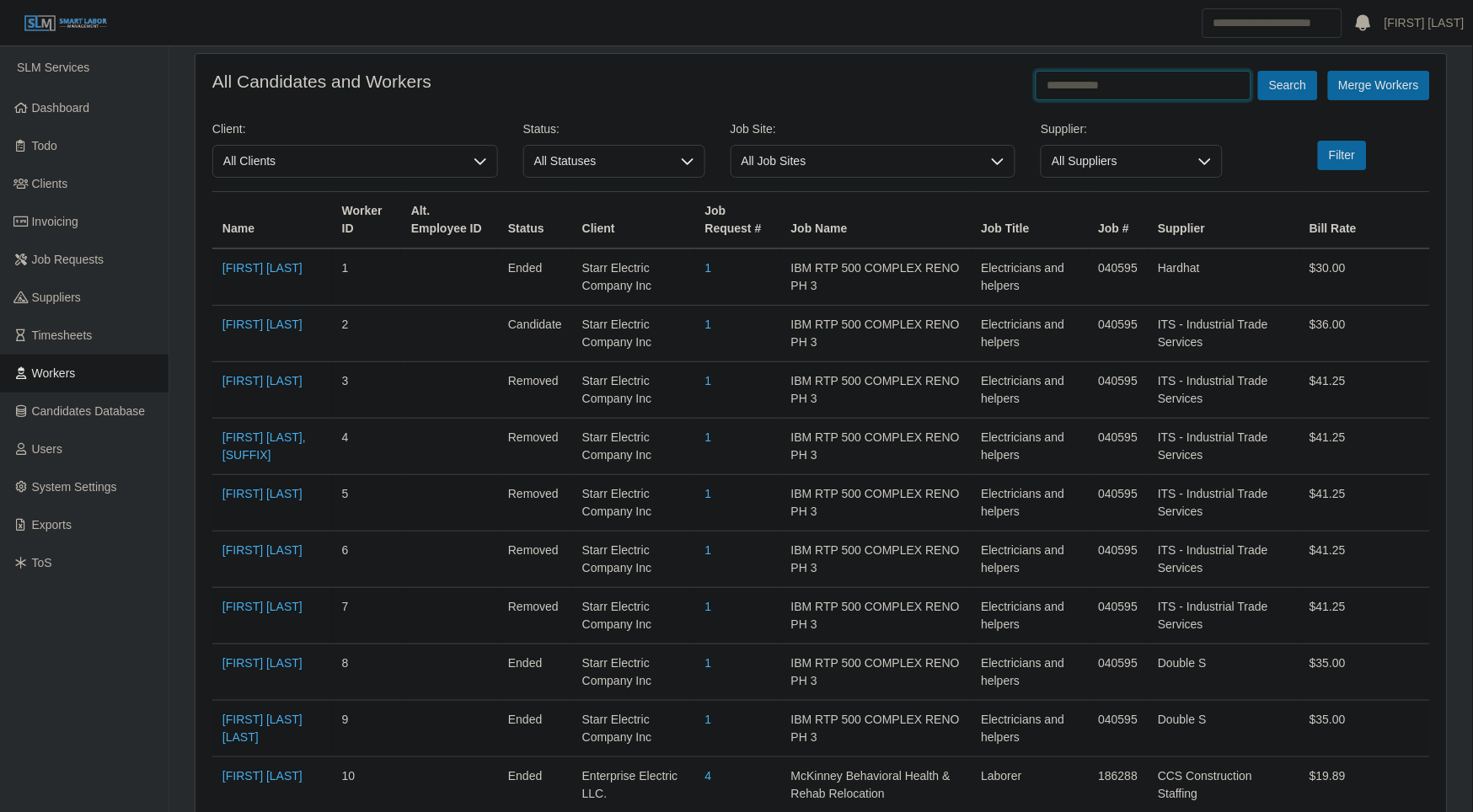 click at bounding box center [1144, 85] 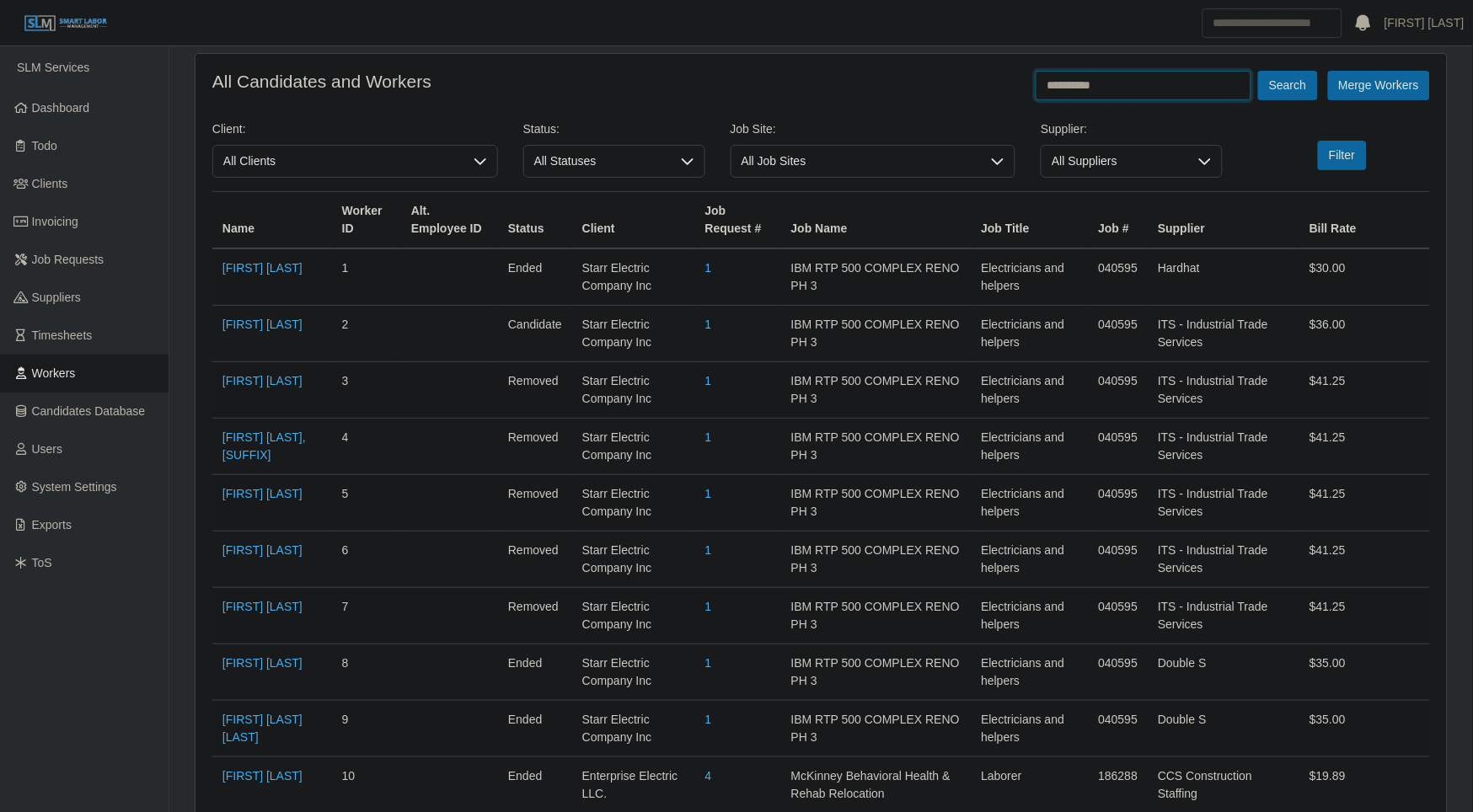 type on "**********" 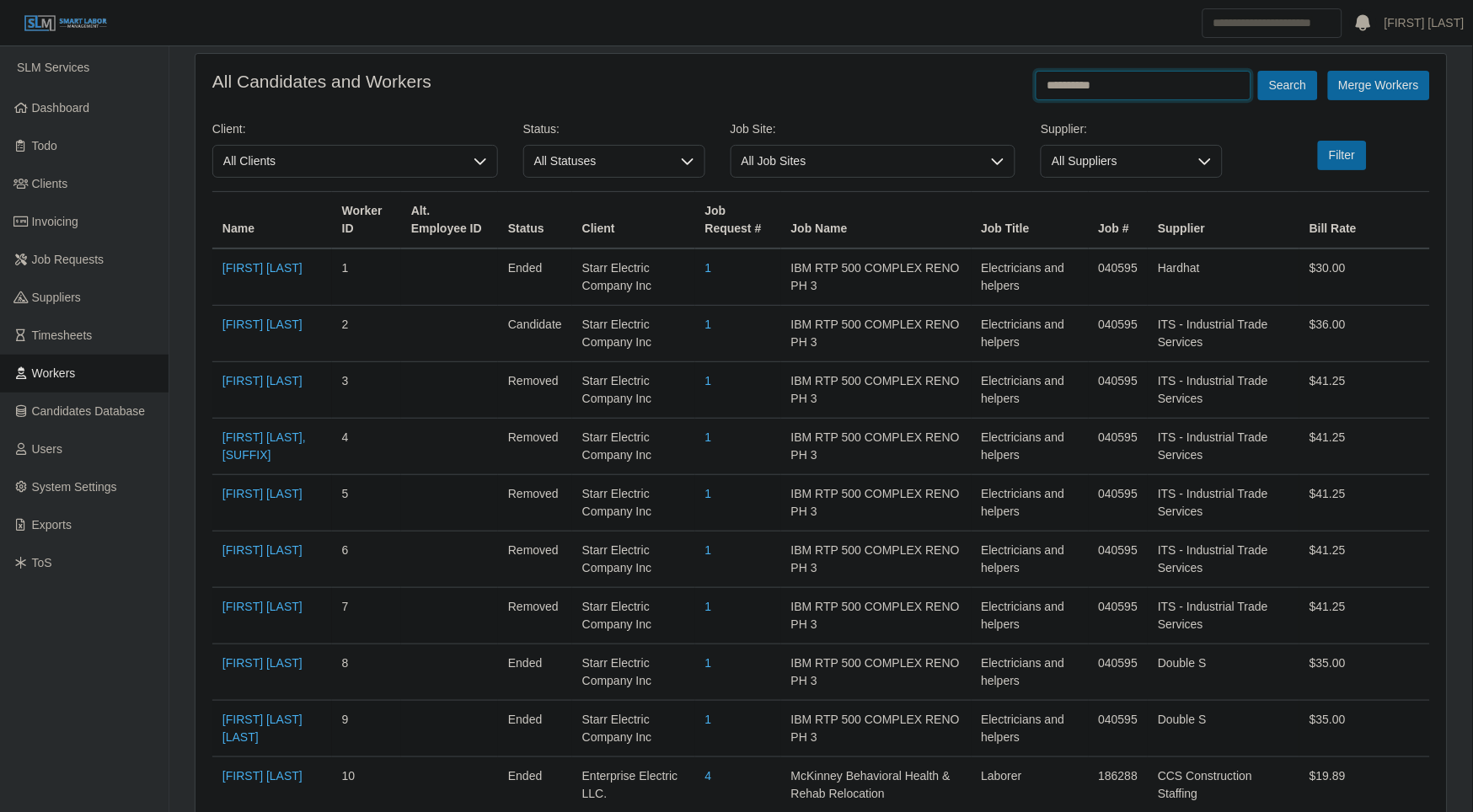 click on "Search" at bounding box center [1288, 85] 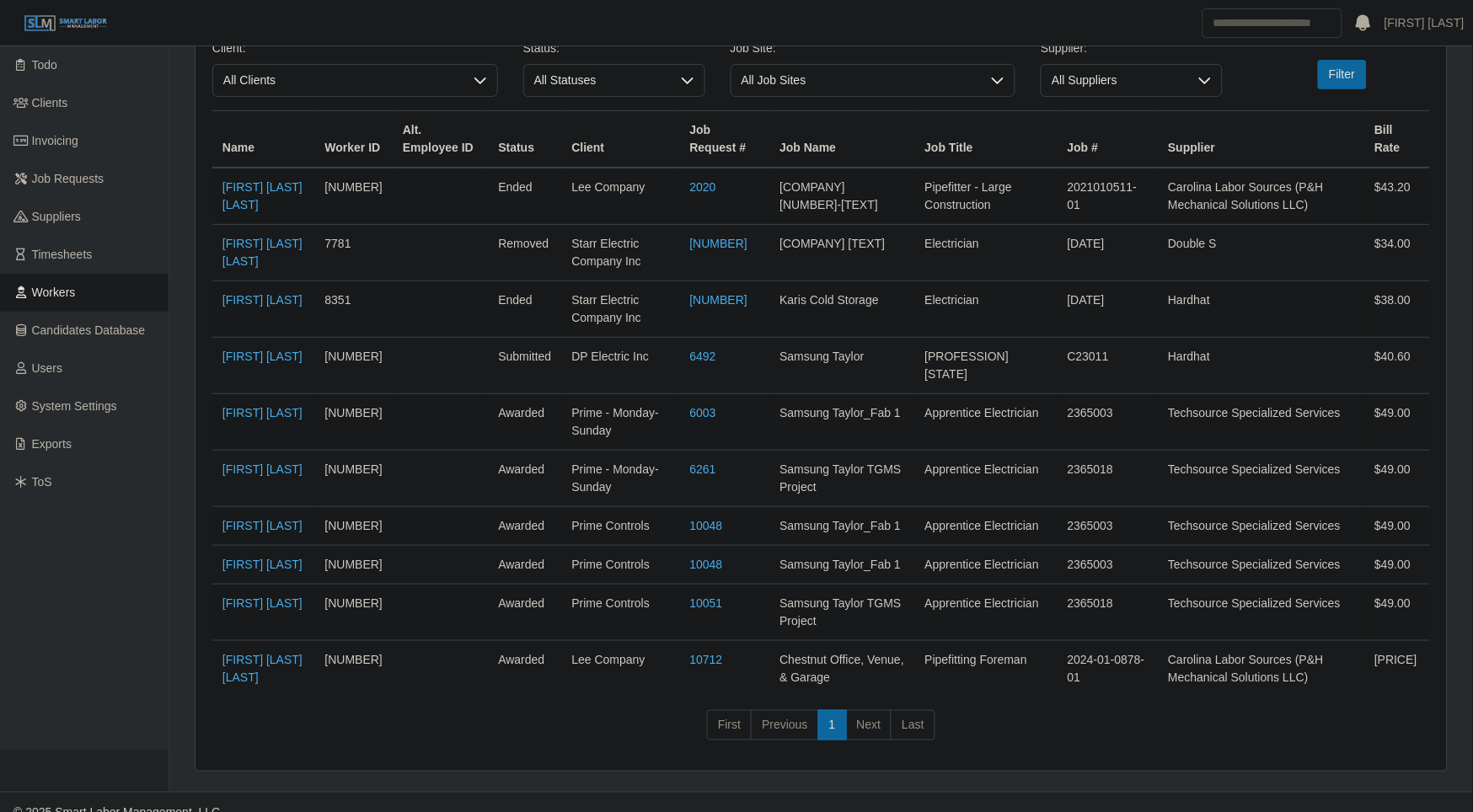 scroll, scrollTop: 103, scrollLeft: 0, axis: vertical 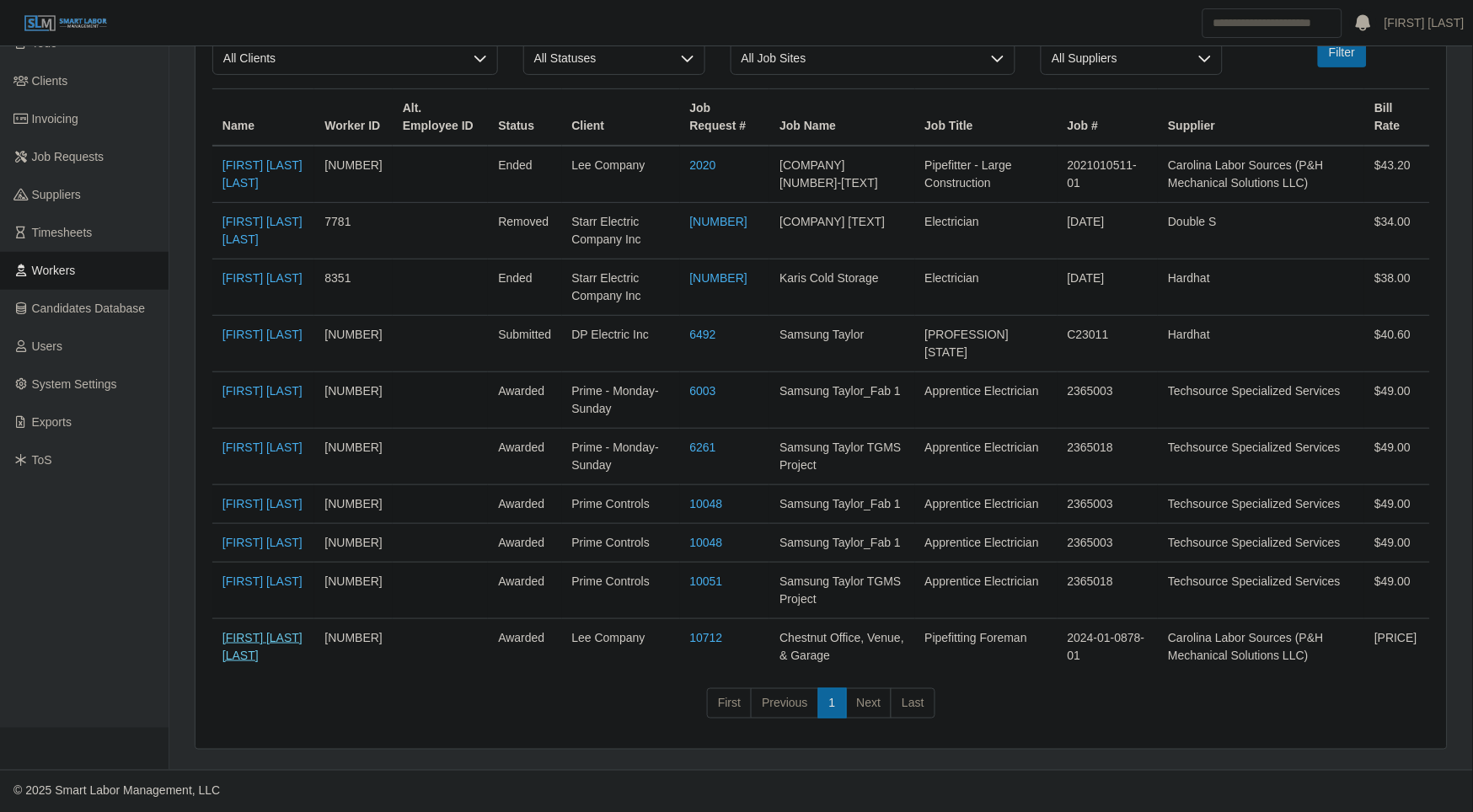 click on "Luis Ortiz Esteban" at bounding box center (262, 646) 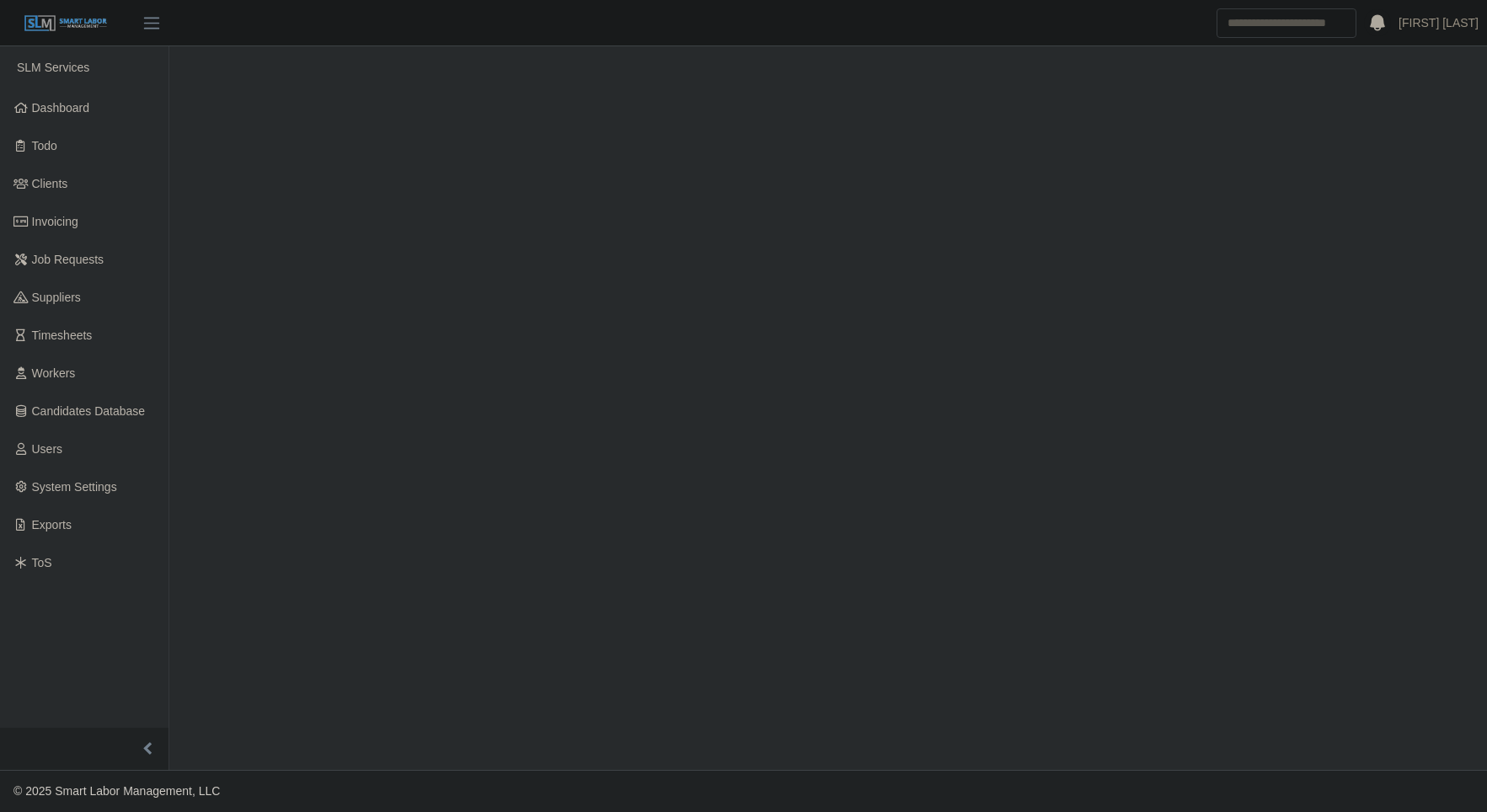 scroll, scrollTop: 0, scrollLeft: 0, axis: both 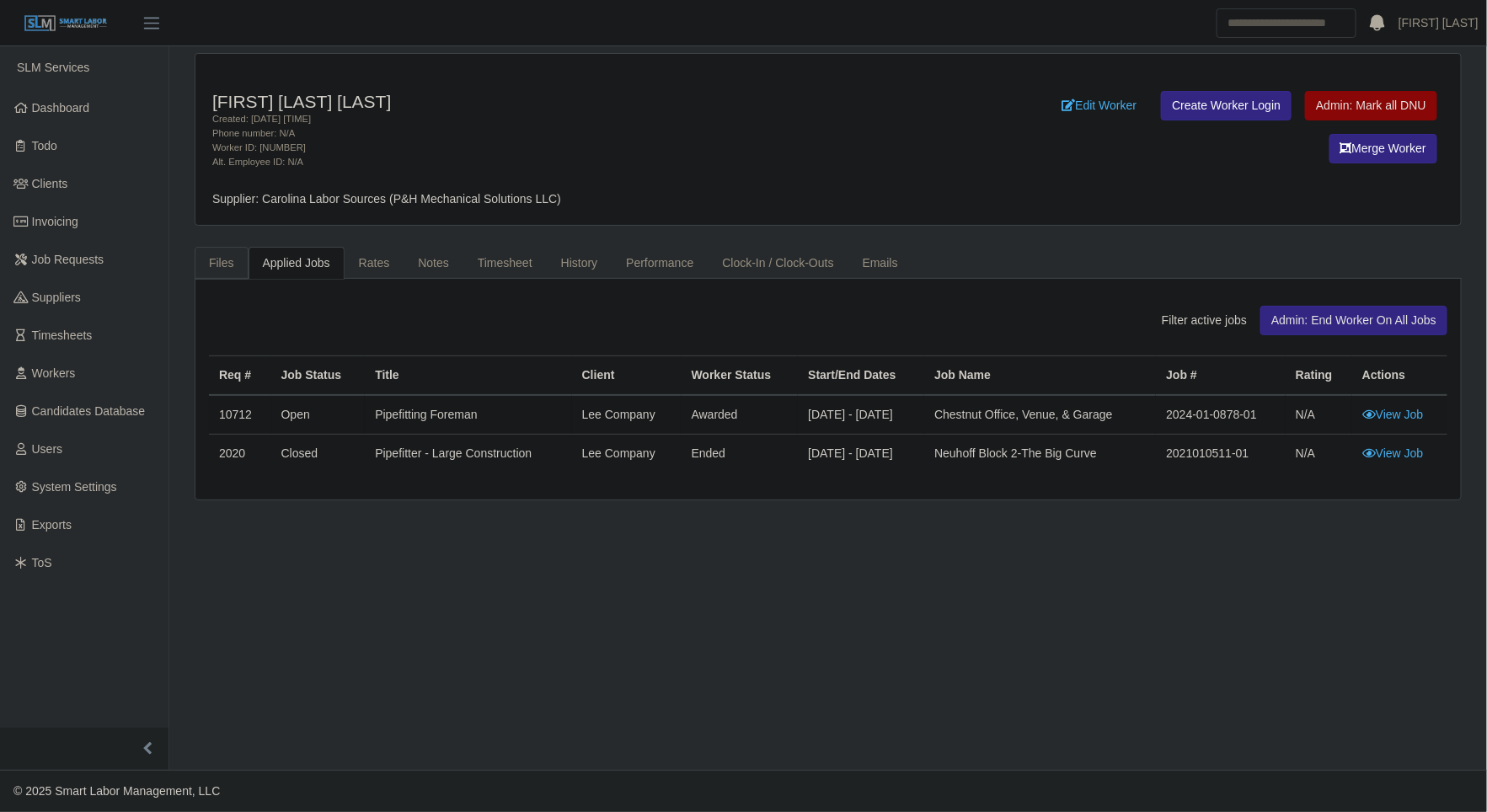 click on "Files" at bounding box center (222, 263) 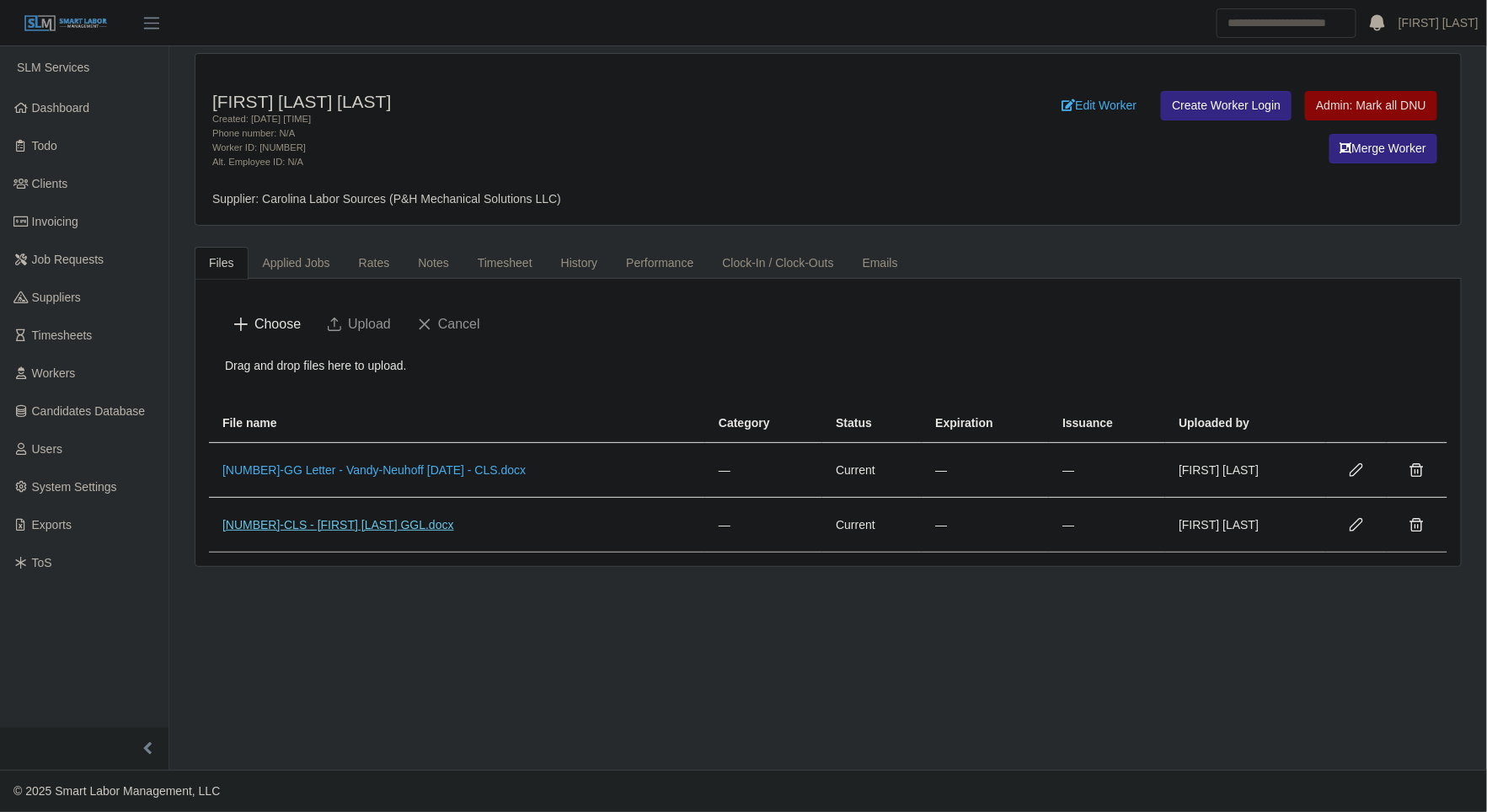 click on "1753908177-CLS - Luis Esteban GGL.docx" 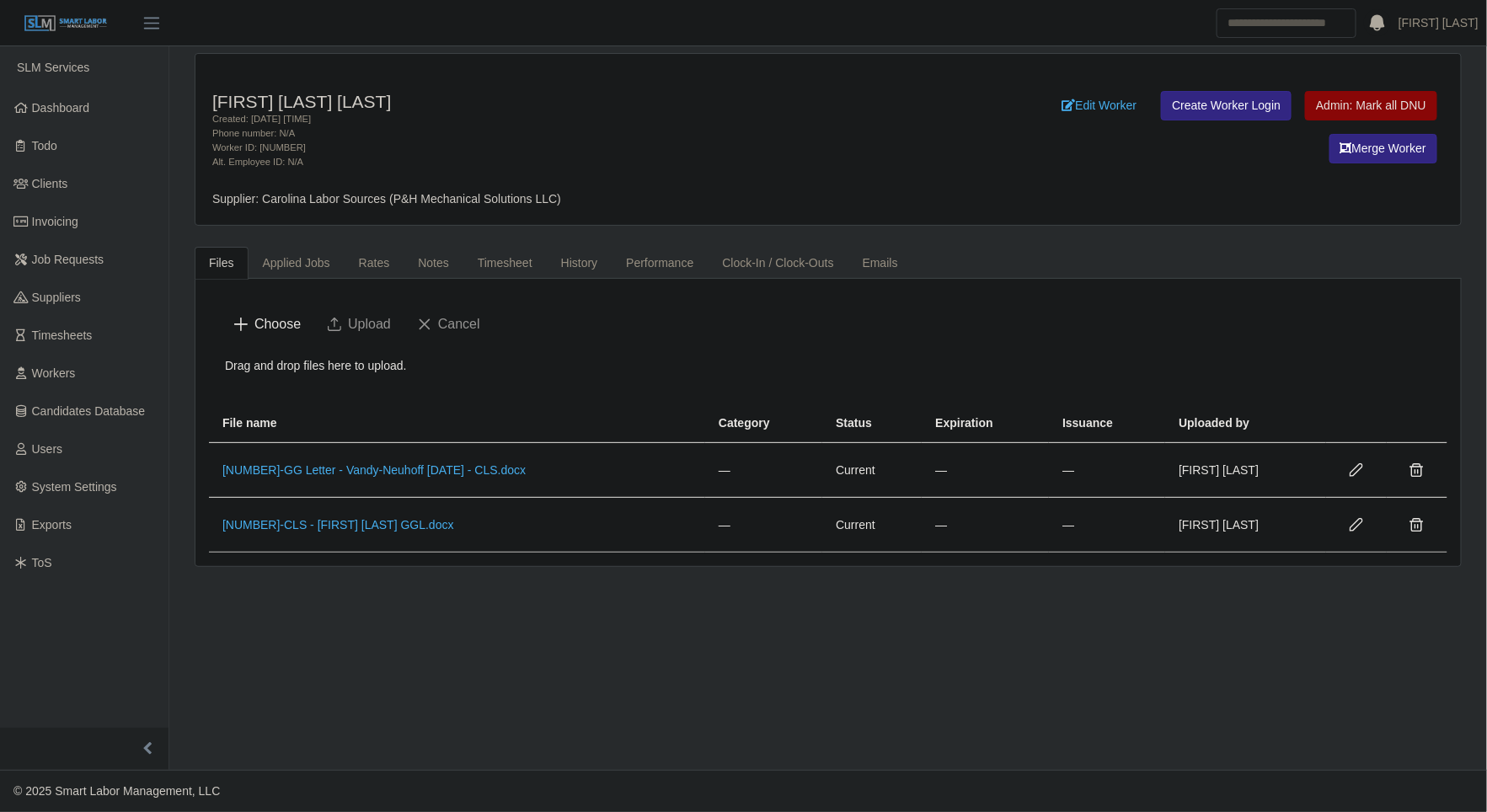click on "Luis    Ortiz Esteban
Created: 03/25/2022 03:13 AM
Phone number:
N/A
Worker ID: 4387
Alt. Employee ID: N/A    Edit Worker          Create Worker Login   Admin: Mark all DNU      Merge Worker
Supplier: Carolina Labor Sources (P&H Mechanical Solutions LLC)     Files   Applied Jobs   Rates   Notes   Timesheet   History   Performance   Clock-In / Clock-Outs   Emails   Choose Upload Cancel
Drag and drop files here to upload.
File name Category Status Expiration Issuance Uploaded by 1648214693-GG Letter - Vandy-Neuhoff 3.28 - CLS.docx — Current — — Jeremy Roark     1753908177-CLS - Luis Esteban GGL.docx — Current — — Jeremy Roark             Filter active jobs
Admin: End Worker On All Jobs
Req #   Job Status   Title   Client   Worker Status   Start/End Dates" at bounding box center (828, 408) 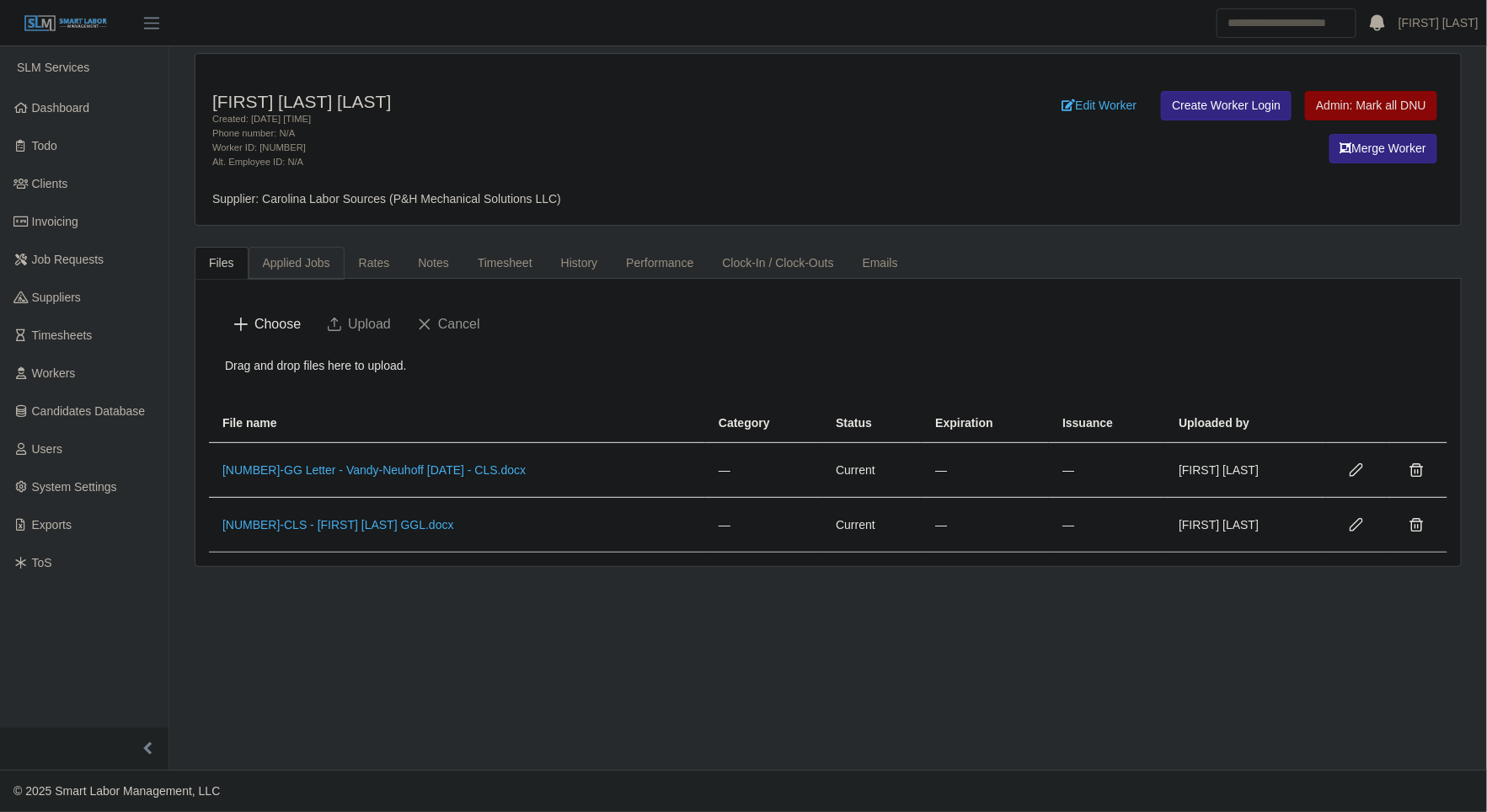 click on "Applied Jobs" at bounding box center [297, 263] 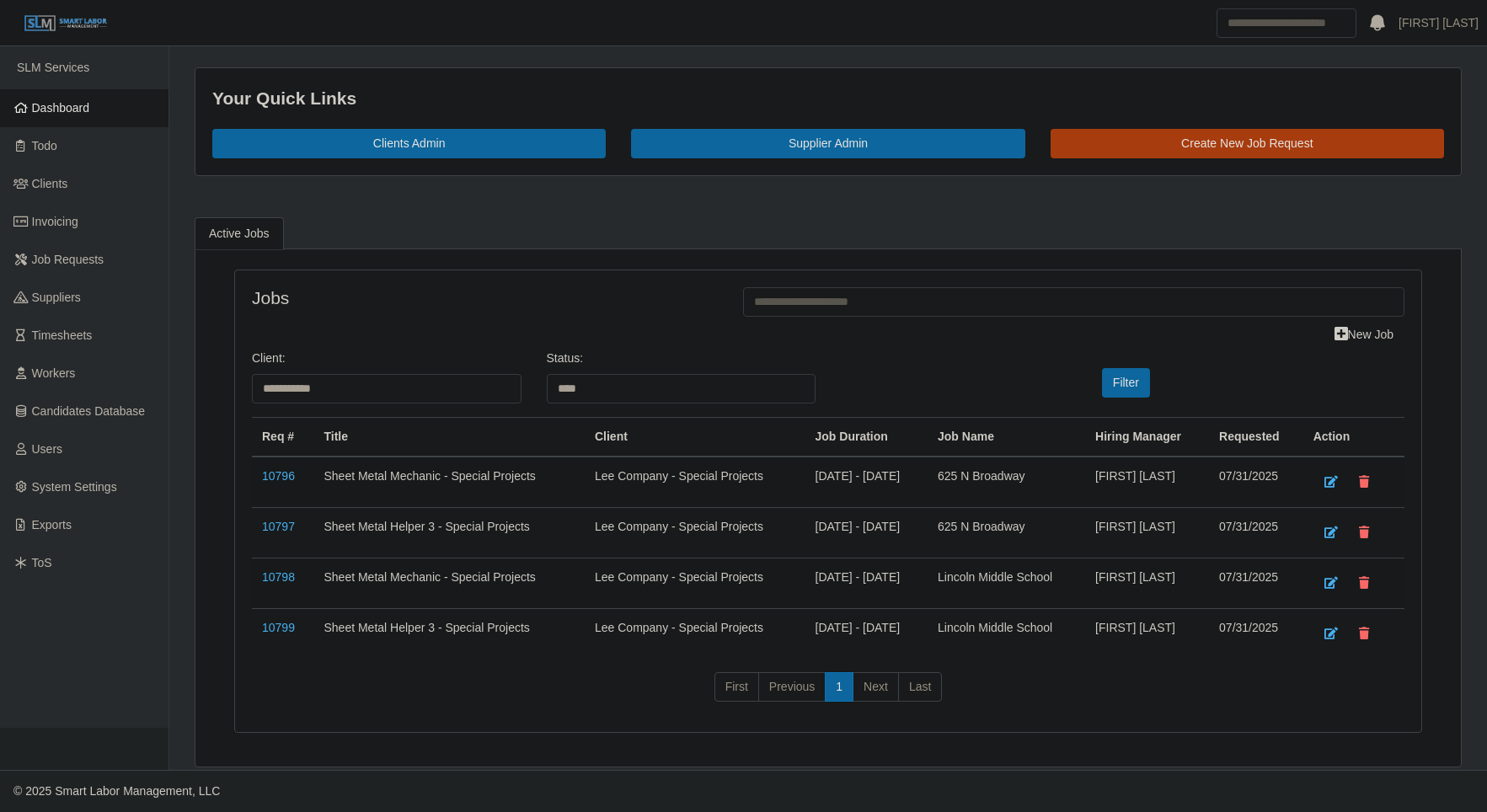 select on "**********" 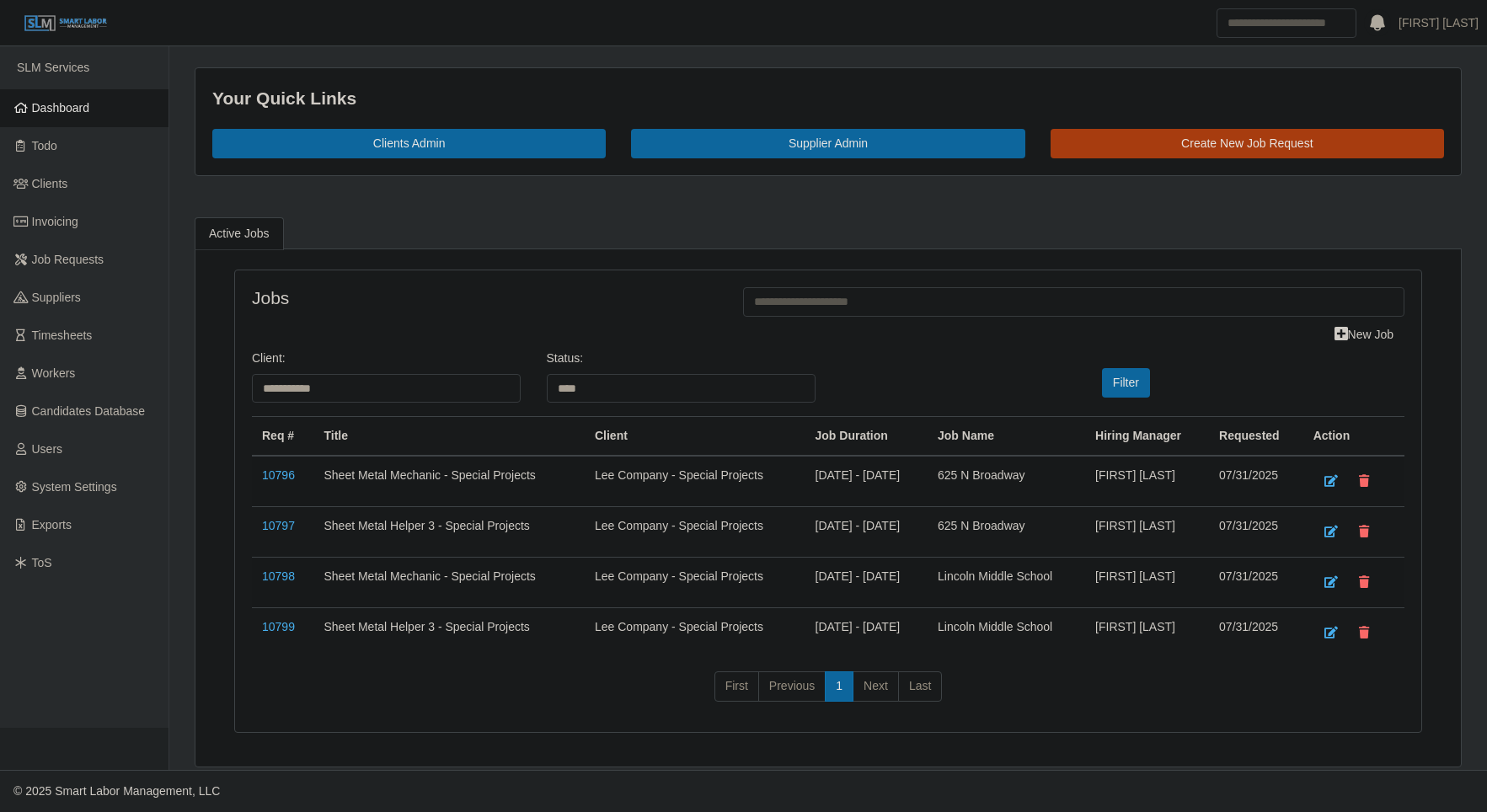 scroll, scrollTop: 0, scrollLeft: 0, axis: both 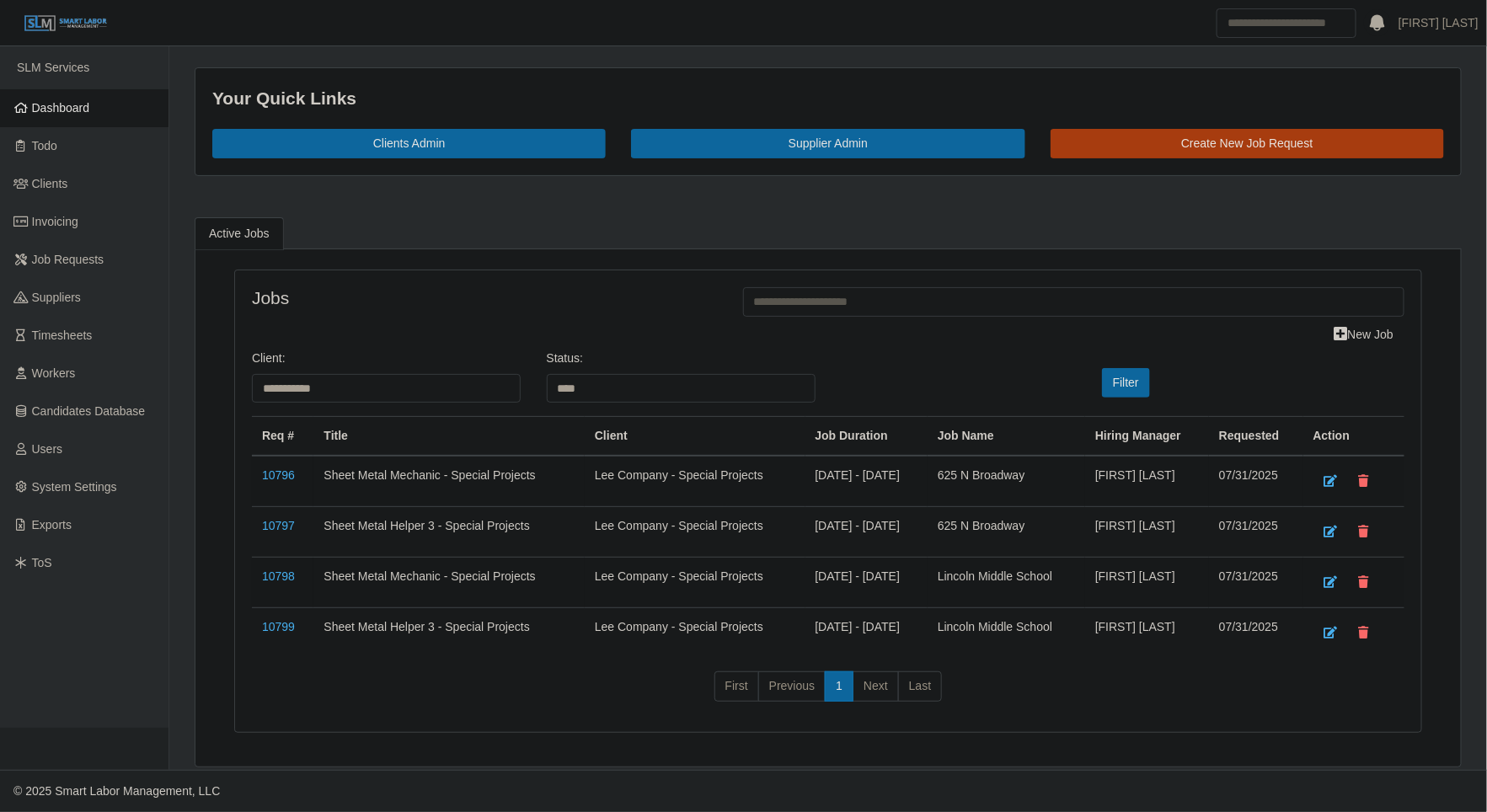 click at bounding box center (21, 108) 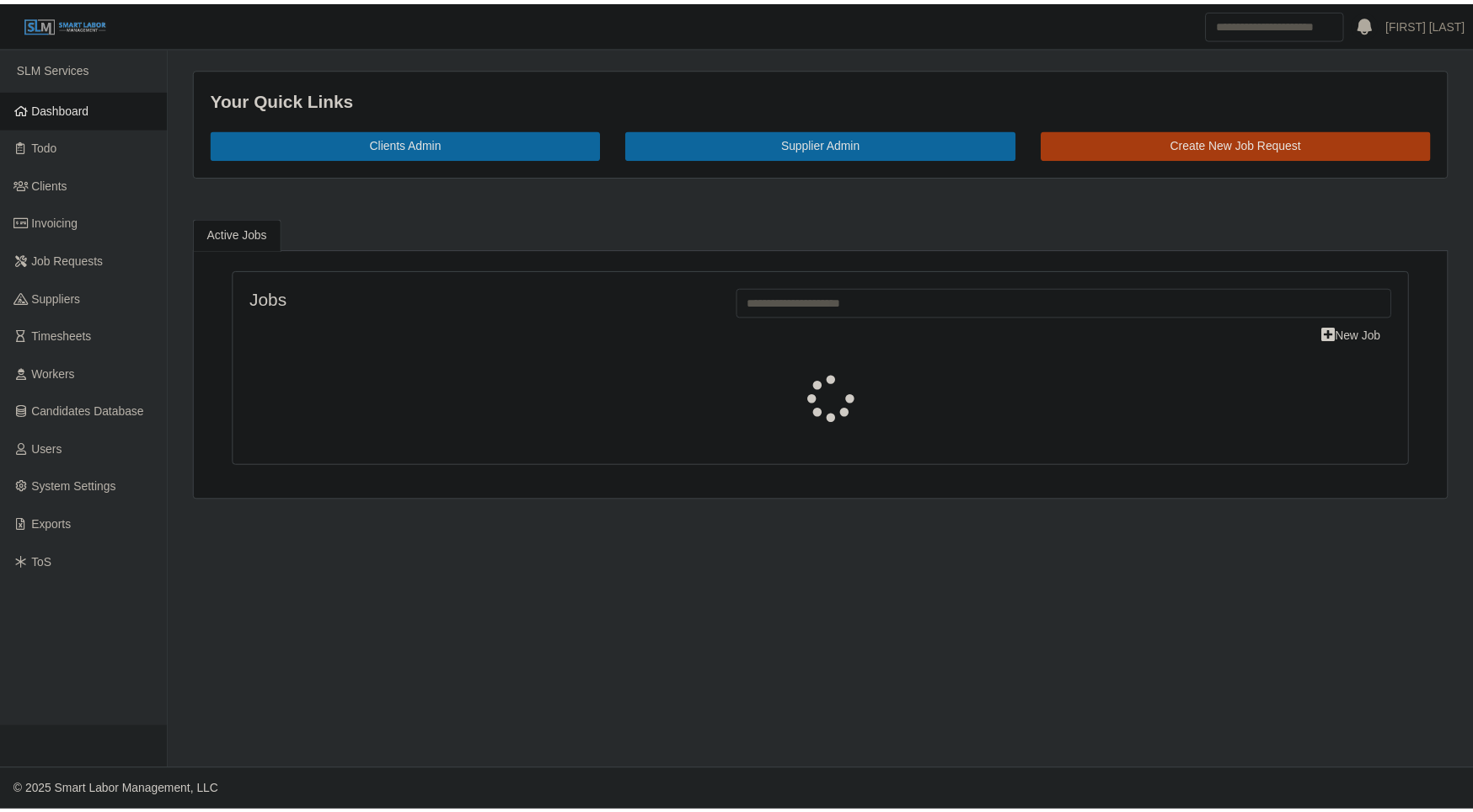 scroll, scrollTop: 0, scrollLeft: 0, axis: both 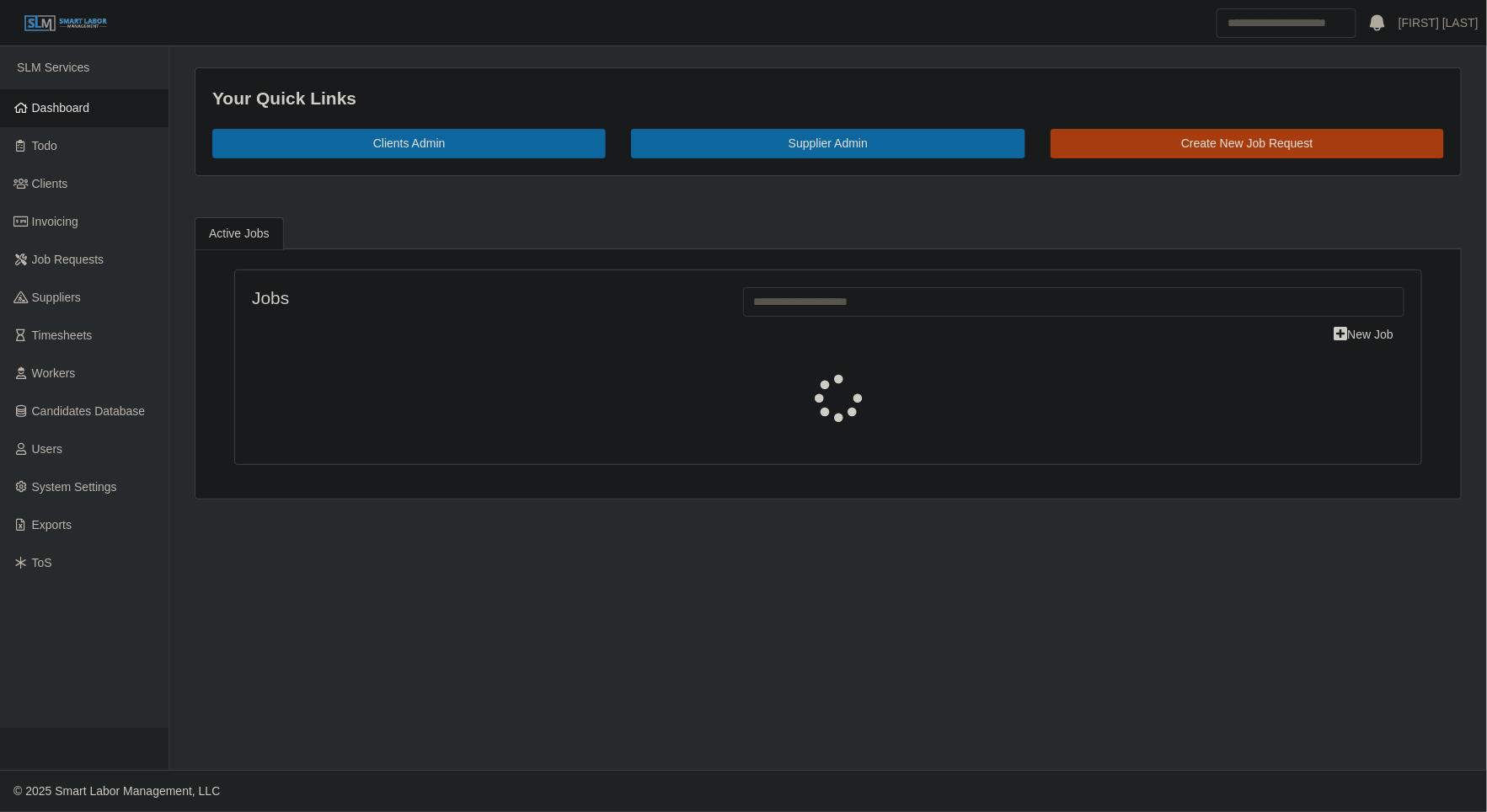 select on "****" 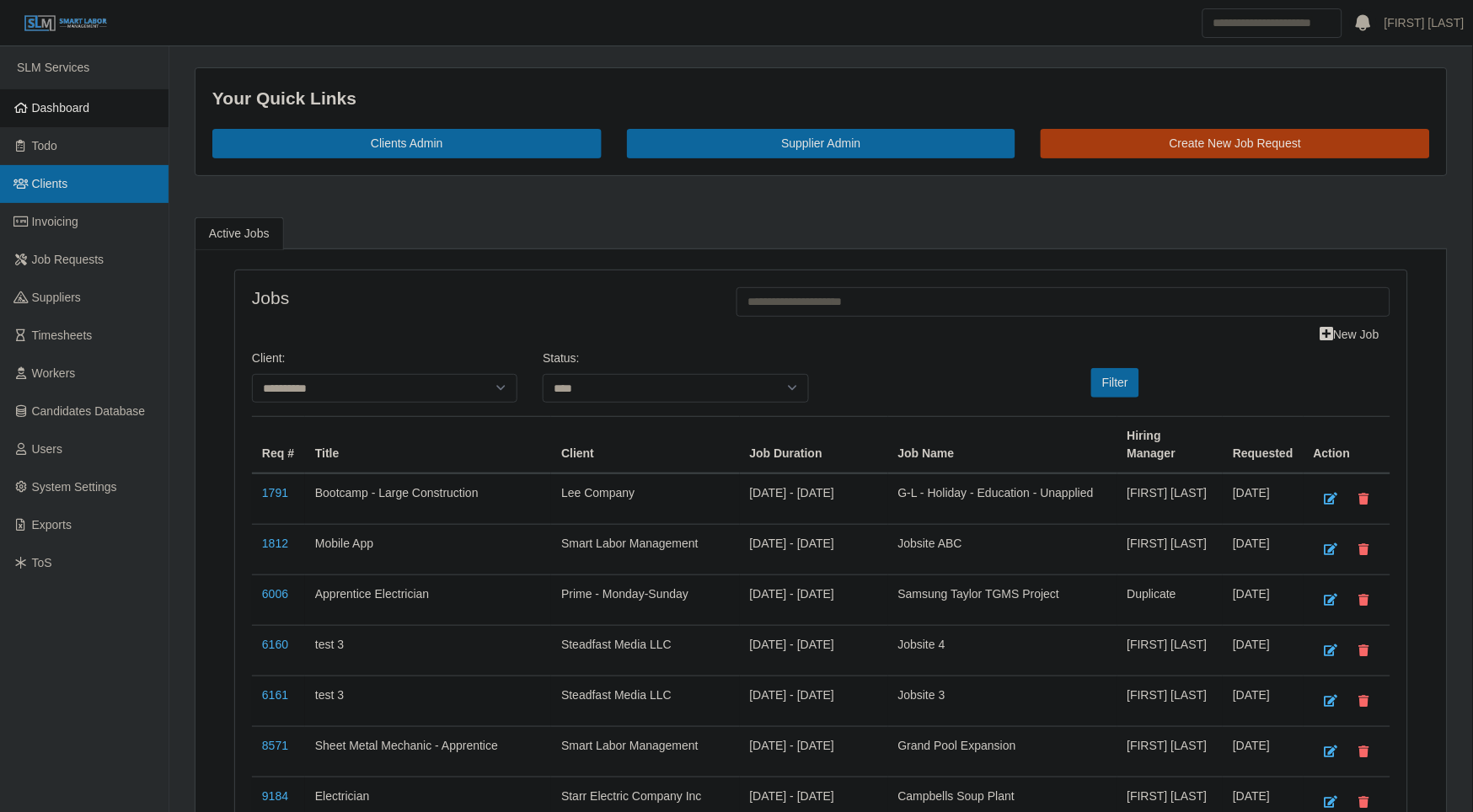 drag, startPoint x: 86, startPoint y: 115, endPoint x: 149, endPoint y: 175, distance: 87 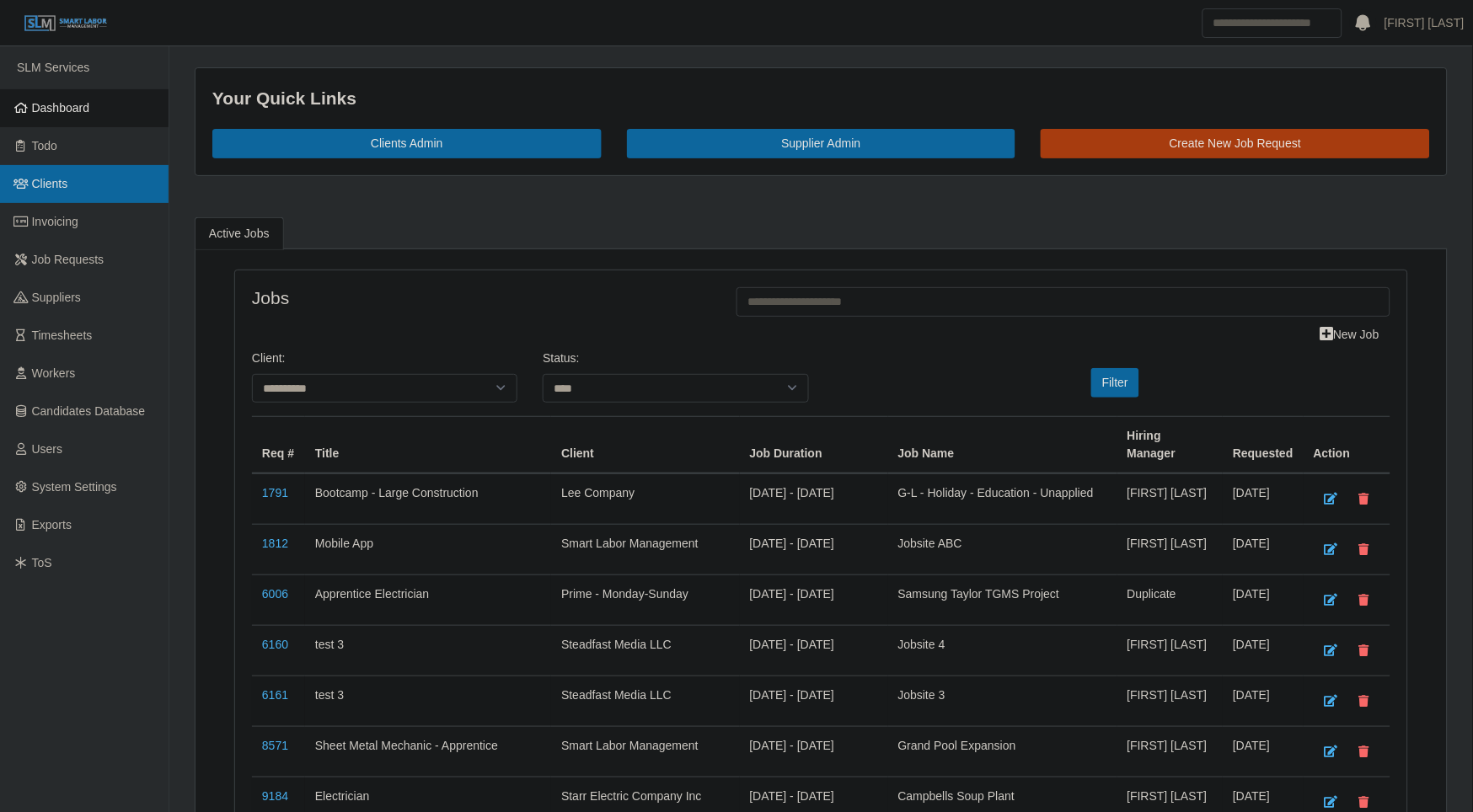 click on "Dashboard" at bounding box center (61, 108) 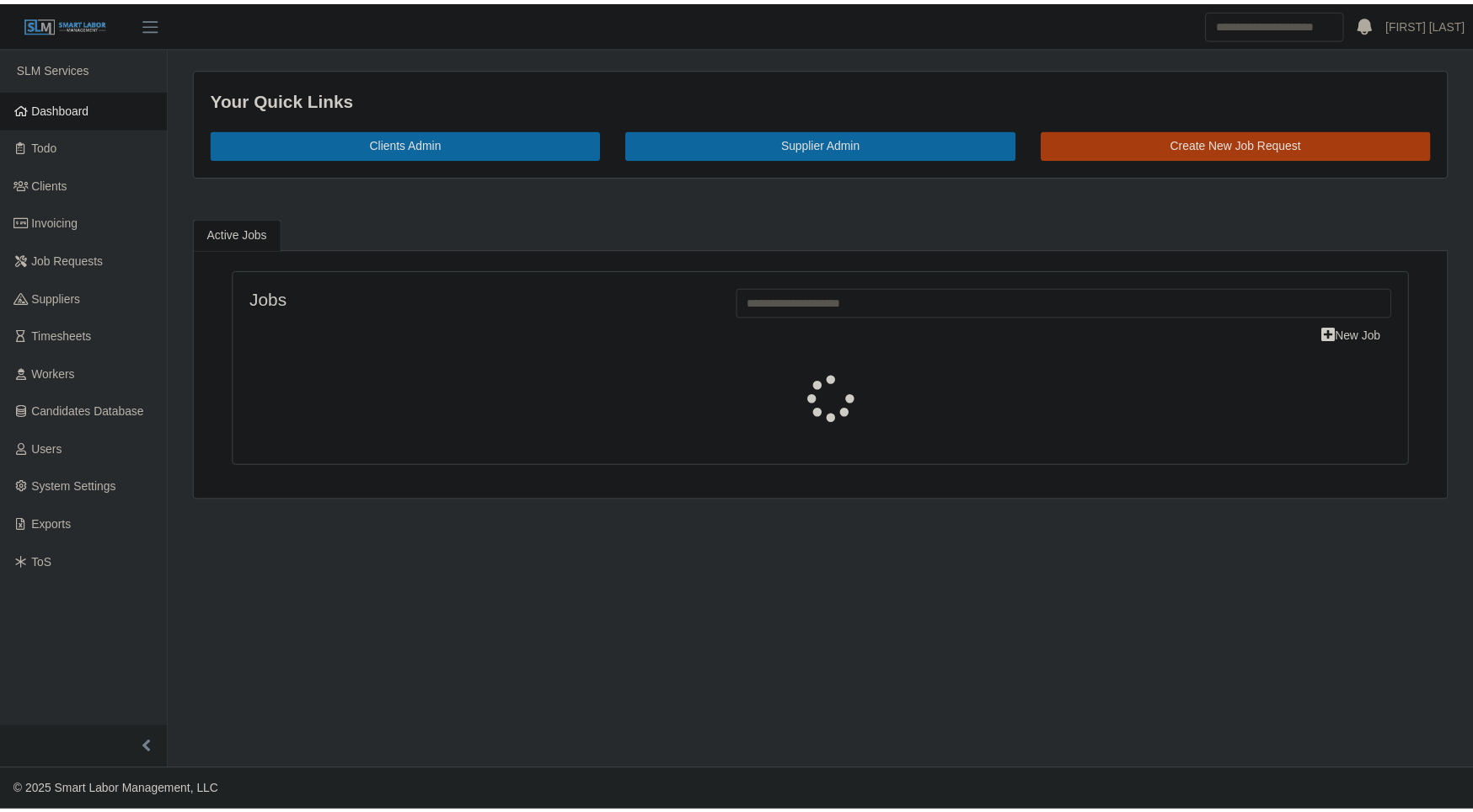scroll, scrollTop: 0, scrollLeft: 0, axis: both 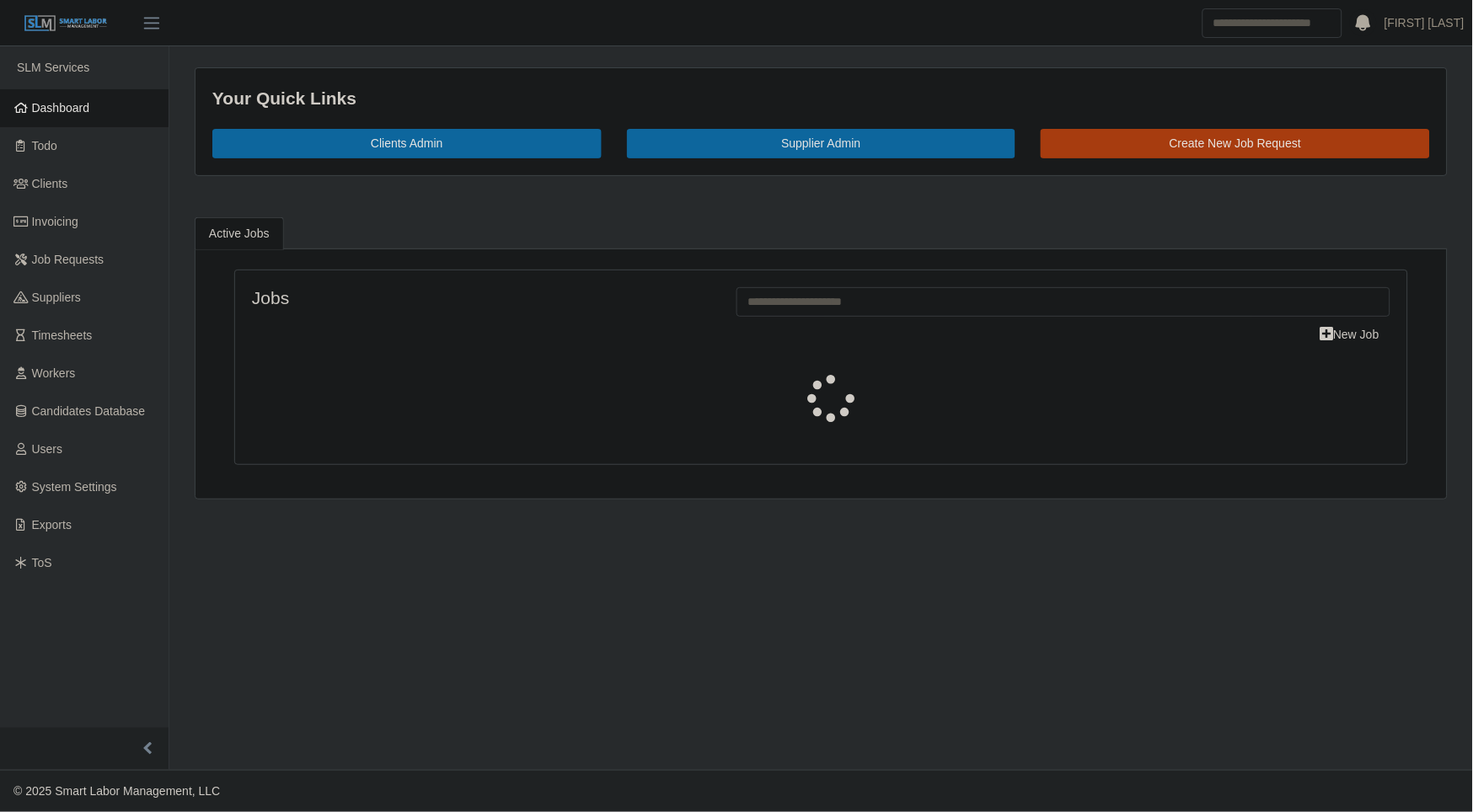 select on "****" 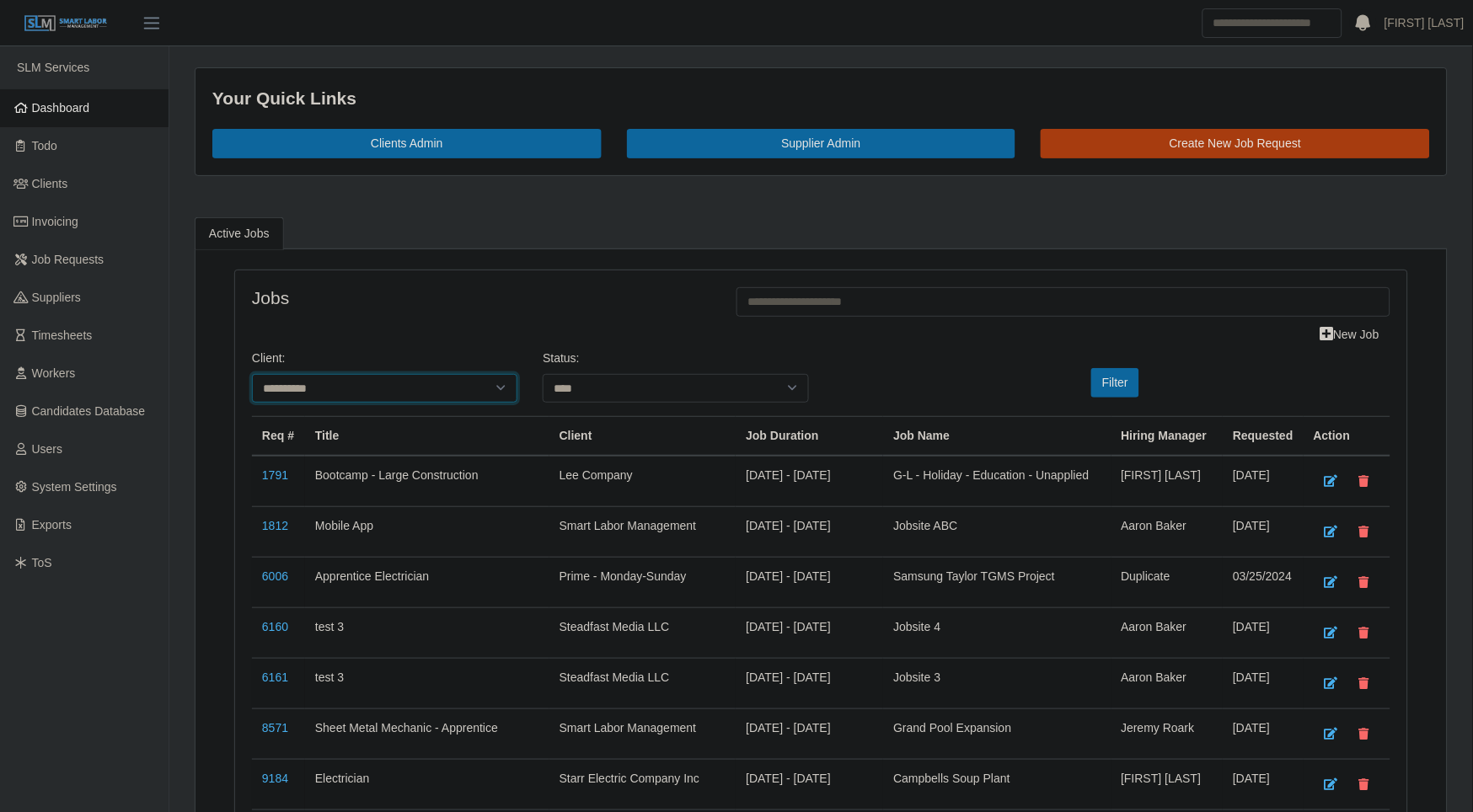 click on "**********" at bounding box center (384, 388) 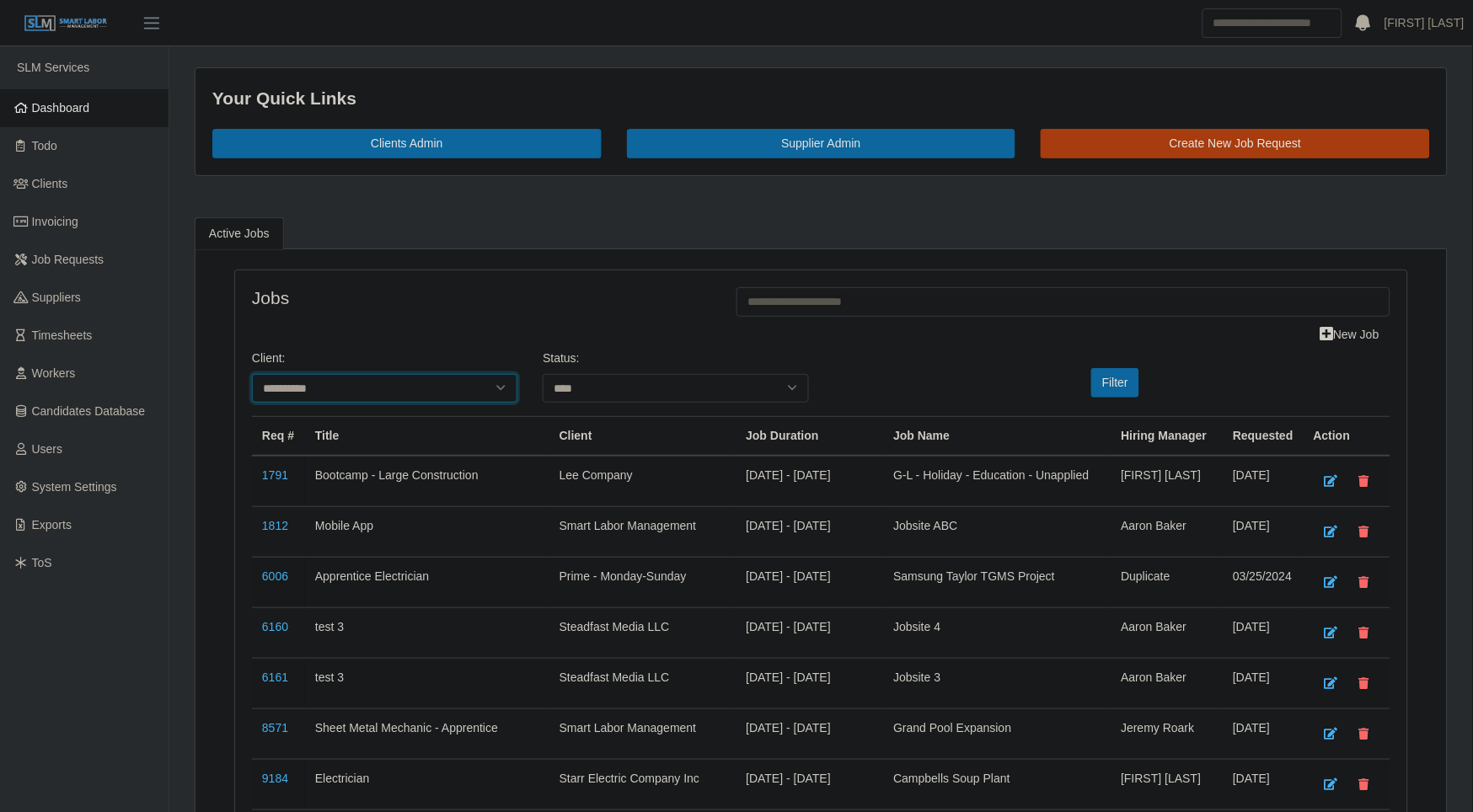 select on "**********" 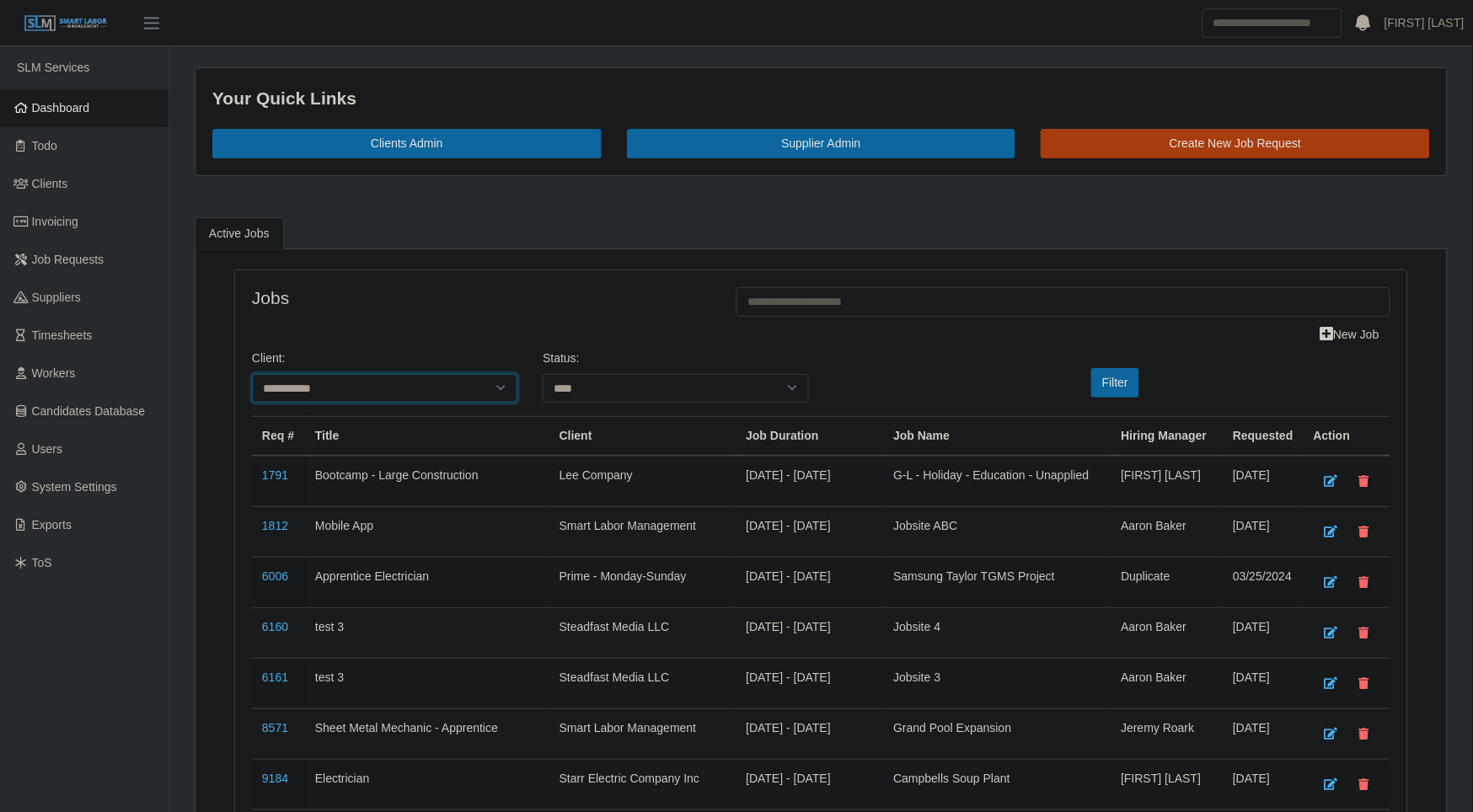 click on "**********" at bounding box center [384, 388] 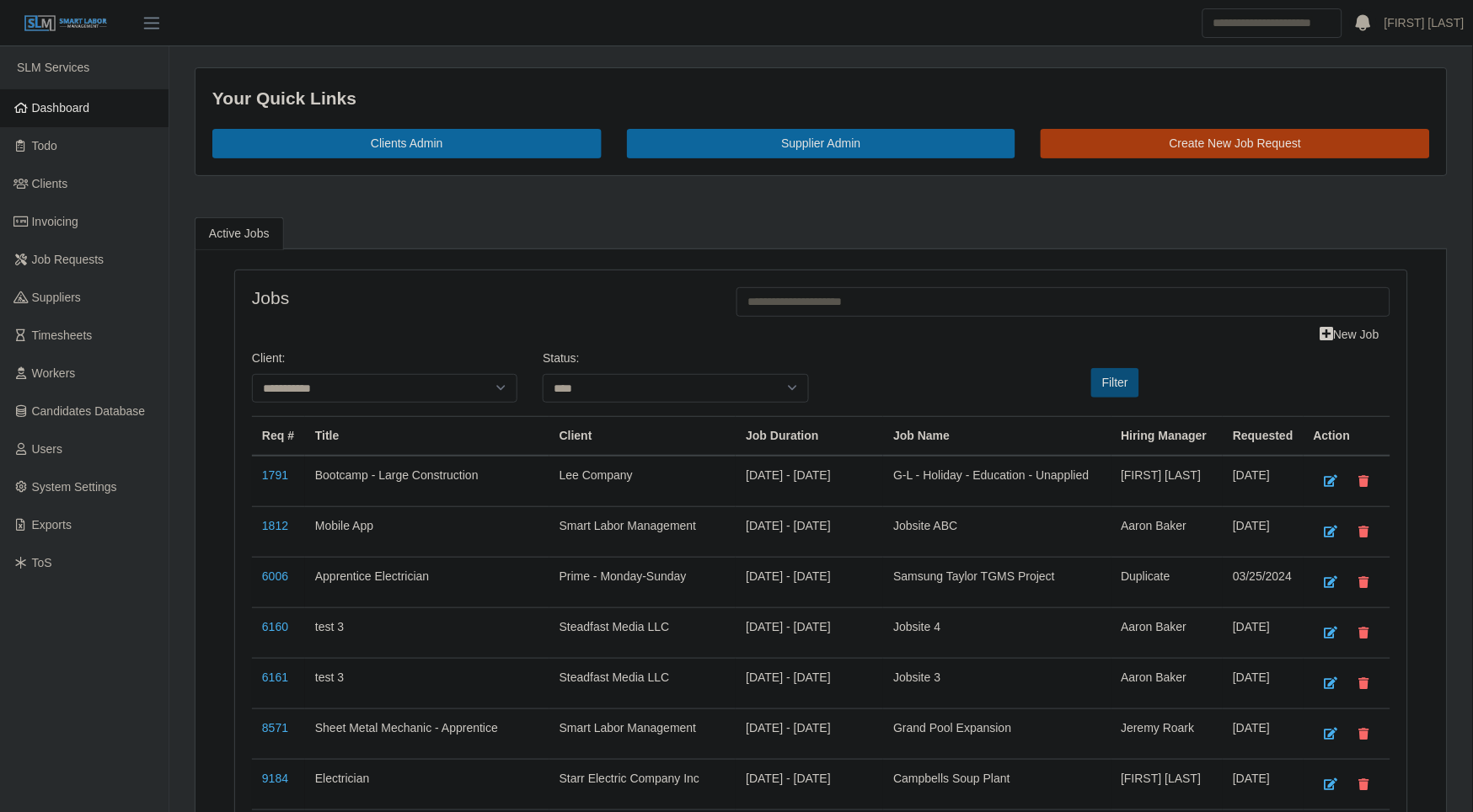 click on "Filter" at bounding box center (1115, 382) 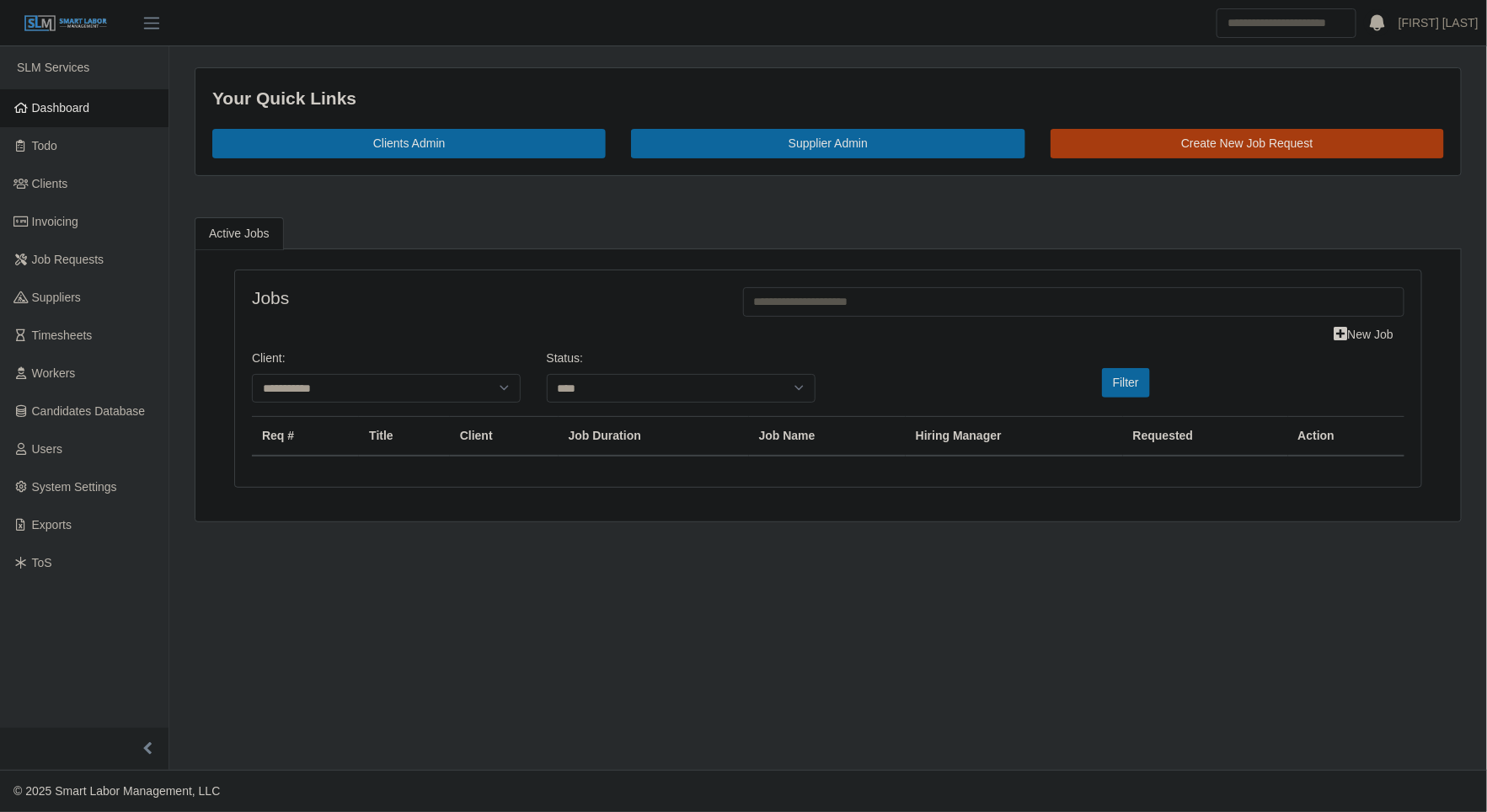 click on "**********" at bounding box center [682, 377] 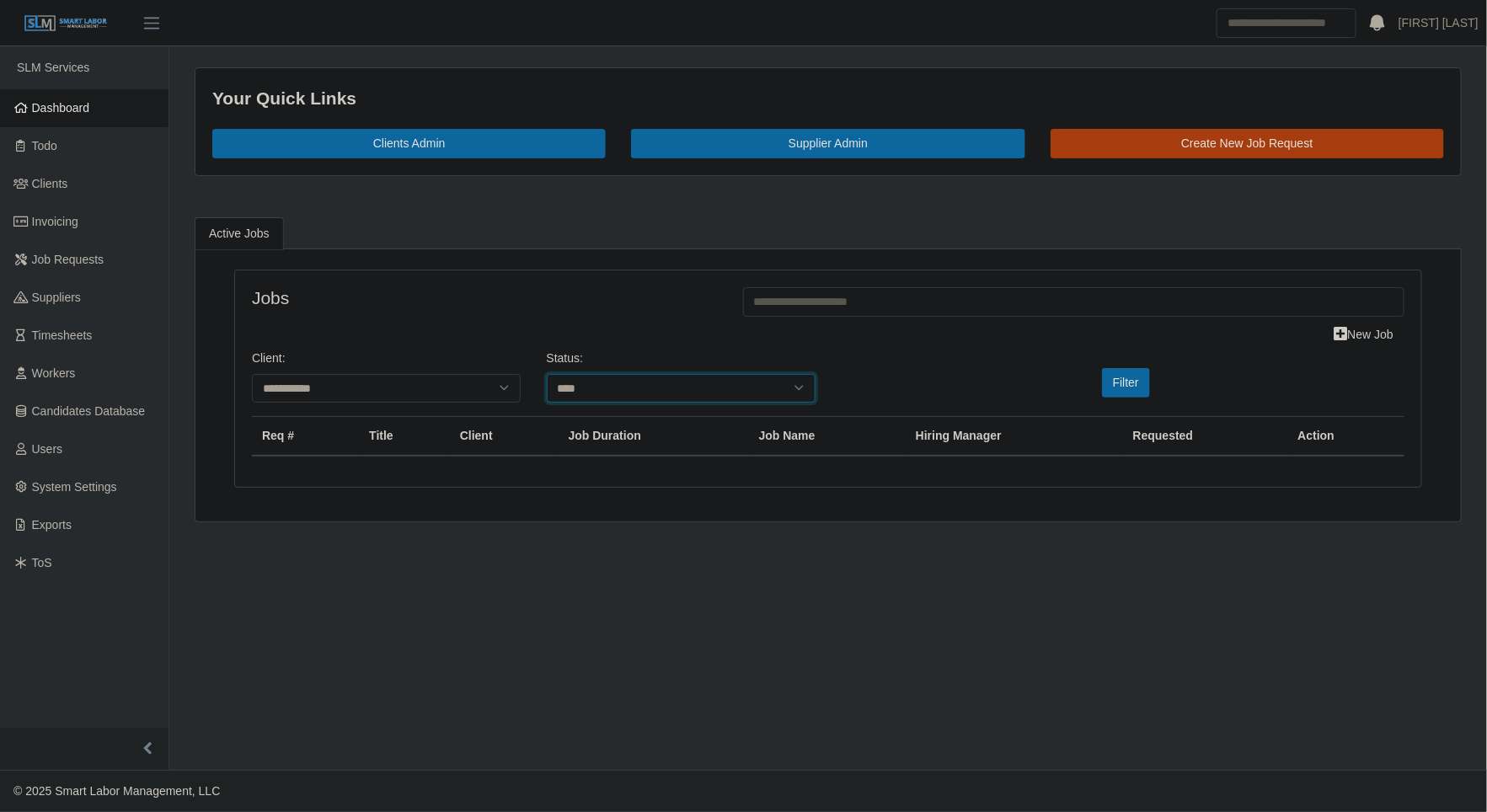 drag, startPoint x: 595, startPoint y: 377, endPoint x: 594, endPoint y: 396, distance: 19.026298 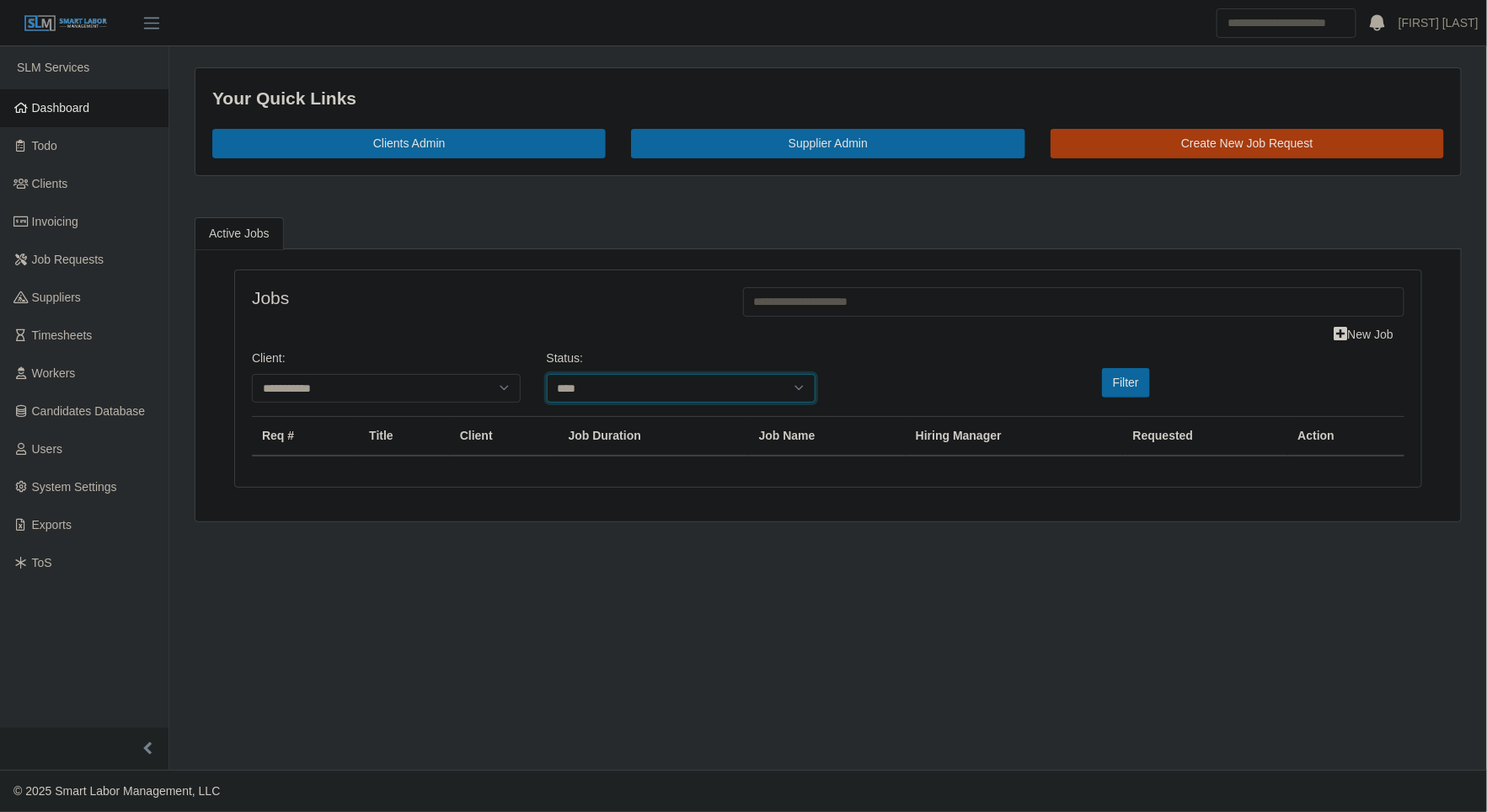click on "**********" at bounding box center (681, 388) 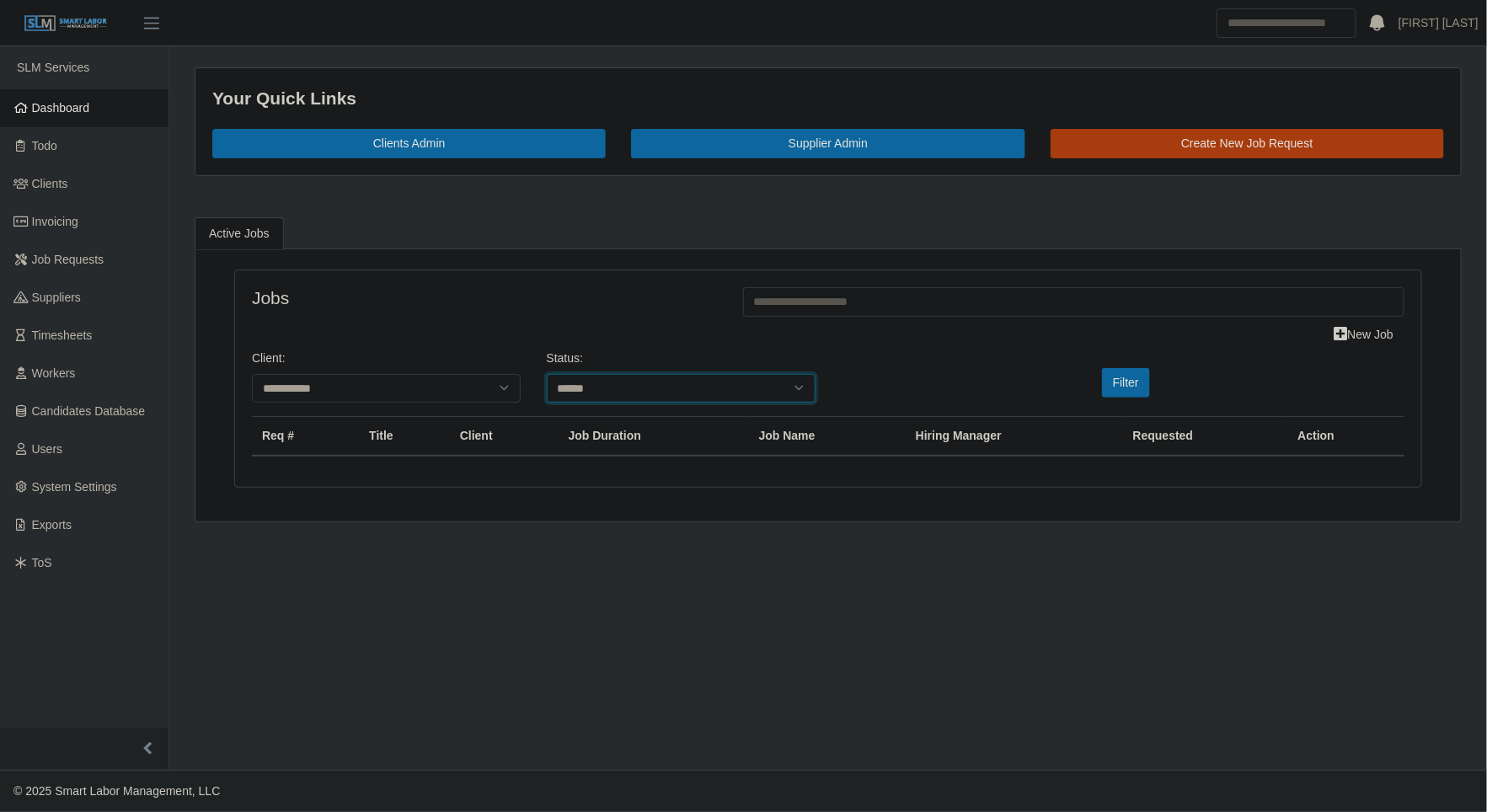 click on "**********" at bounding box center (681, 388) 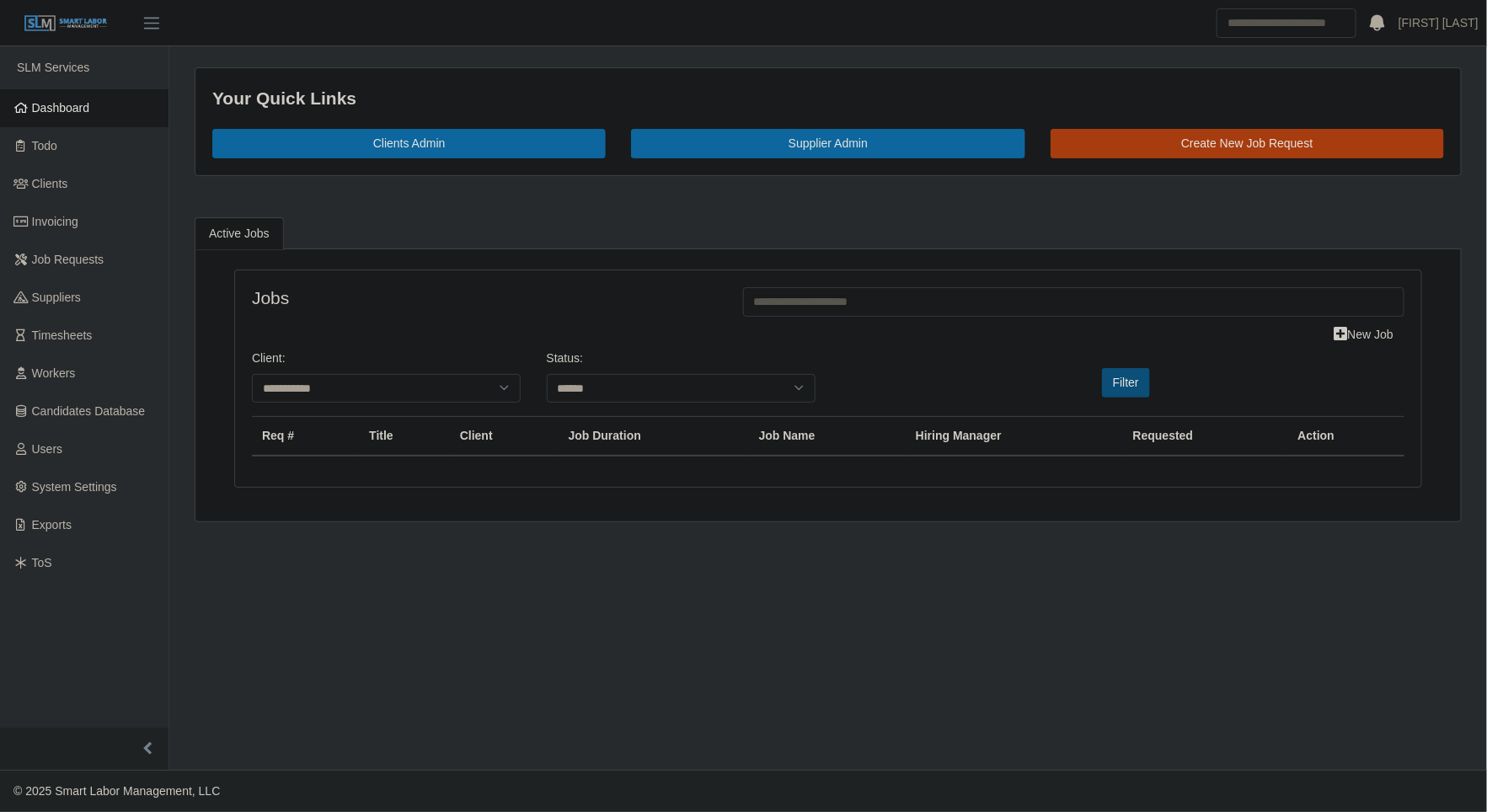click on "Filter" at bounding box center (1126, 382) 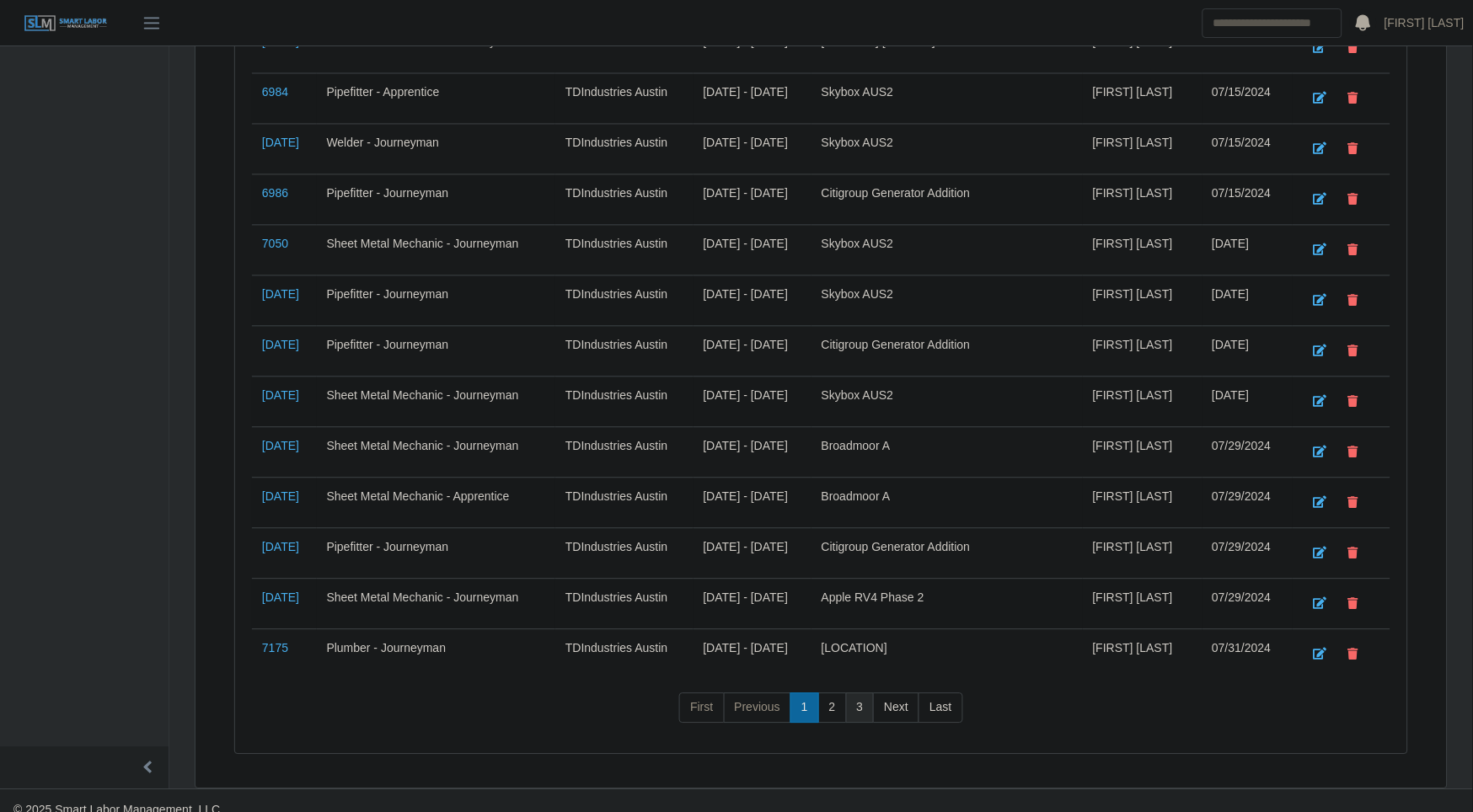 scroll, scrollTop: 12493, scrollLeft: 0, axis: vertical 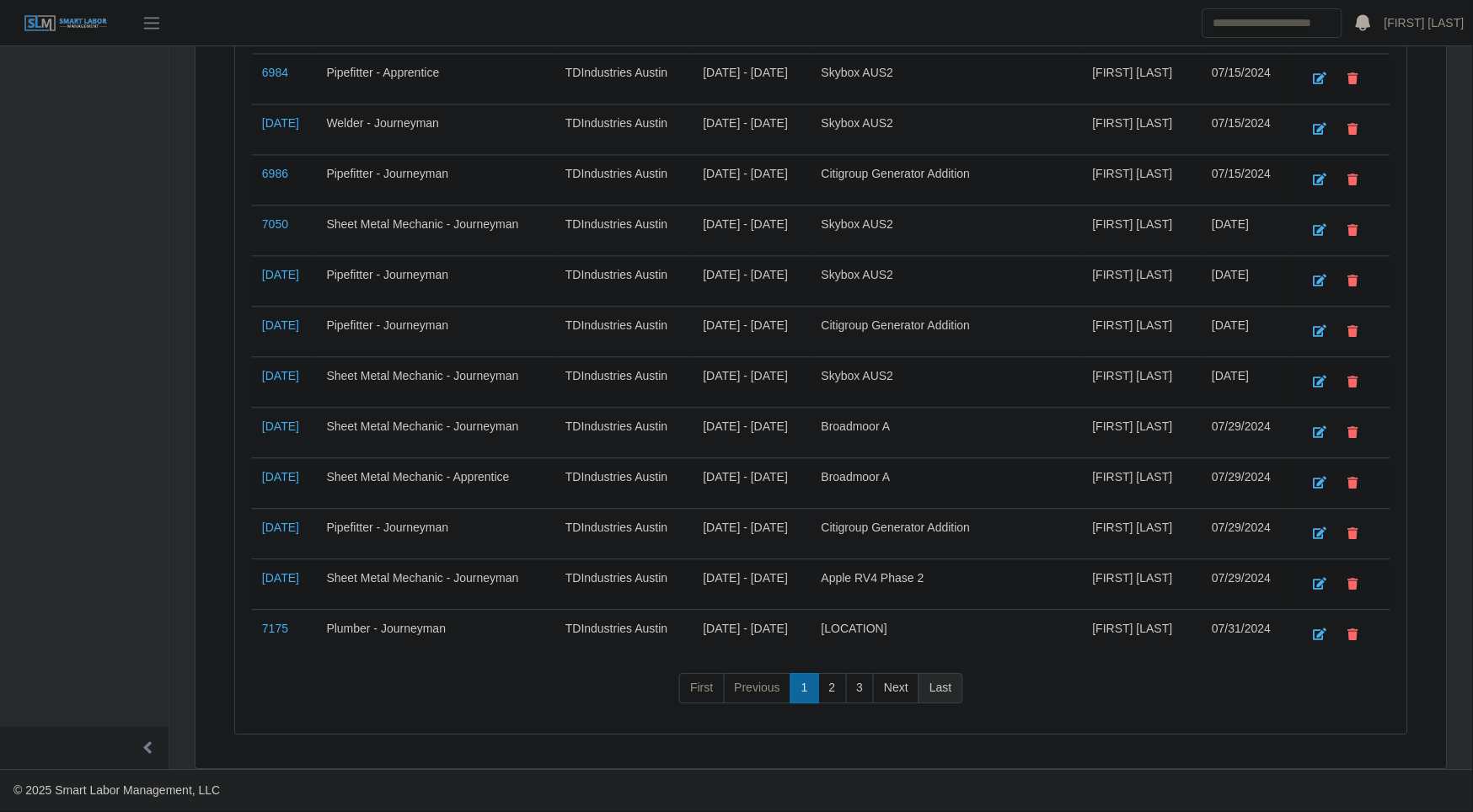 click on "Last" at bounding box center (940, 689) 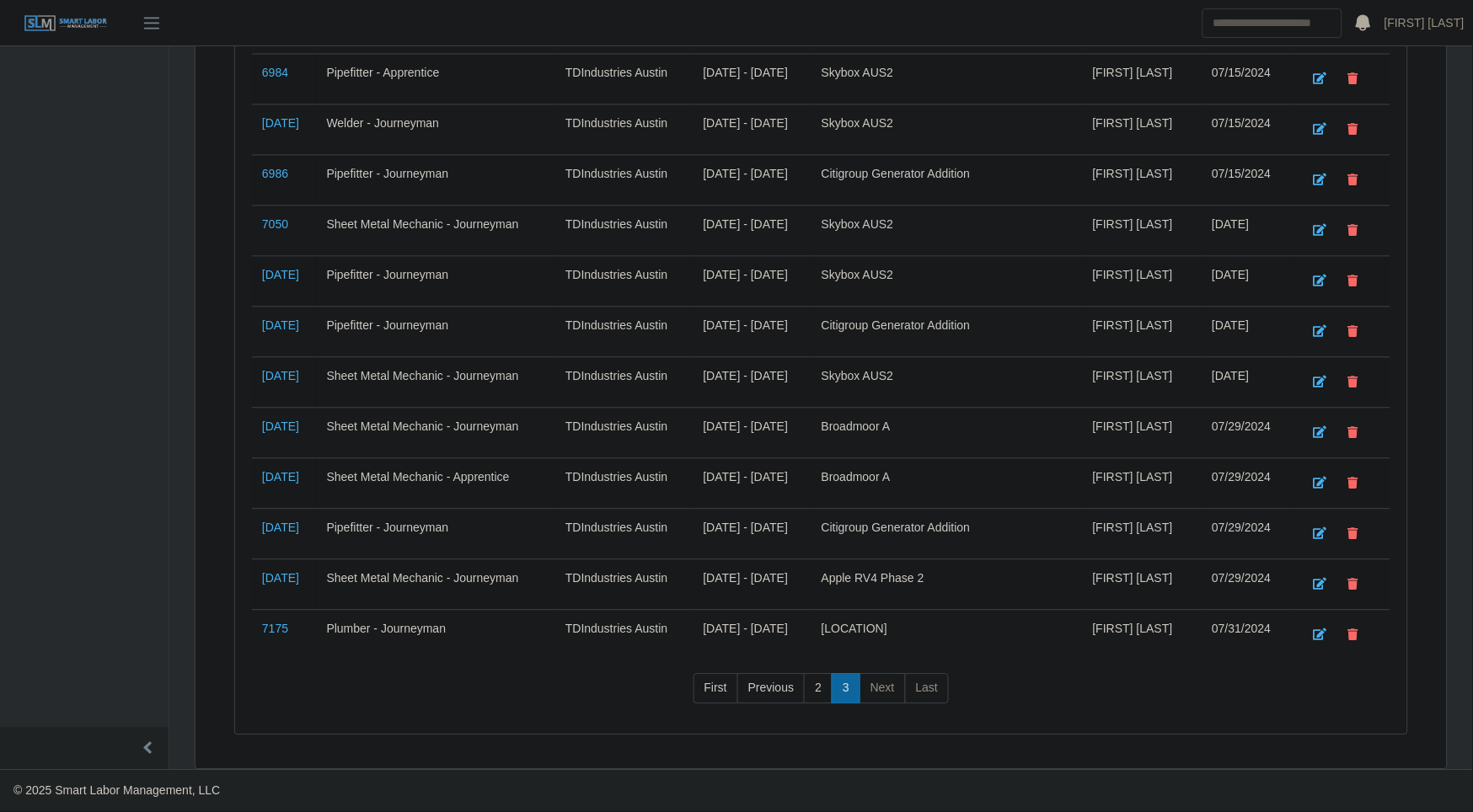 scroll, scrollTop: 354, scrollLeft: 0, axis: vertical 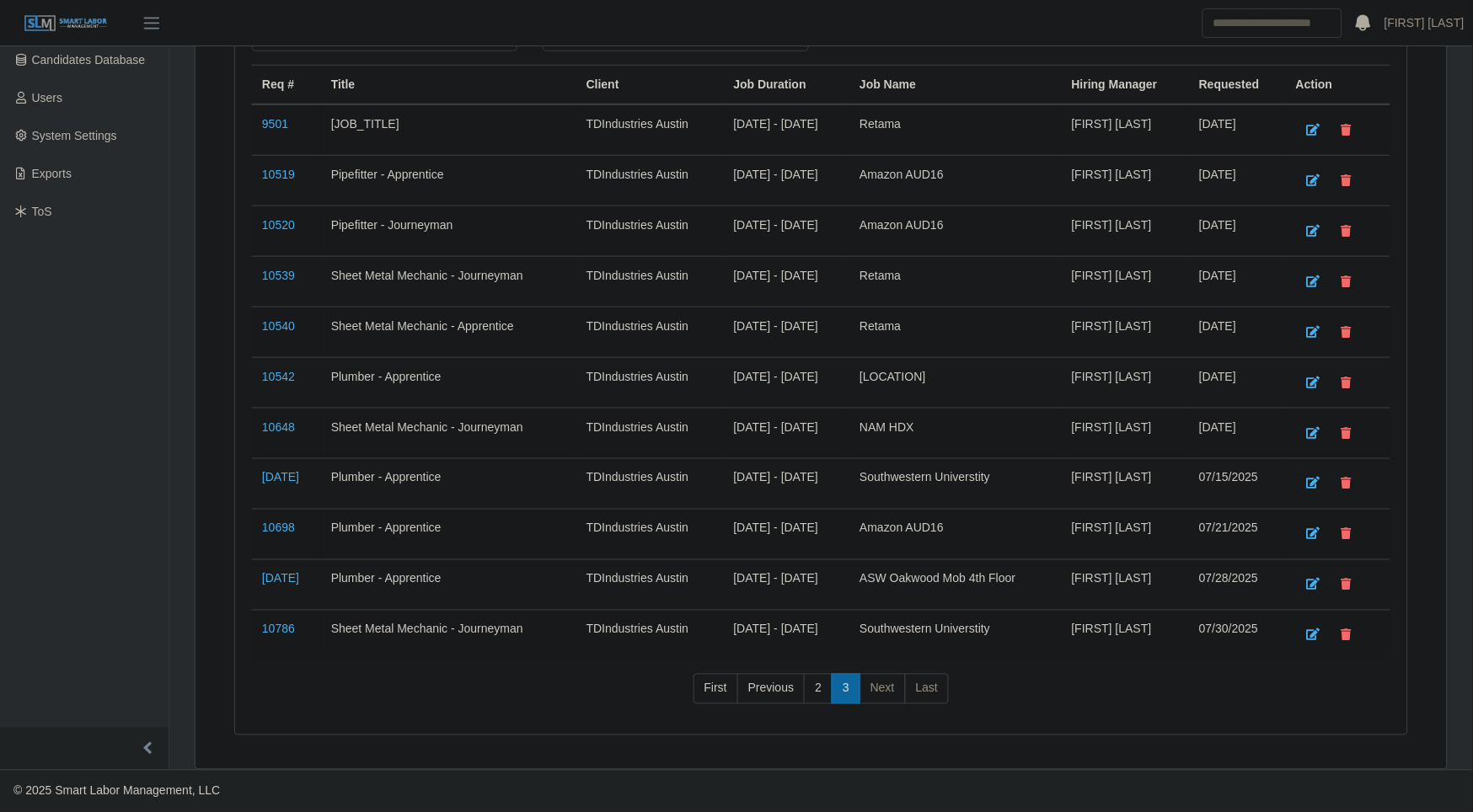click on "Last" 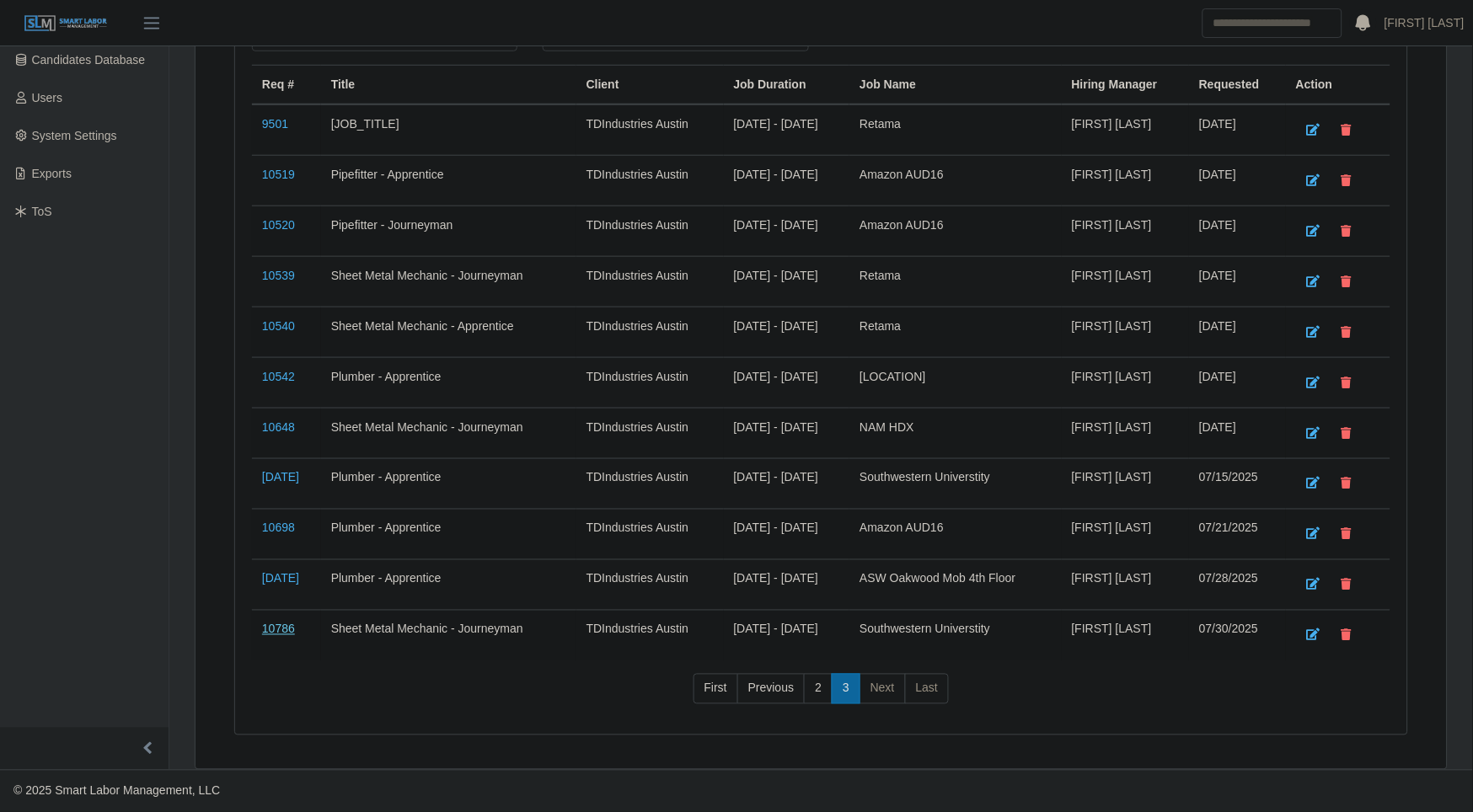 click on "10786" at bounding box center [278, 629] 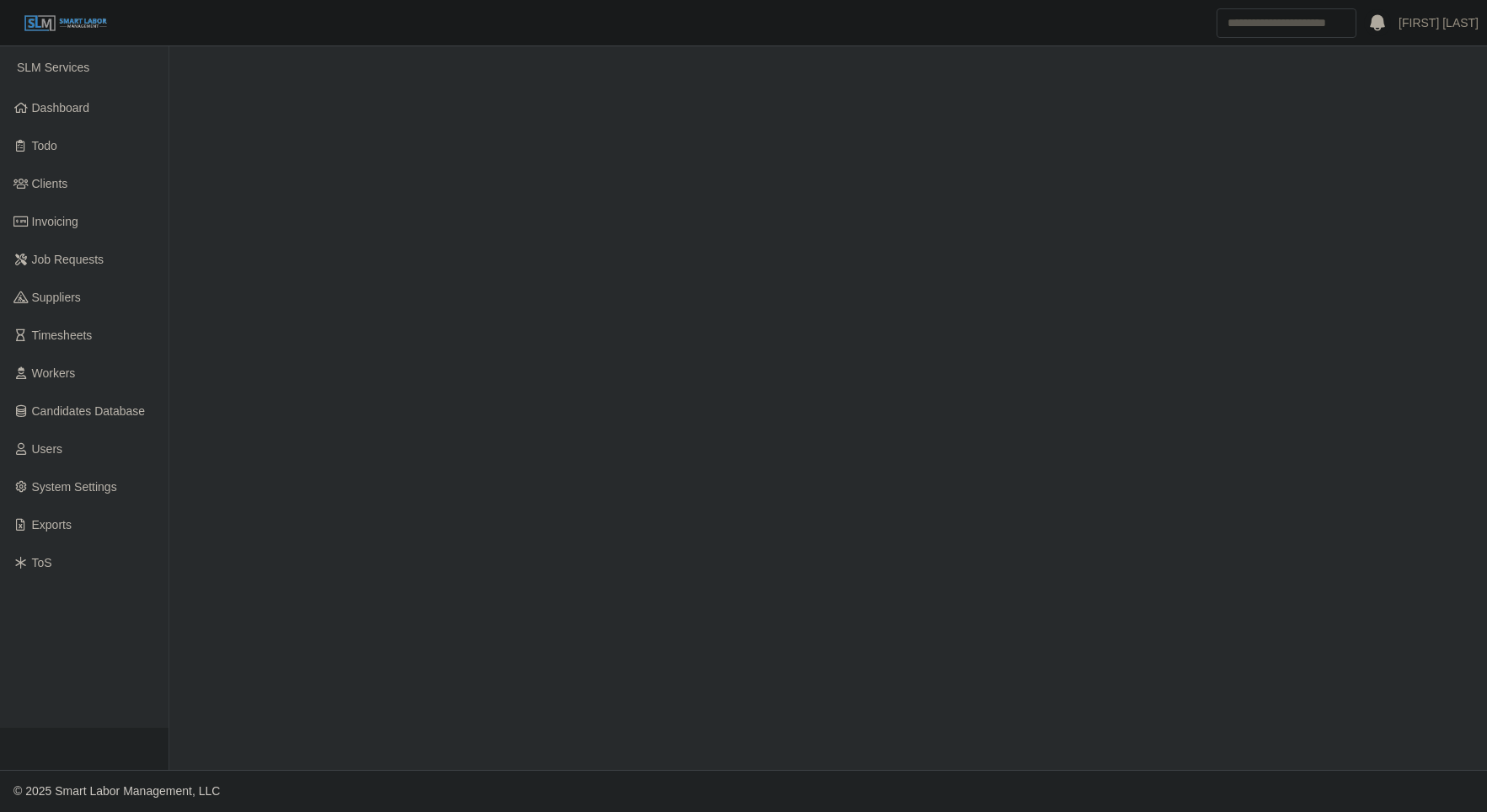 scroll, scrollTop: 0, scrollLeft: 0, axis: both 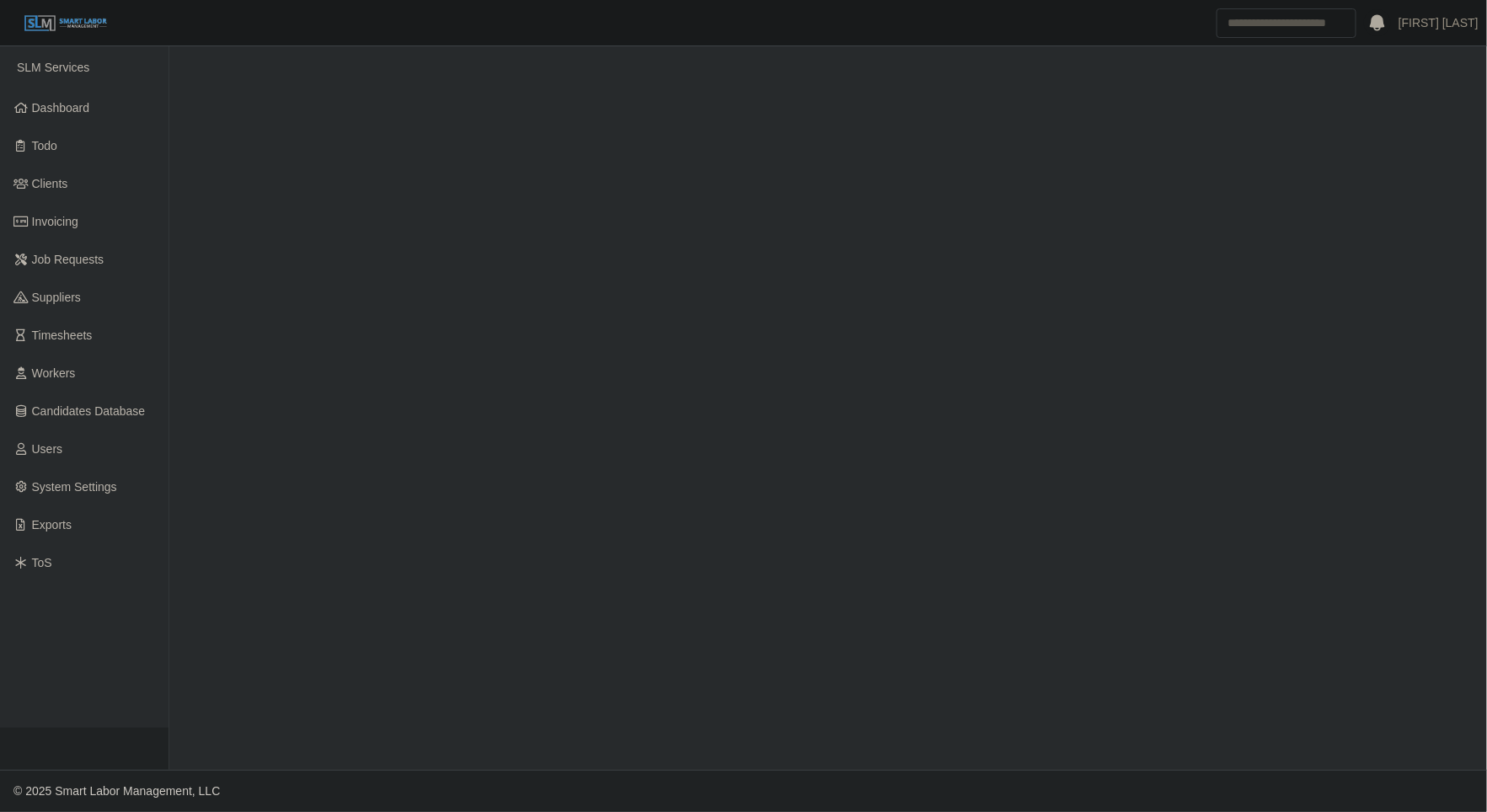select on "******" 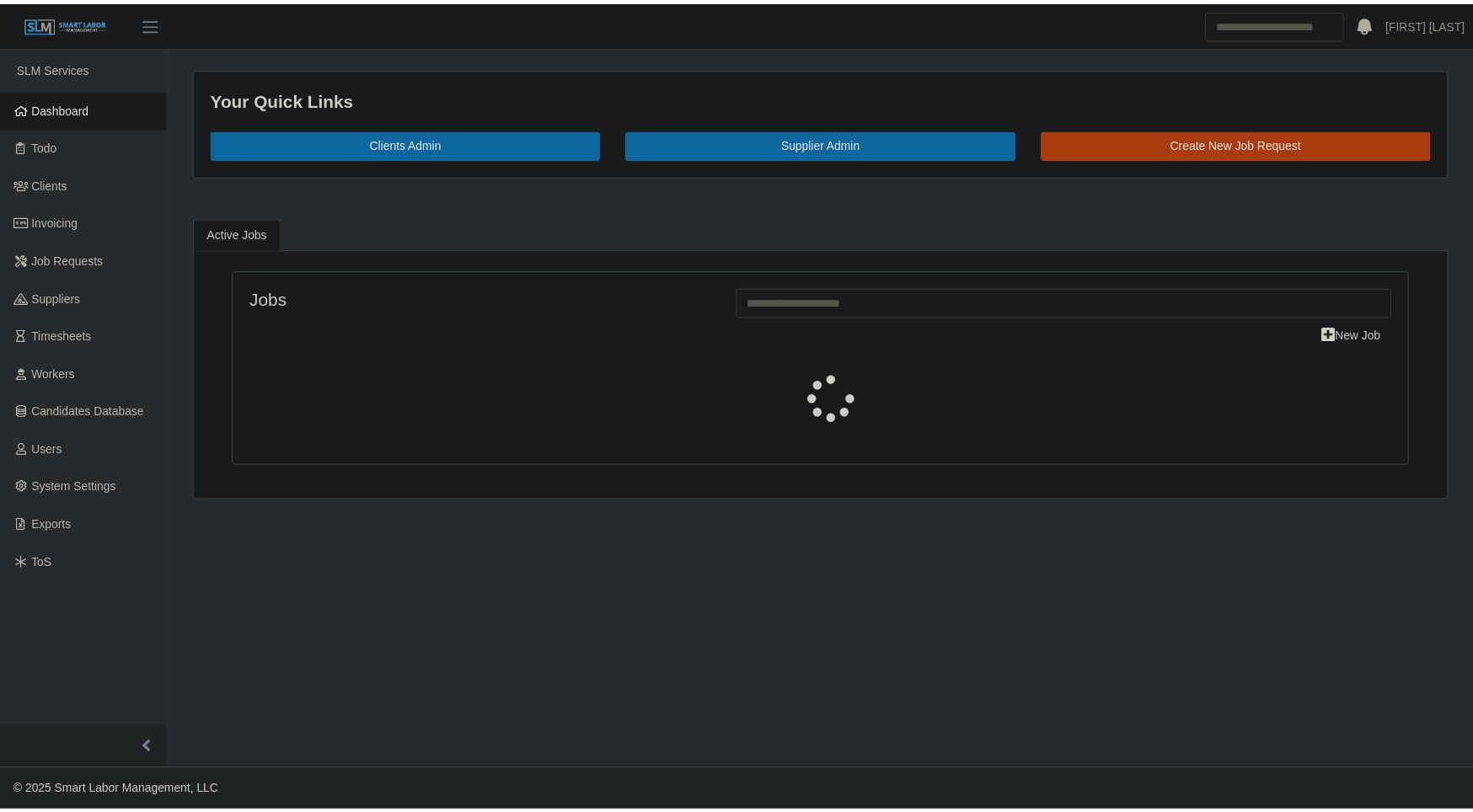 scroll, scrollTop: 0, scrollLeft: 0, axis: both 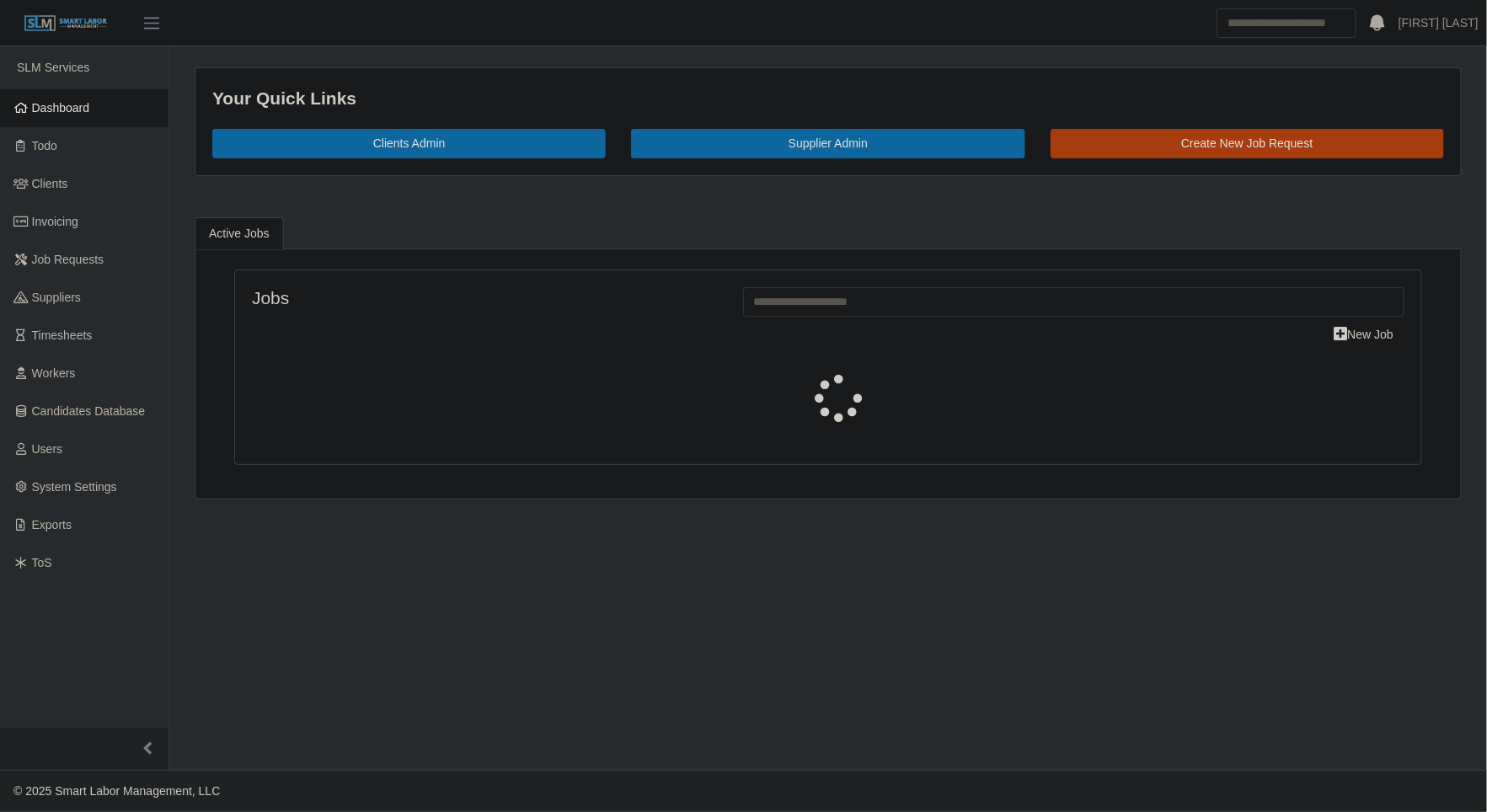 select on "****" 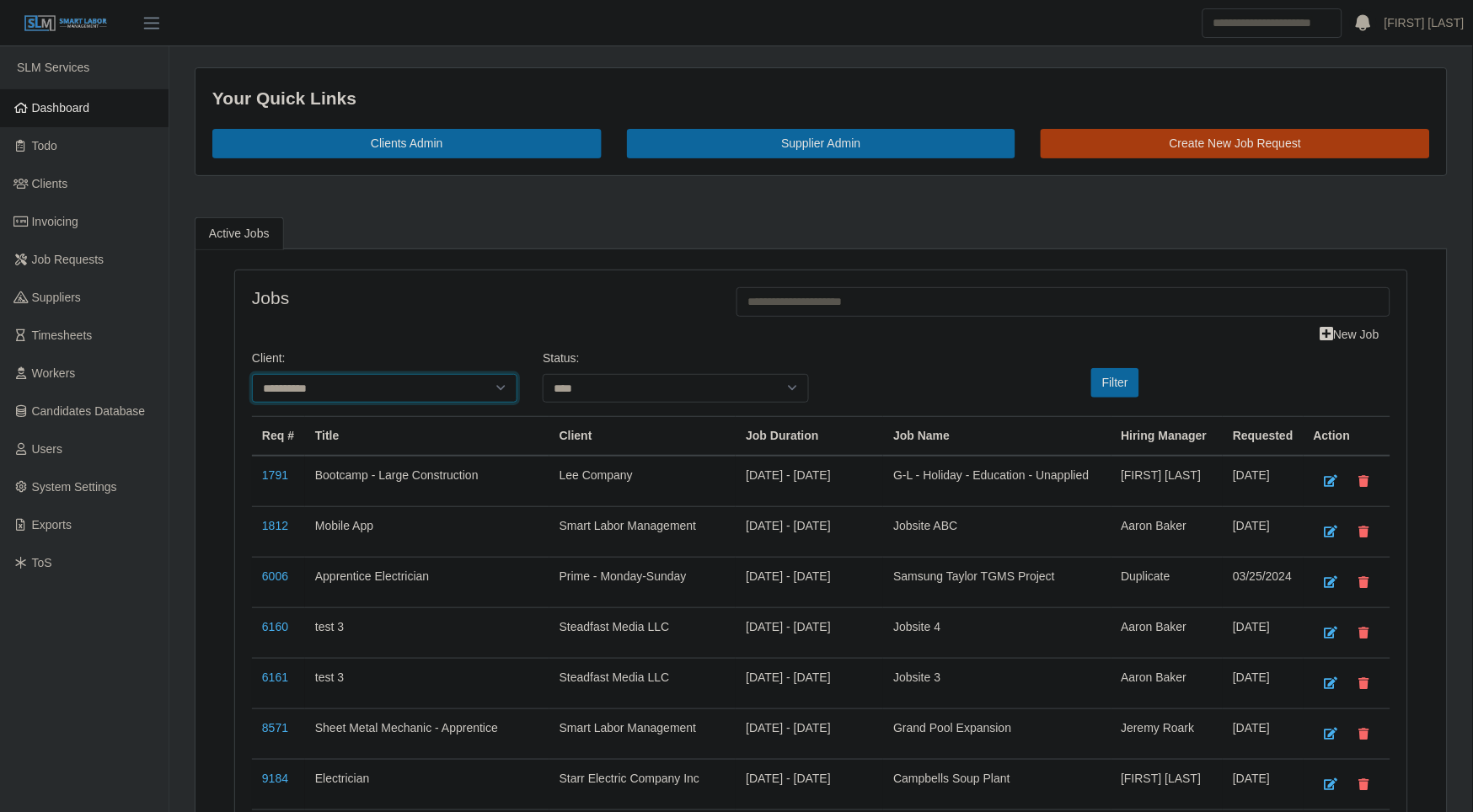 click on "**********" at bounding box center (384, 388) 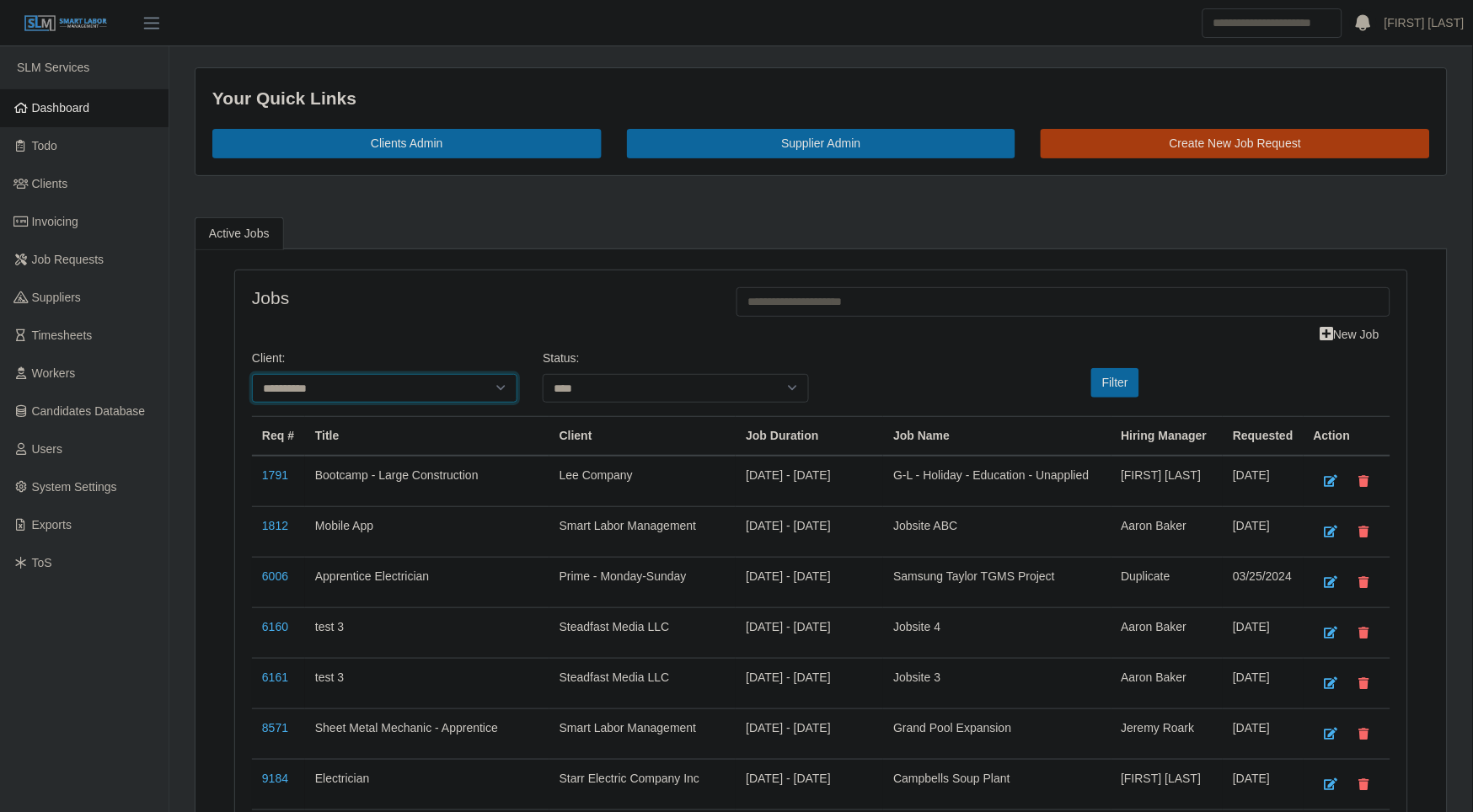 select on "**********" 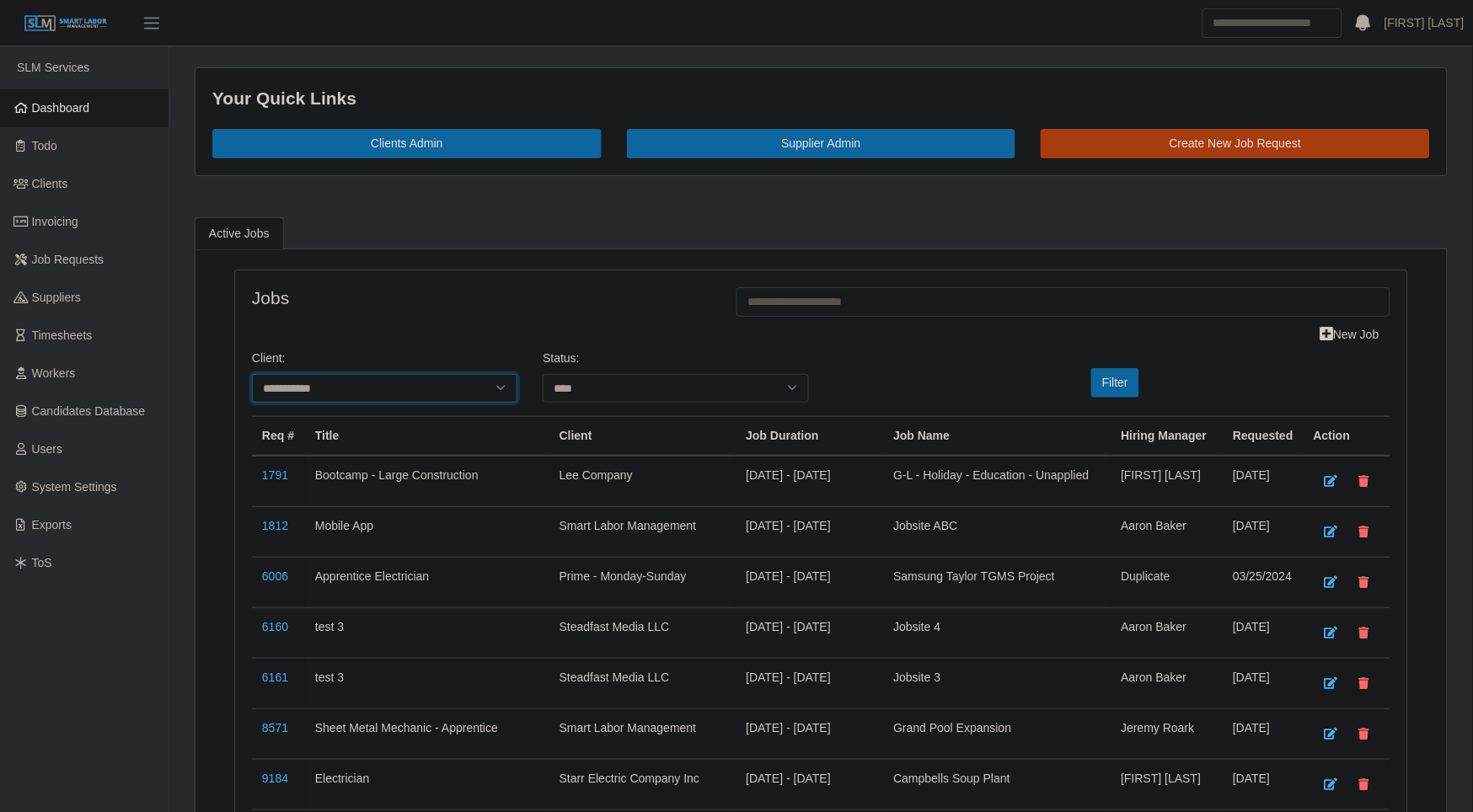 click on "**********" at bounding box center (384, 388) 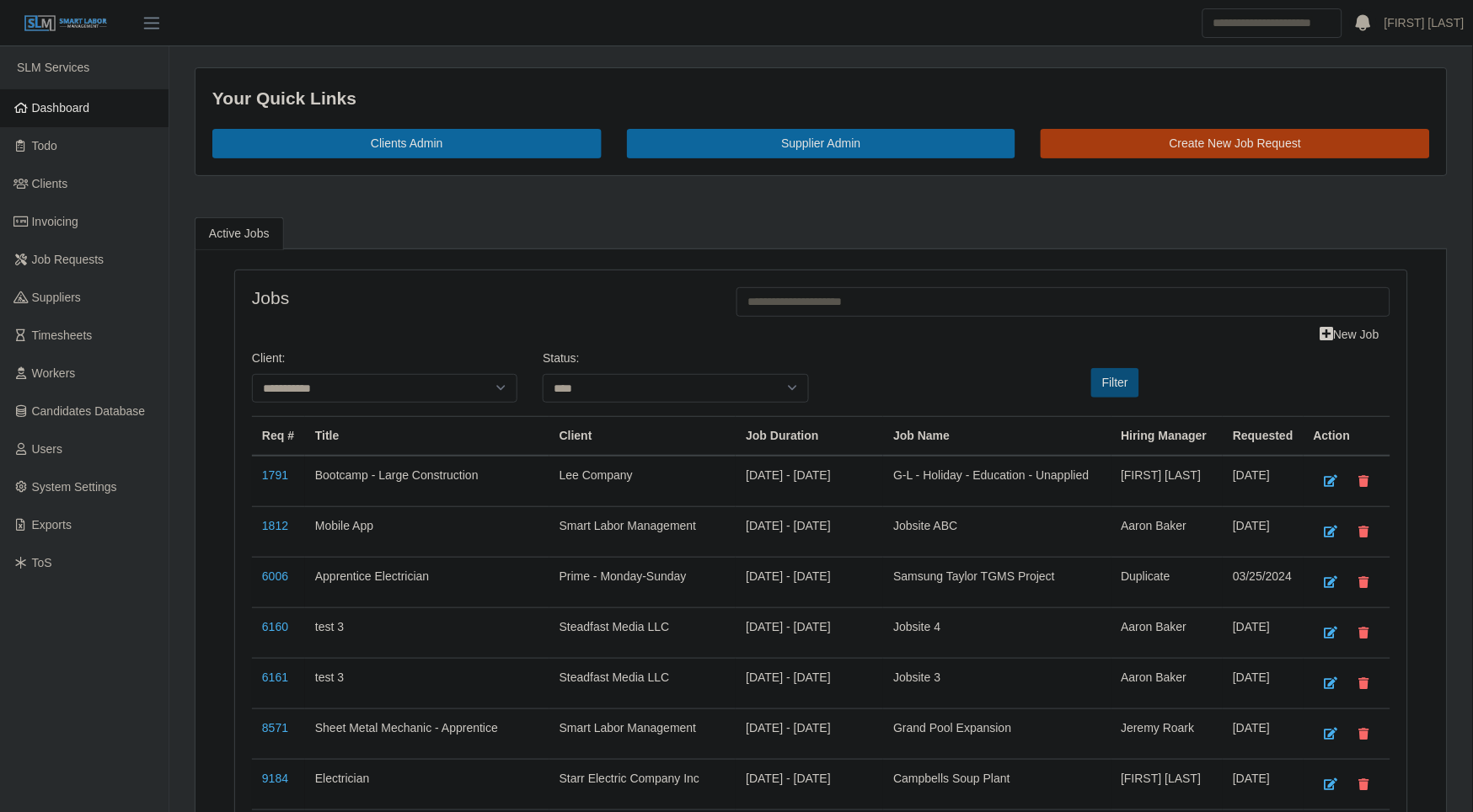 click on "Filter" at bounding box center (1115, 382) 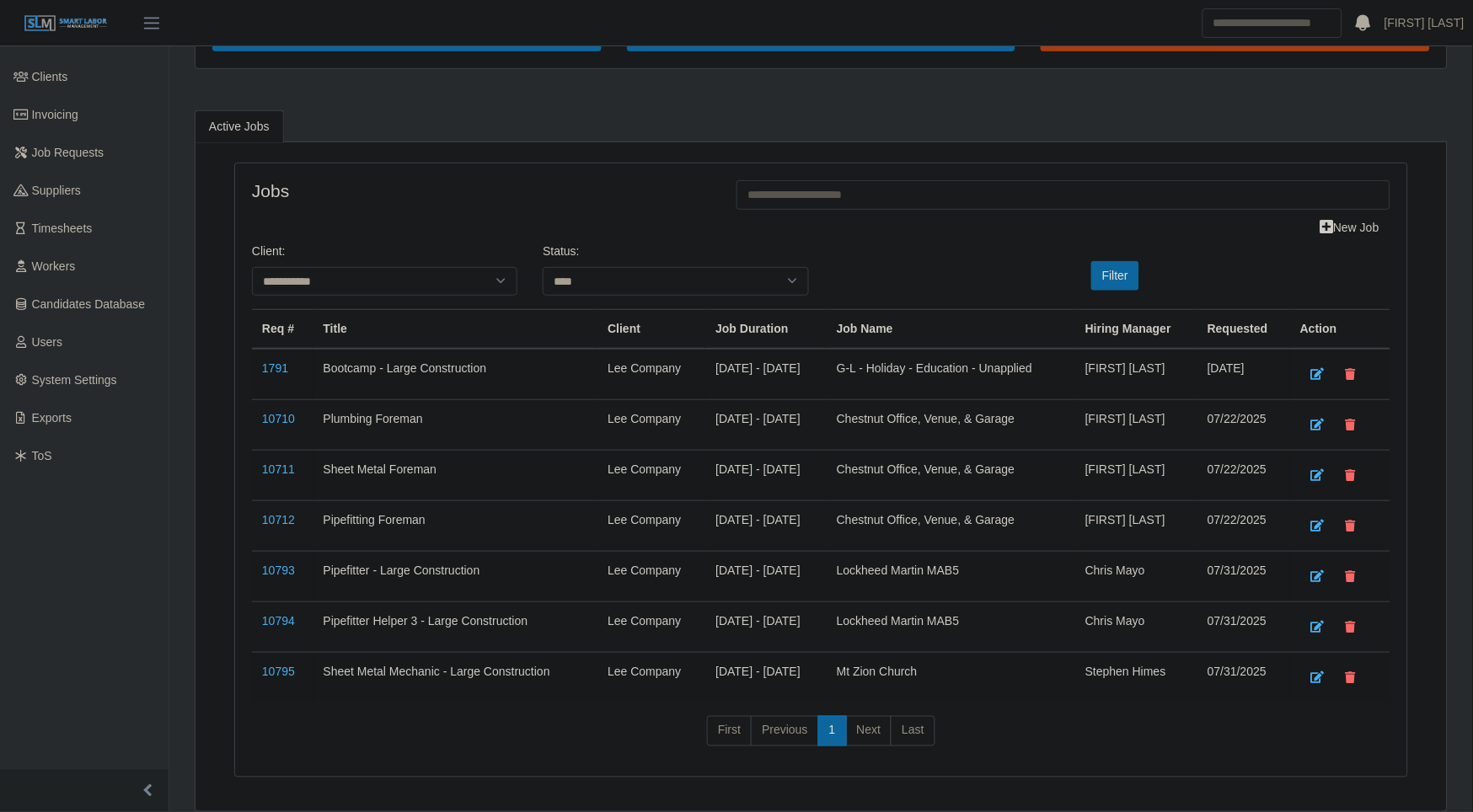 scroll, scrollTop: 150, scrollLeft: 0, axis: vertical 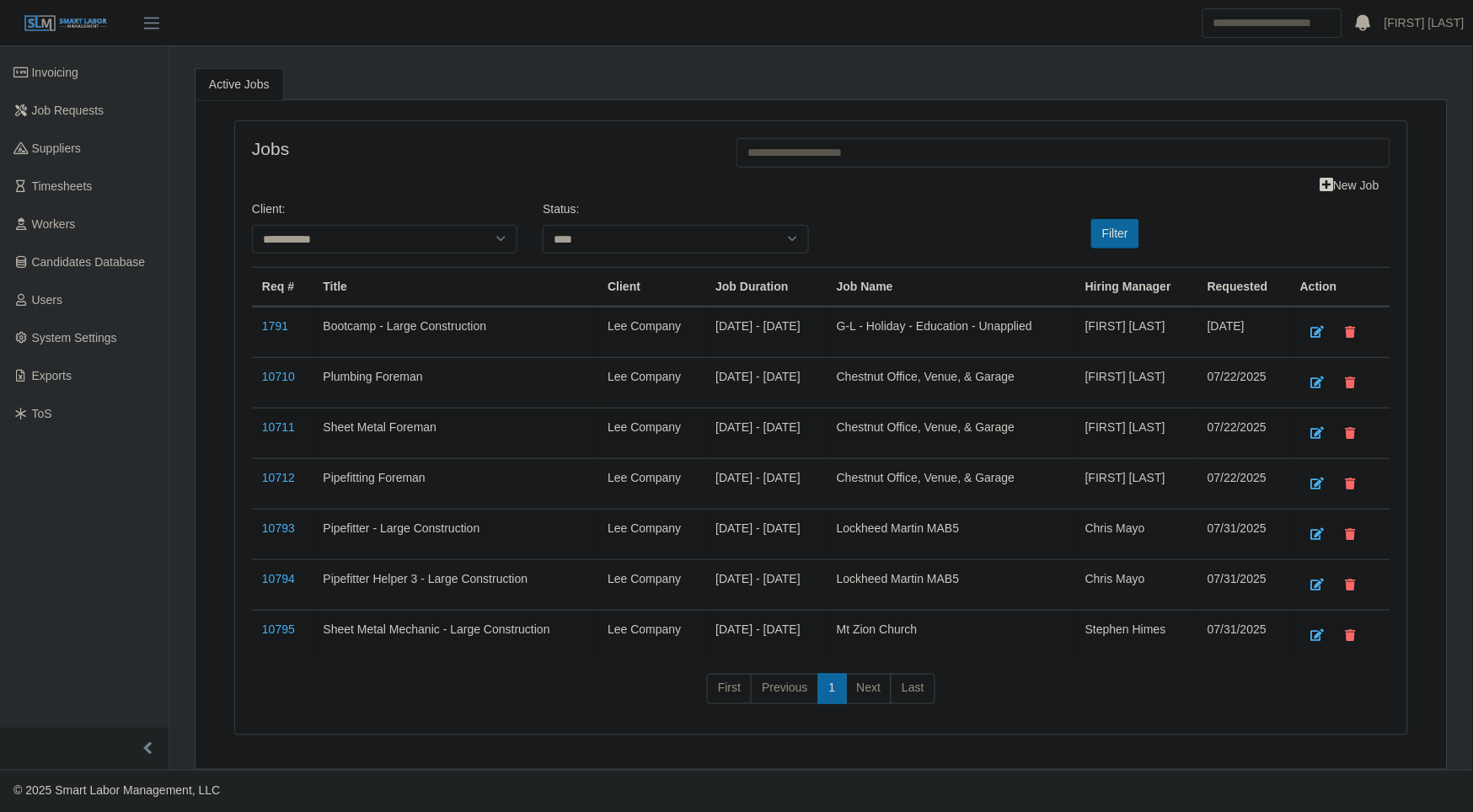 click on "Sheet Metal Mechanic - Large Construction" at bounding box center [456, 636] 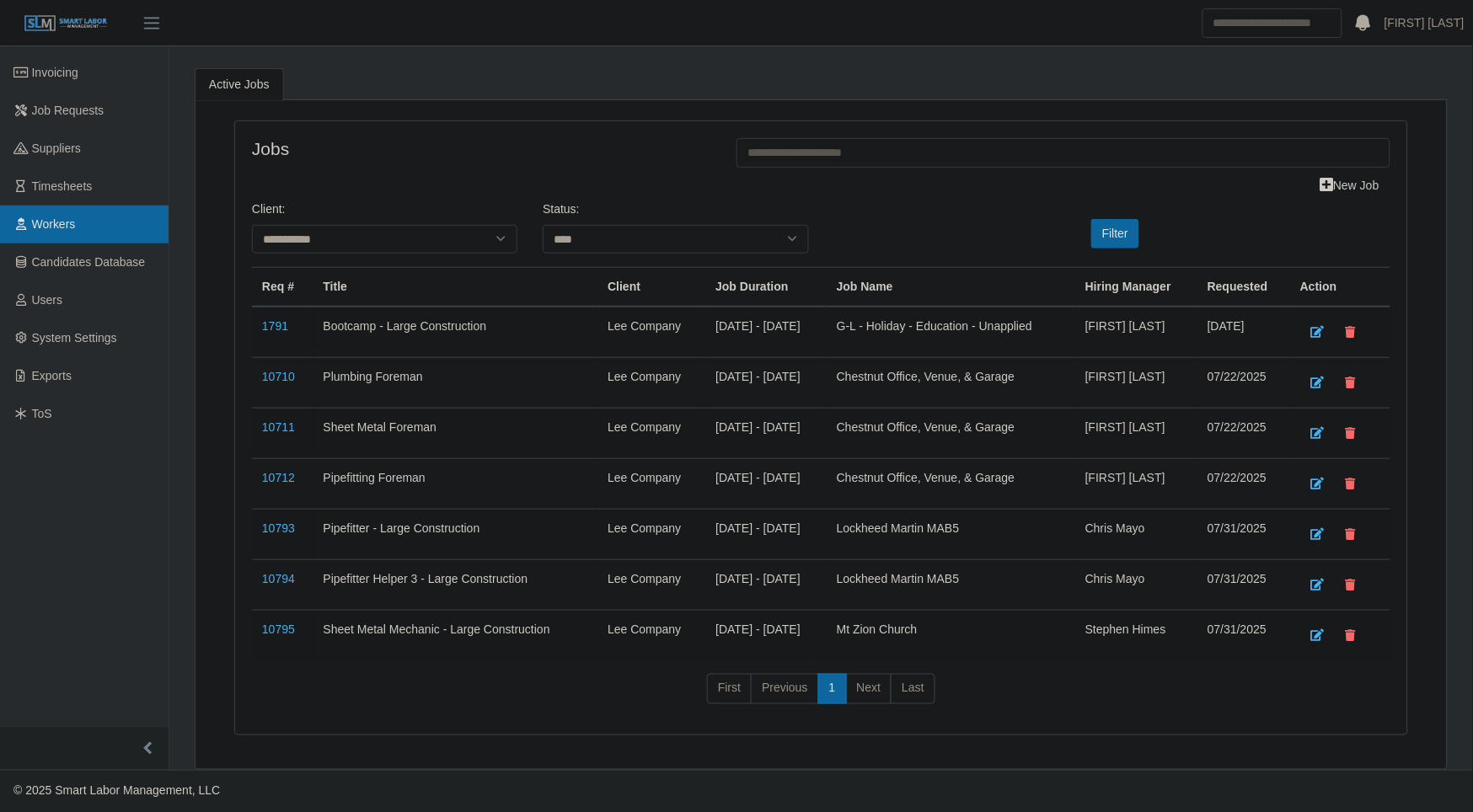 click on "Workers" at bounding box center [84, 224] 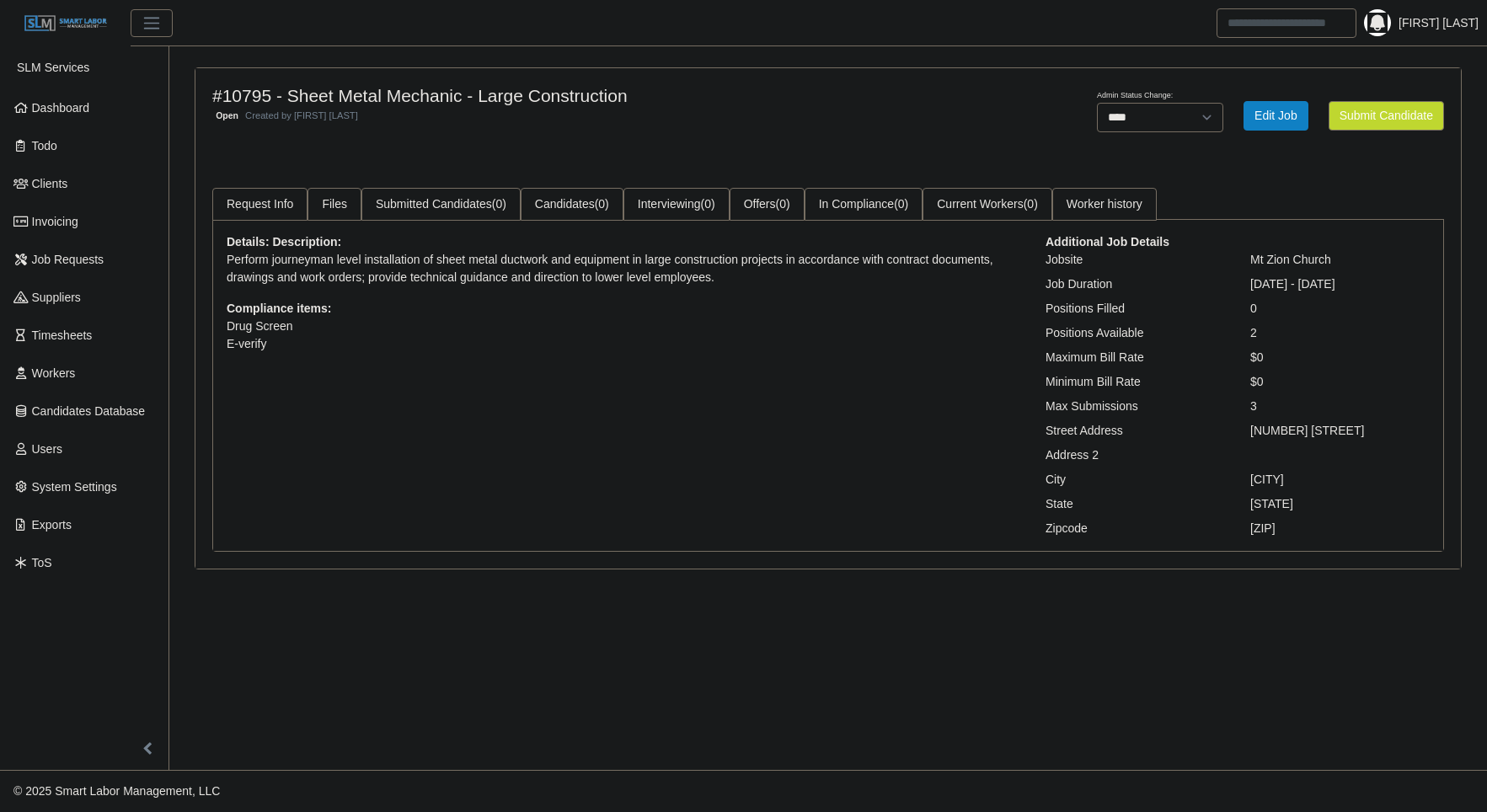 select on "****" 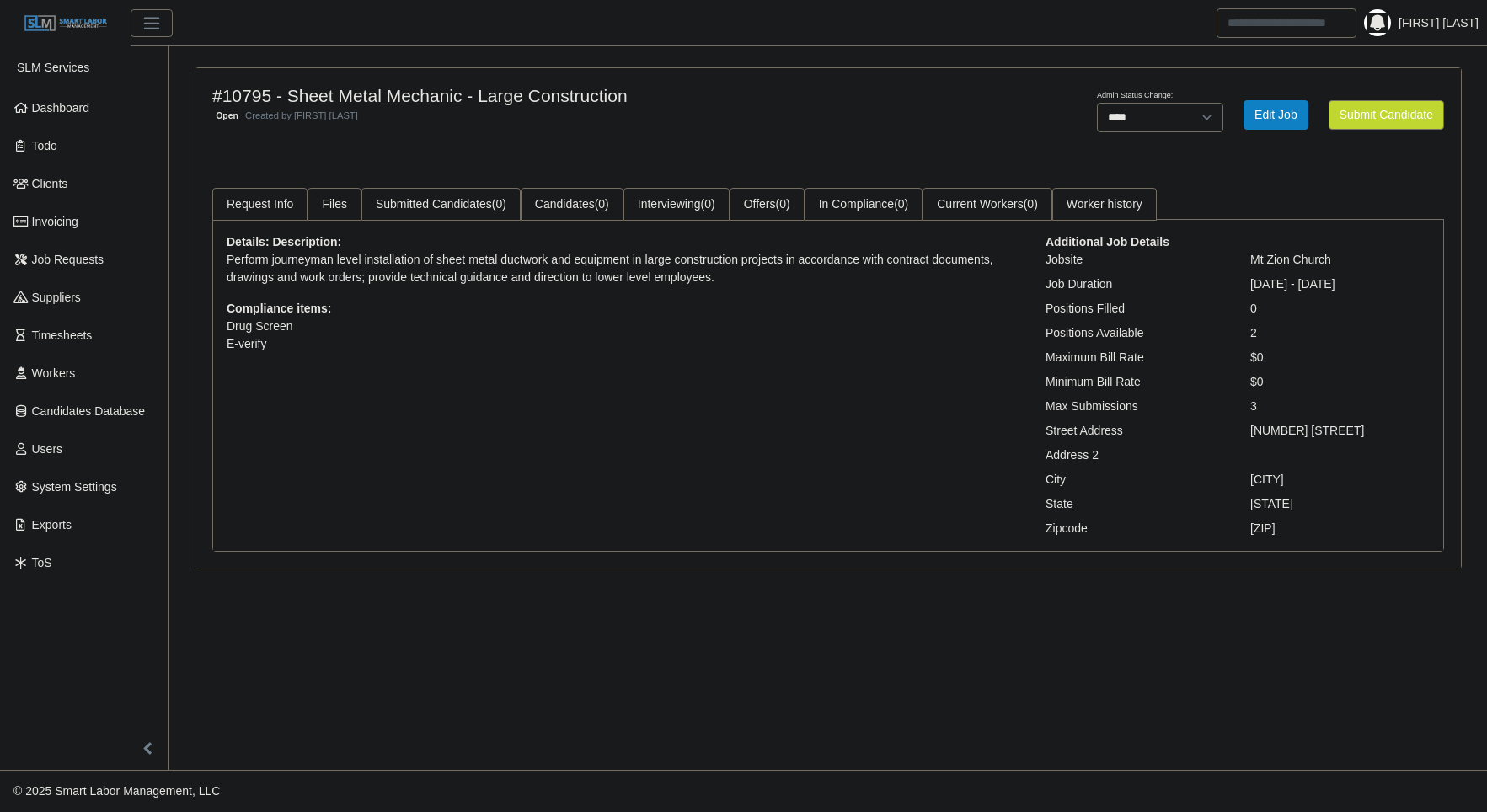 scroll, scrollTop: 0, scrollLeft: 0, axis: both 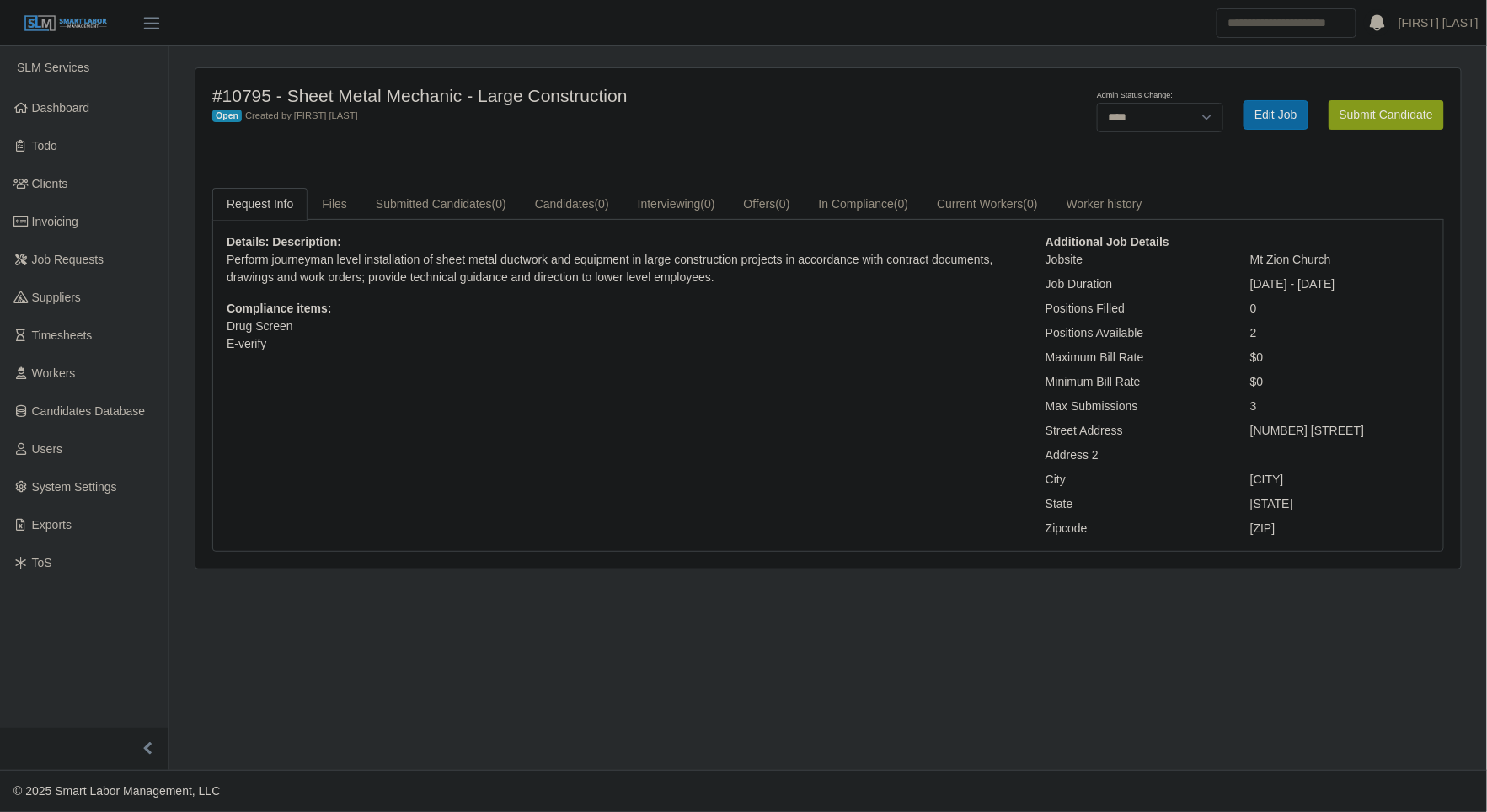 click on "Submit Candidate" at bounding box center (1386, 115) 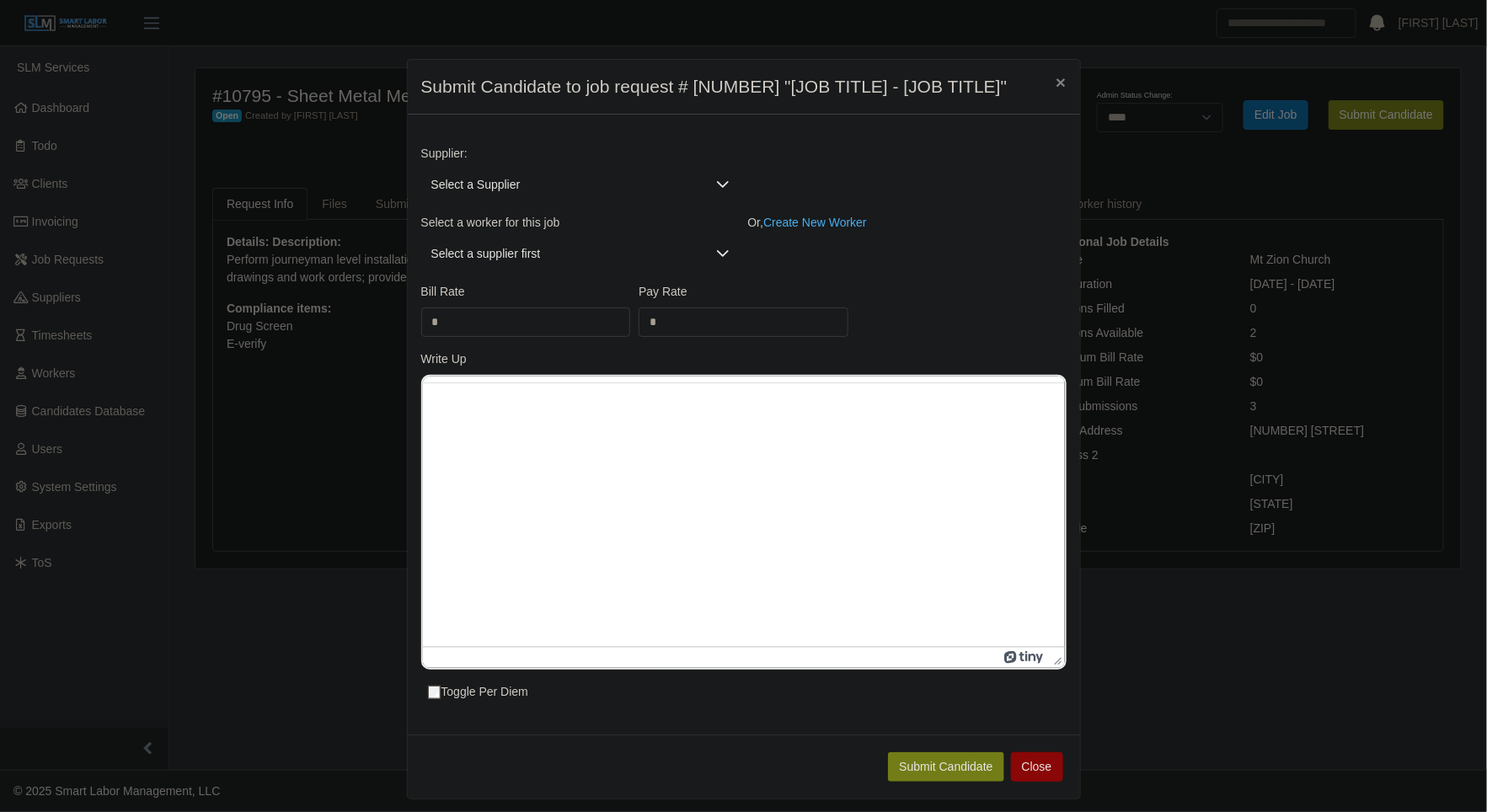 click on "Supplier:    Select a Supplier" at bounding box center [580, 173] 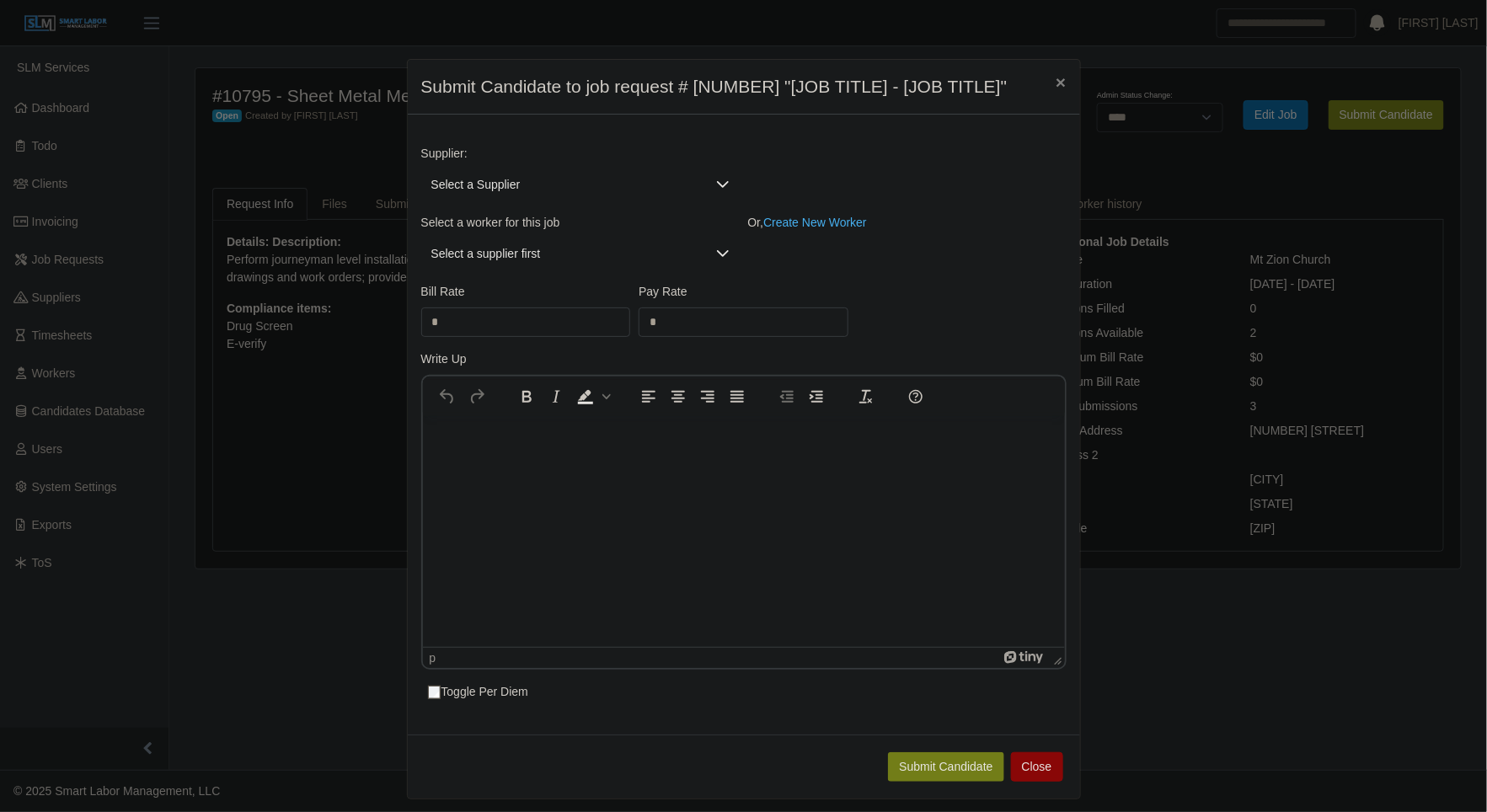 scroll, scrollTop: 0, scrollLeft: 0, axis: both 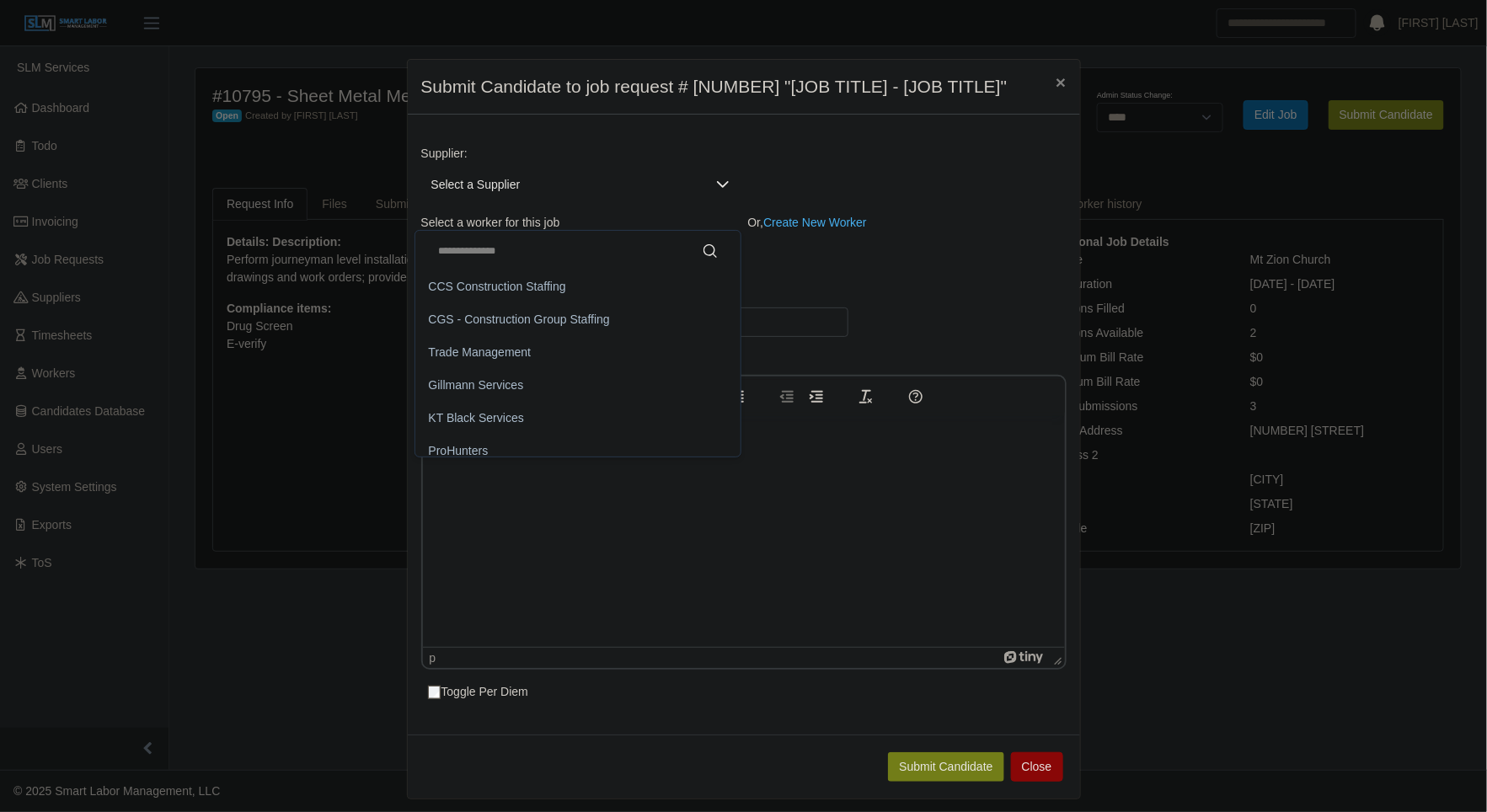 click 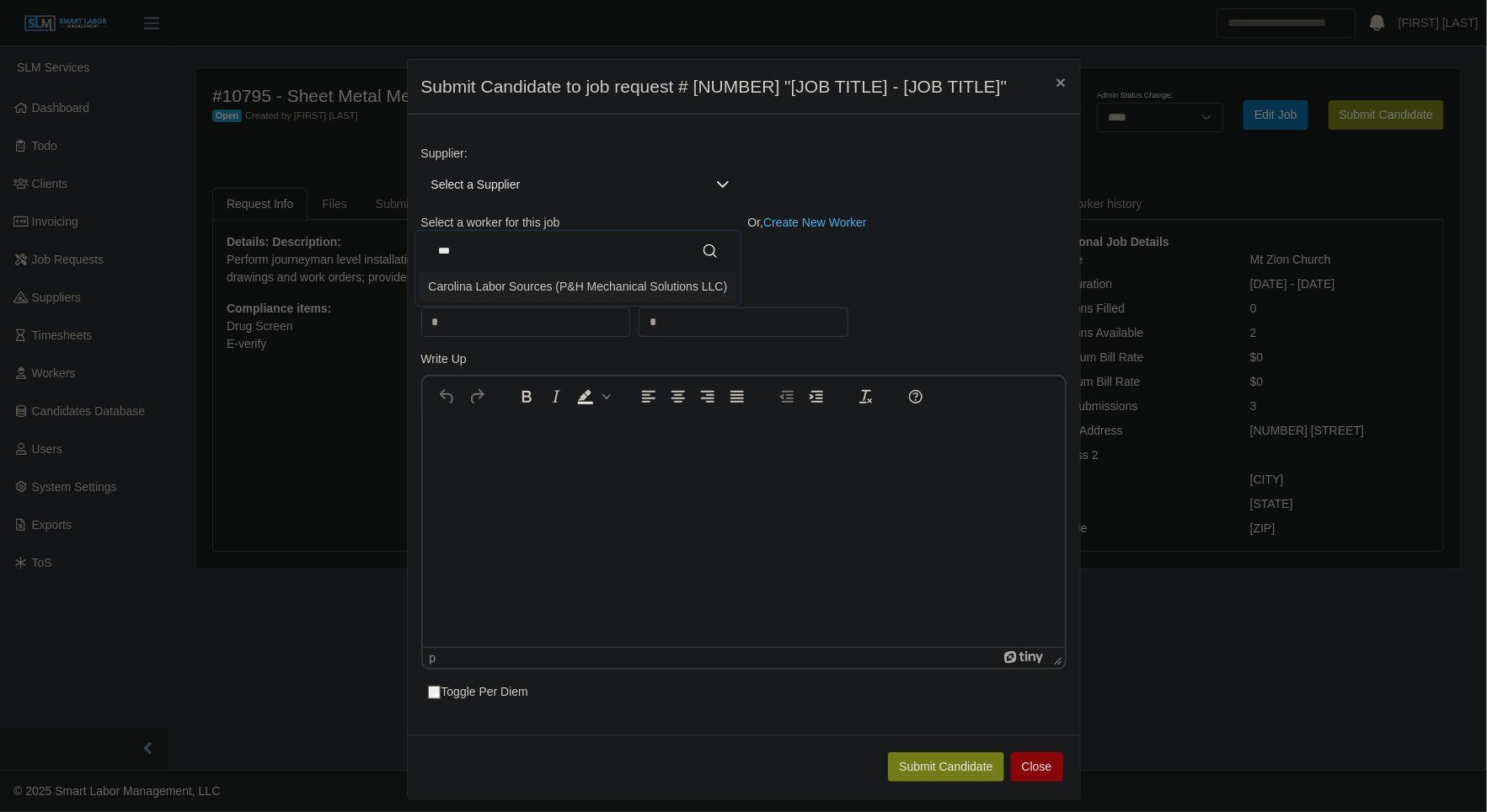 type on "***" 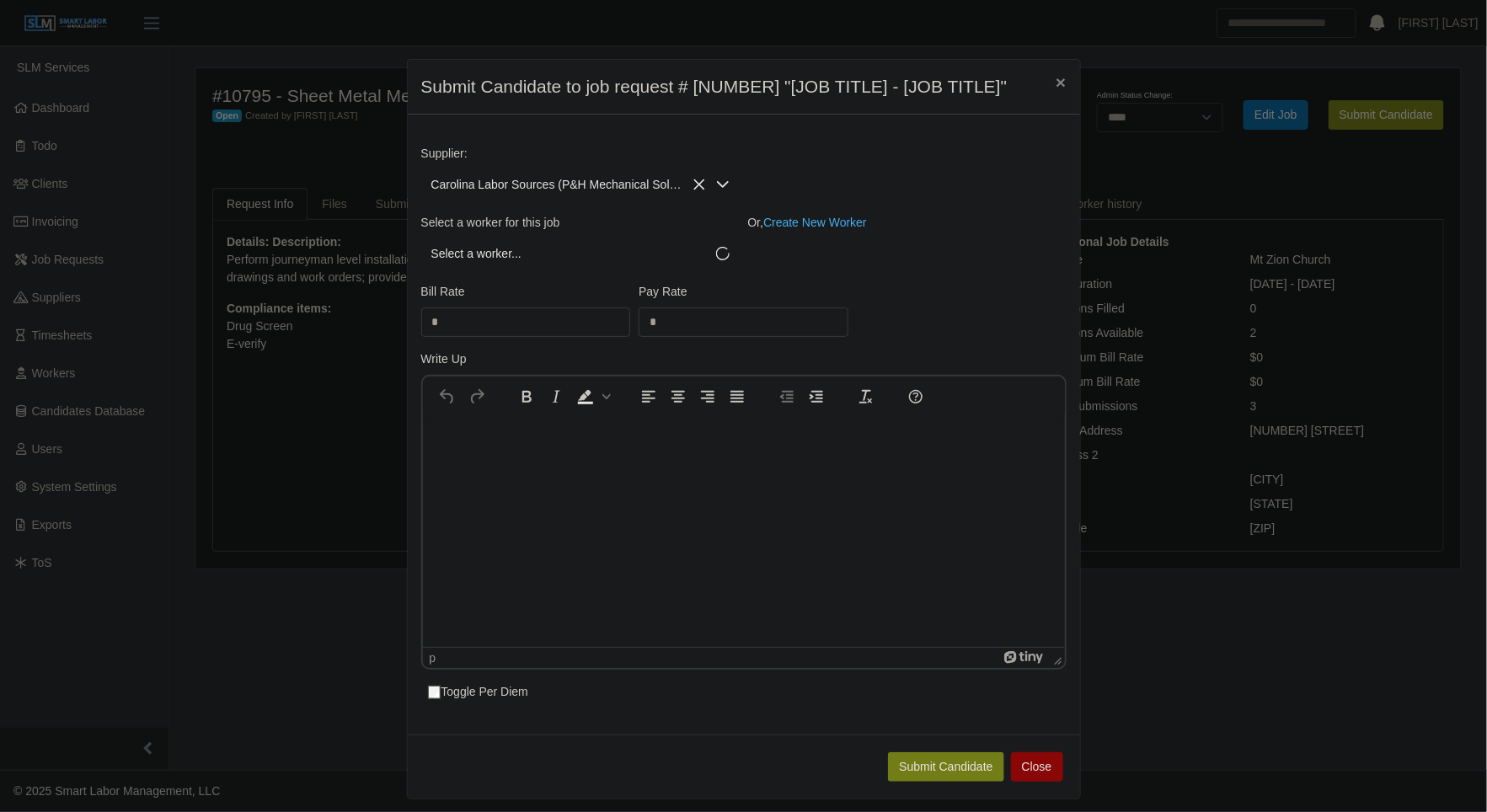 click on "Select a worker..." at bounding box center [564, 254] 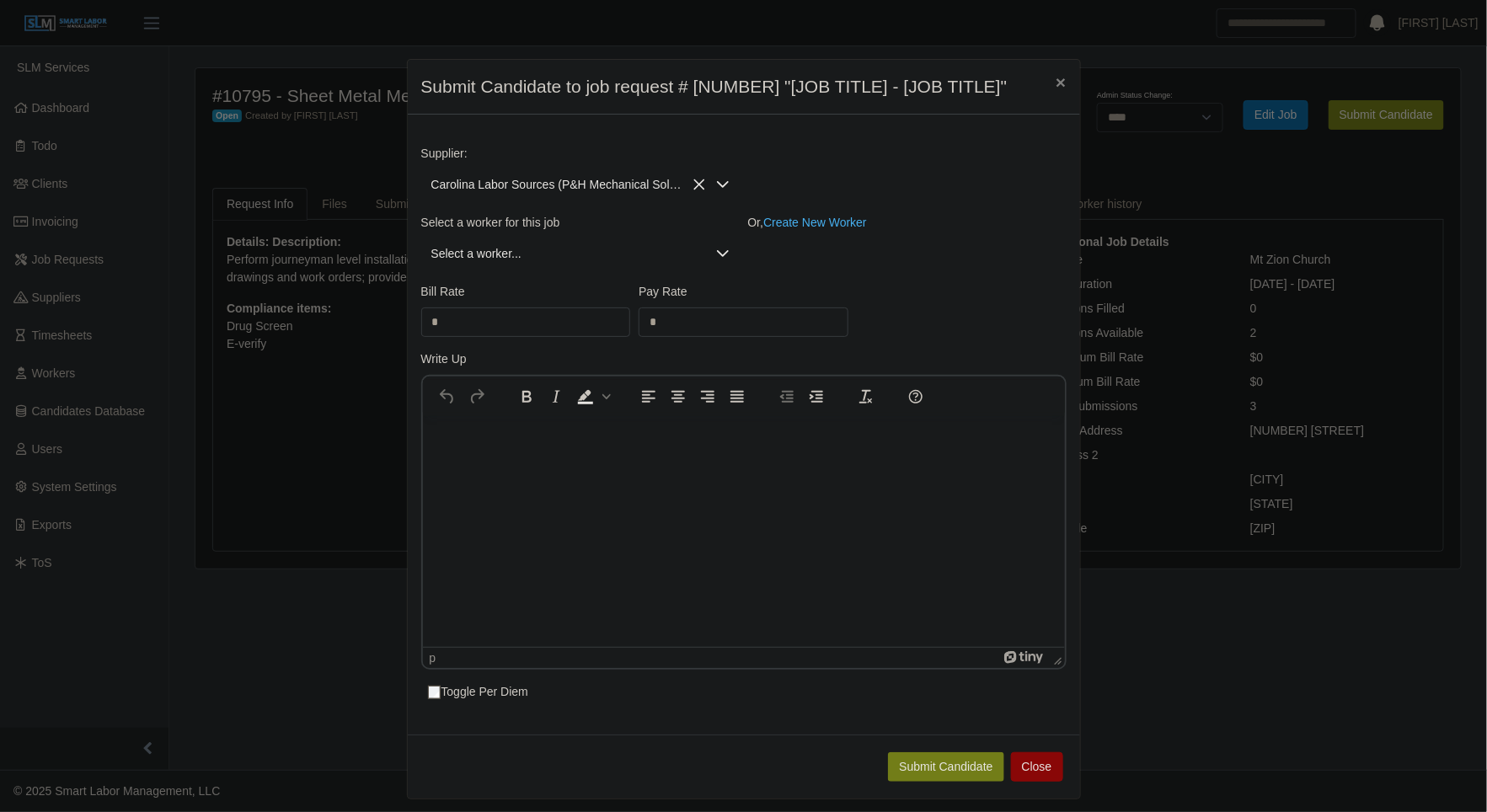 click on "Select a worker..." at bounding box center (564, 254) 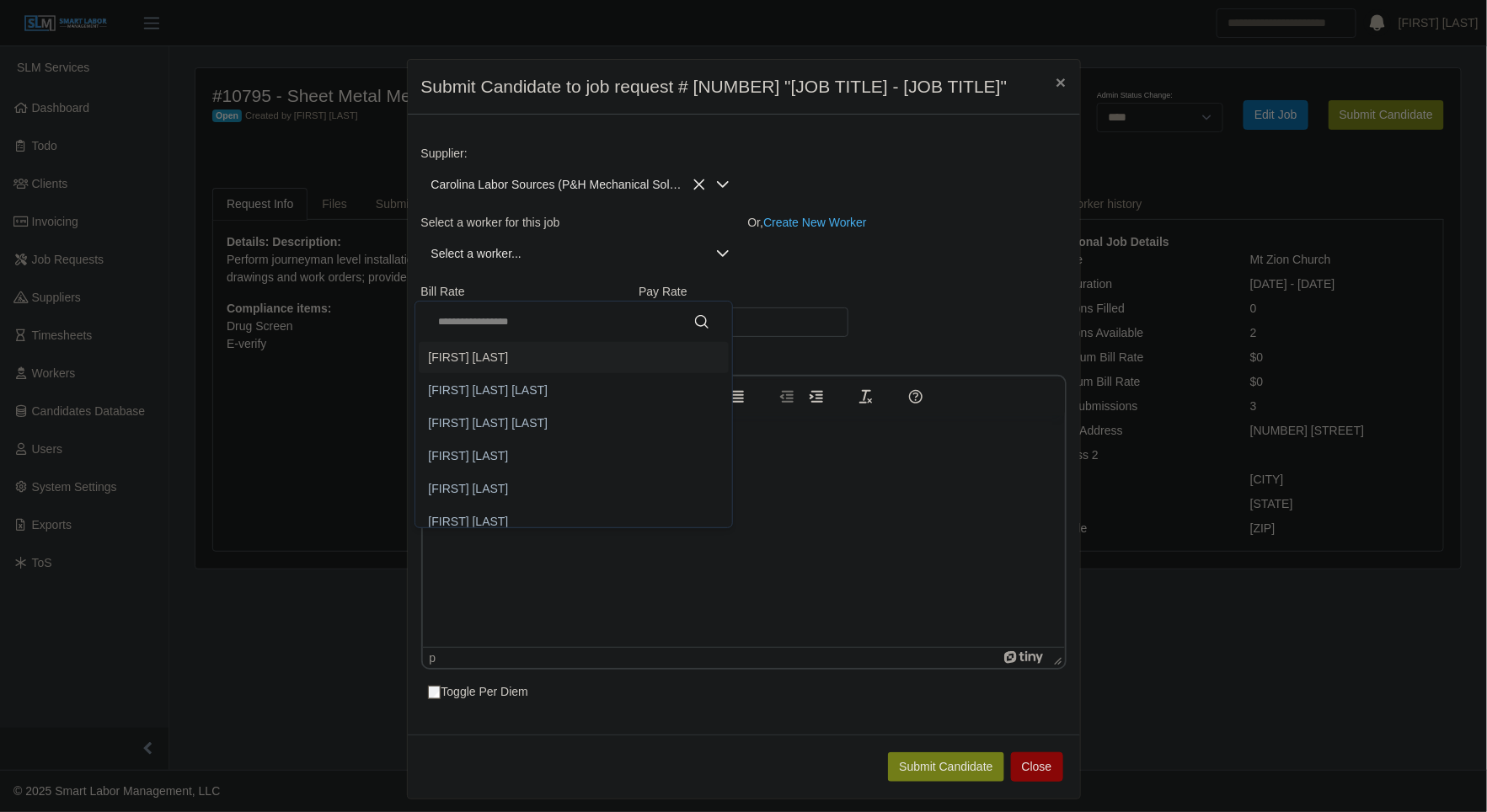 click 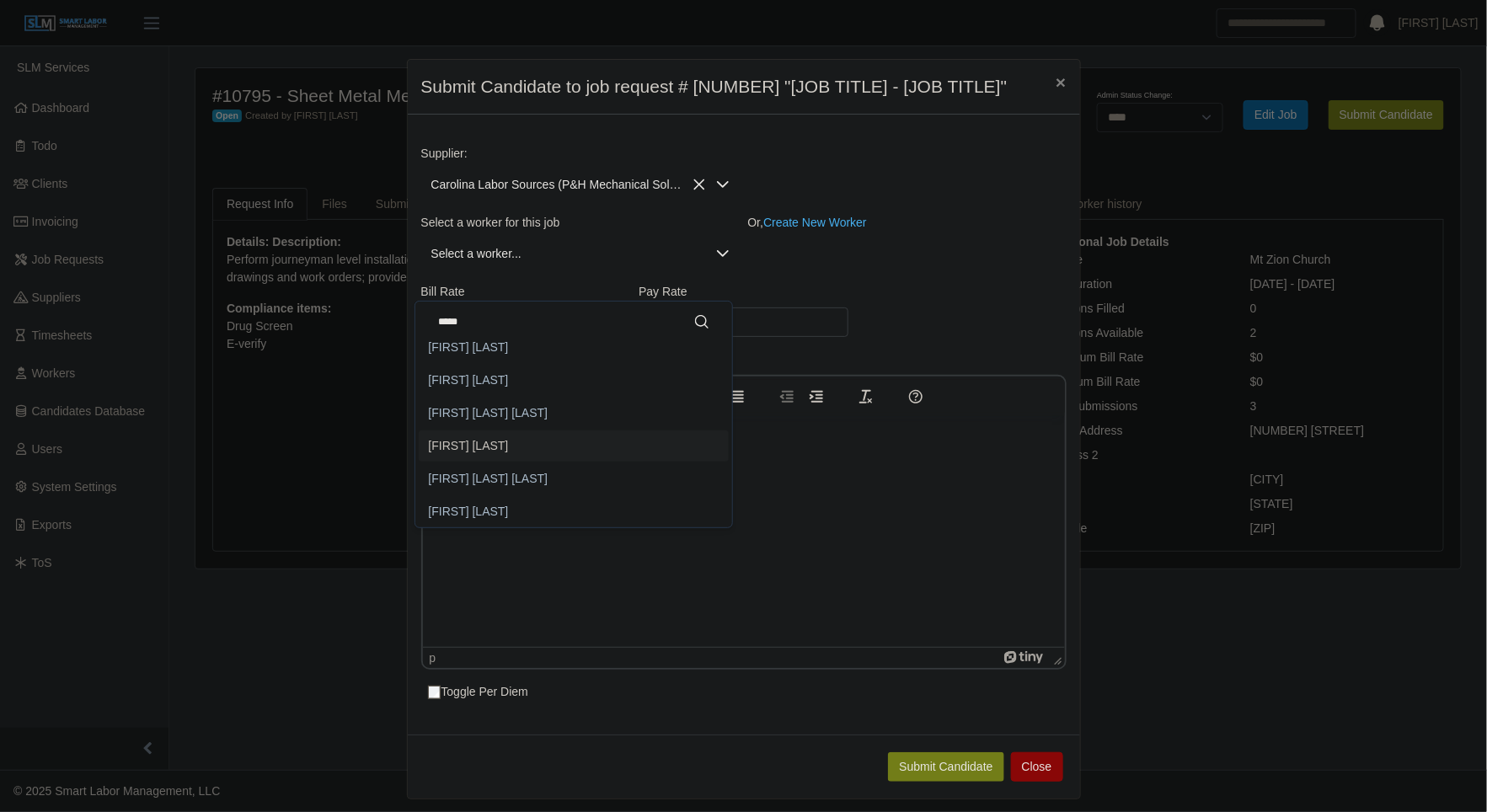 scroll, scrollTop: 3, scrollLeft: 0, axis: vertical 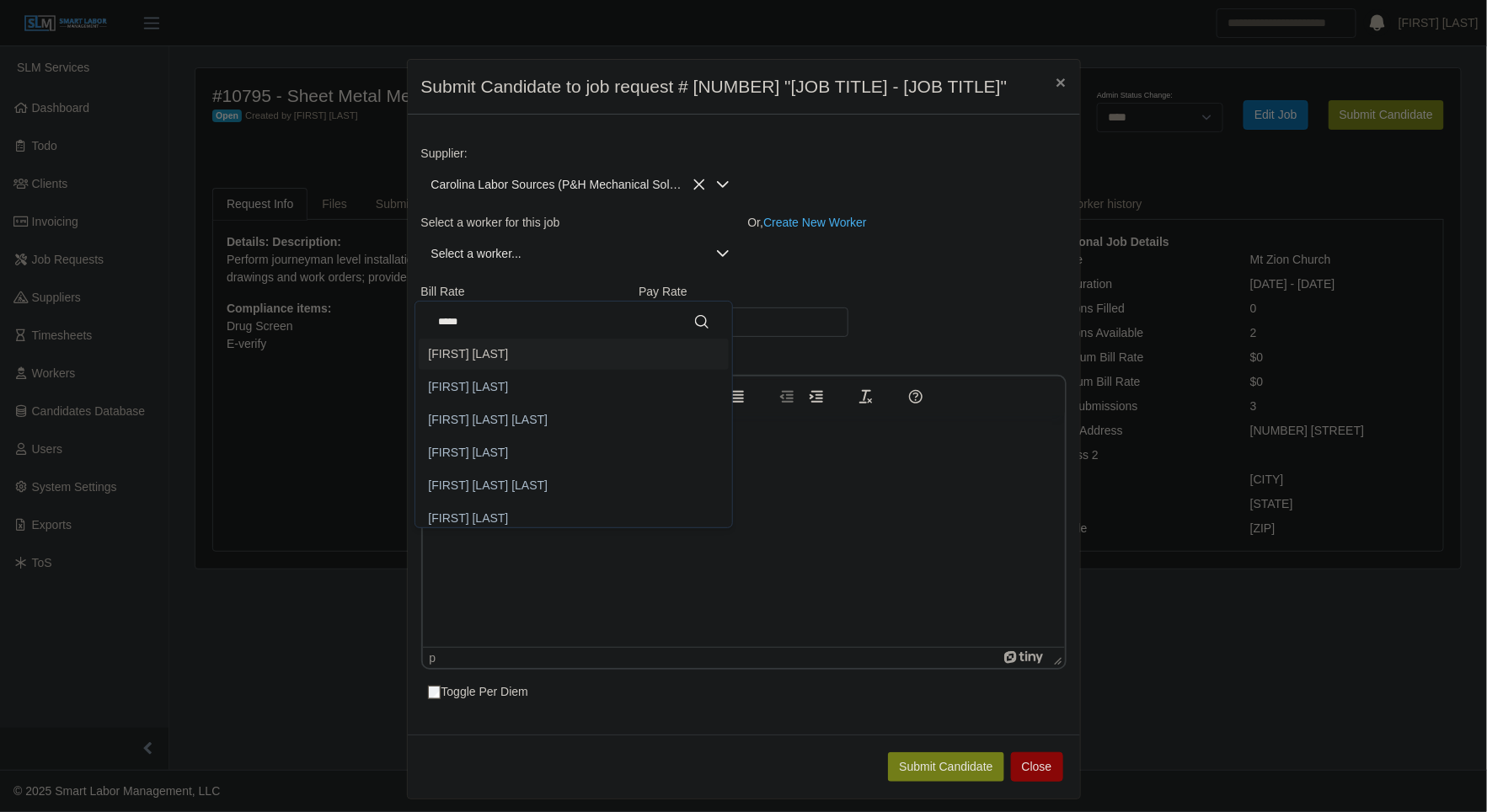 type on "*****" 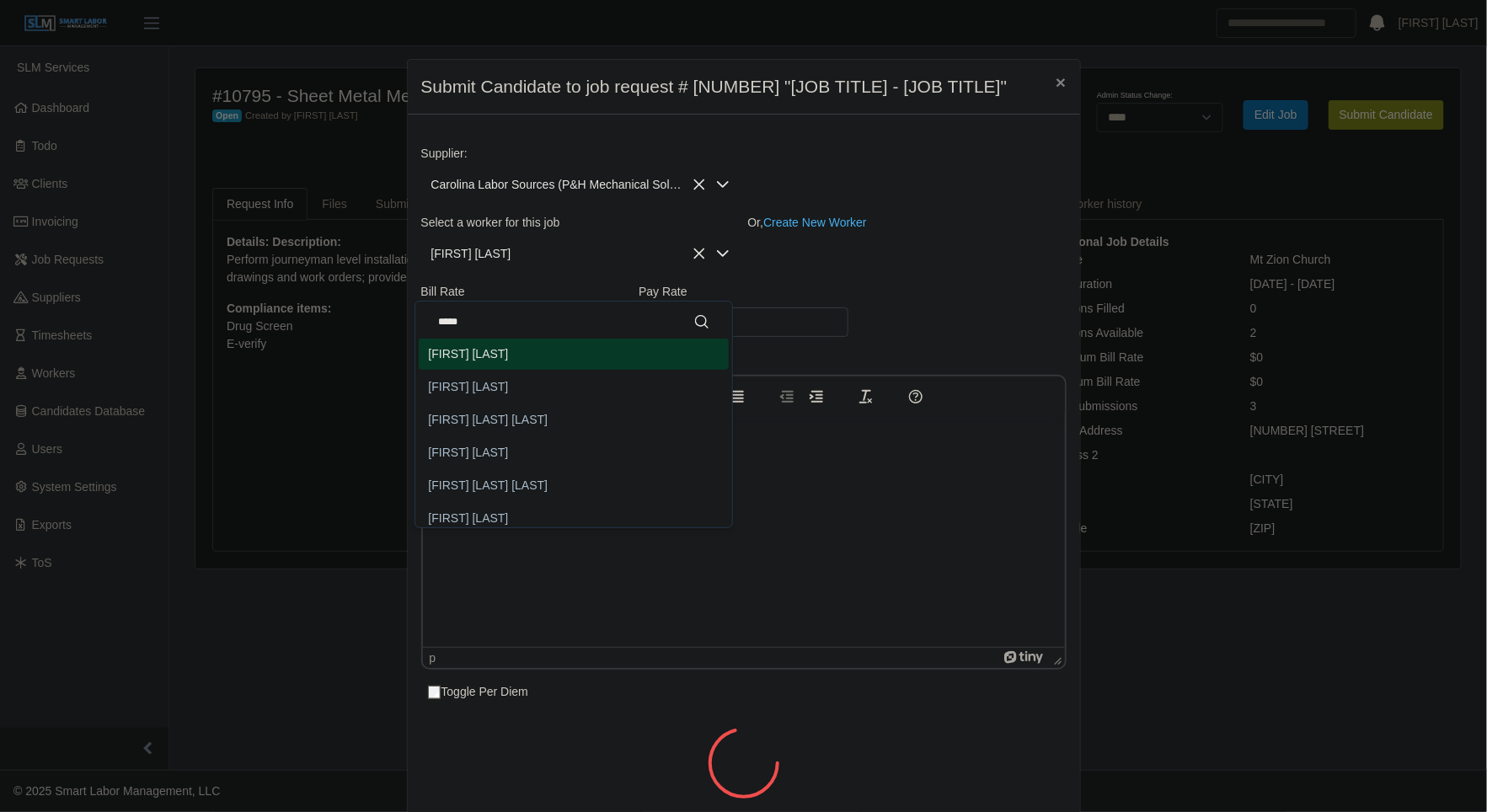 click on "Antonio Romero" 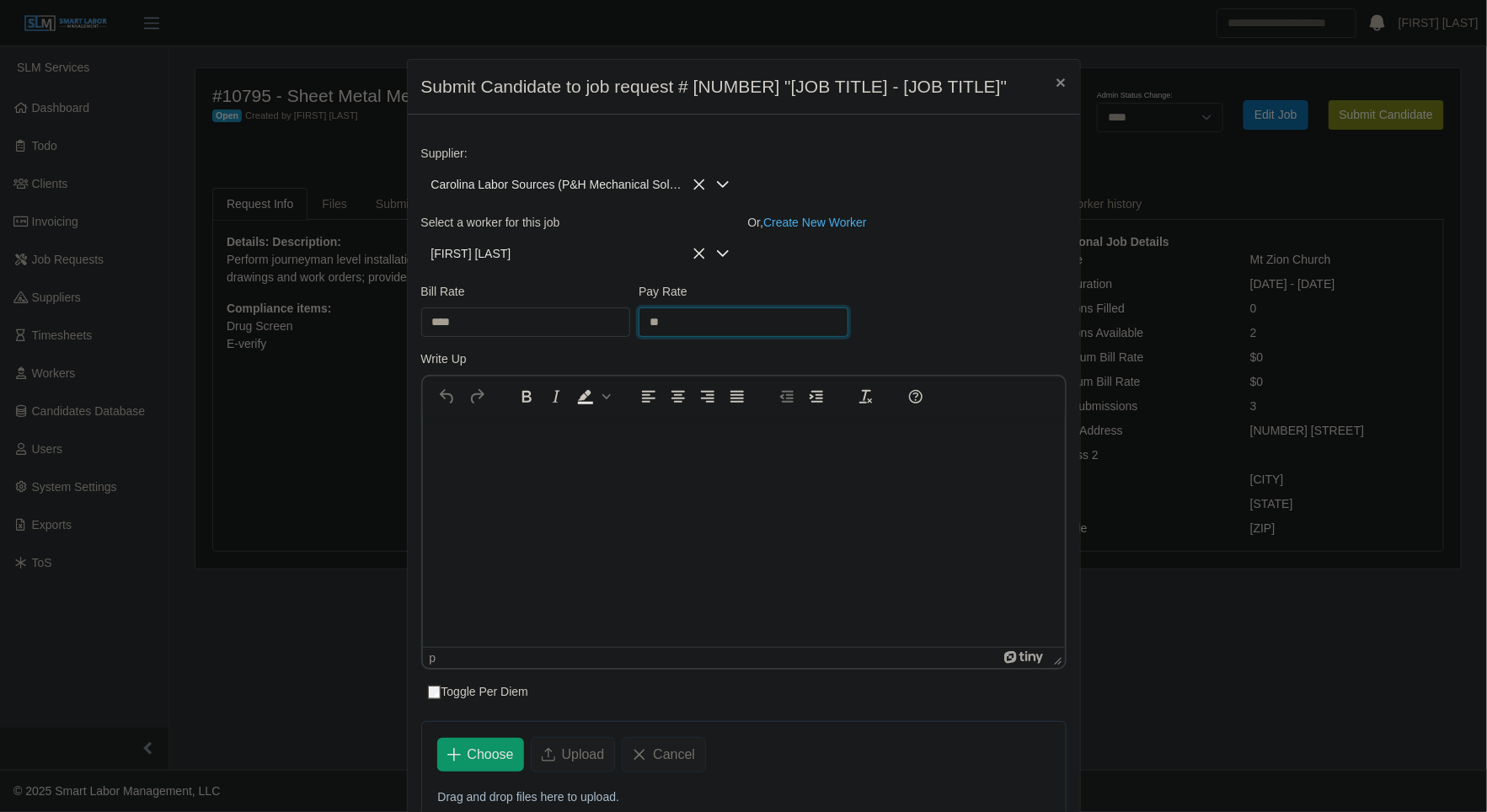 click on "**" at bounding box center [743, 322] 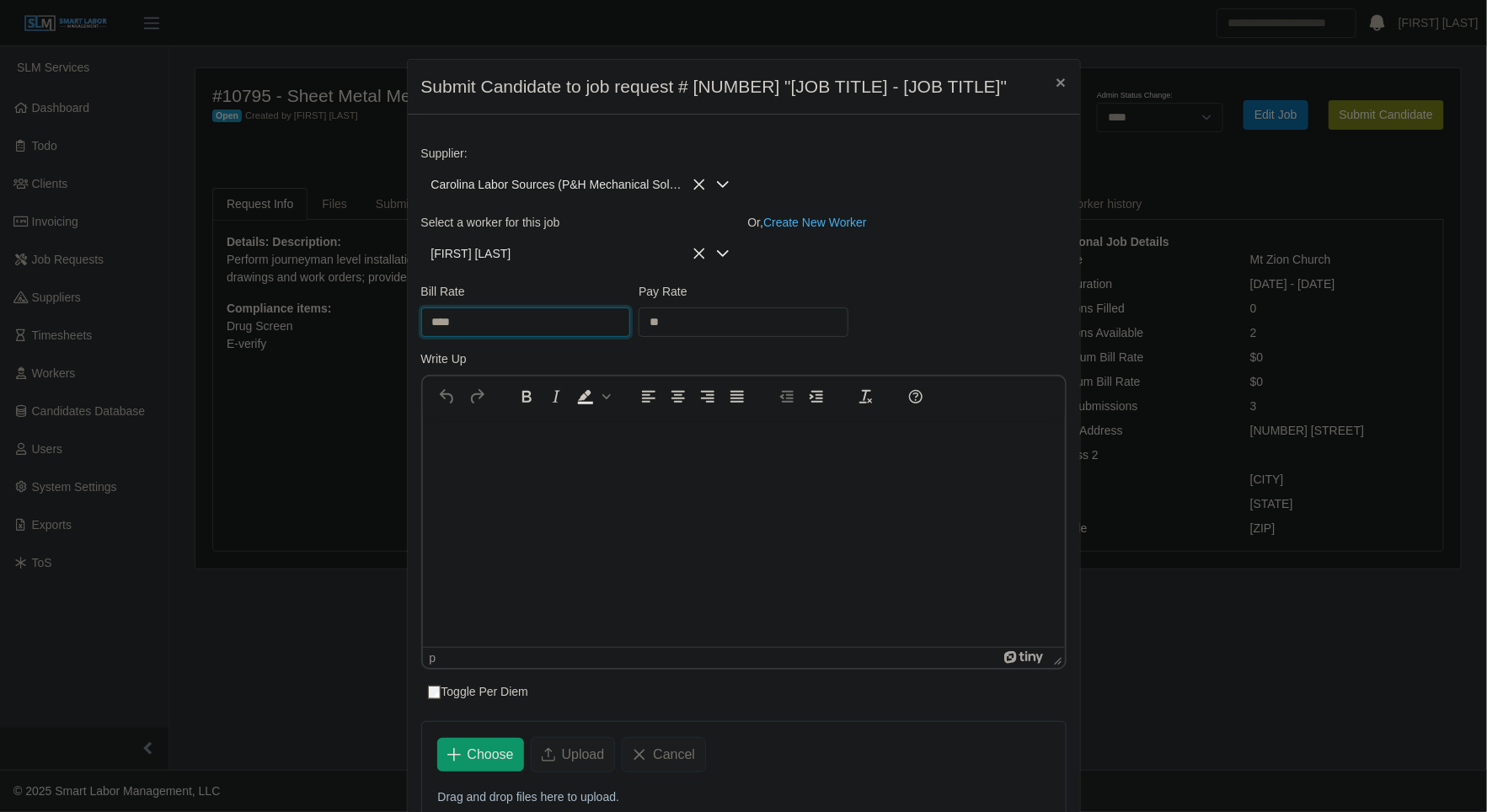 click on "****" at bounding box center (526, 322) 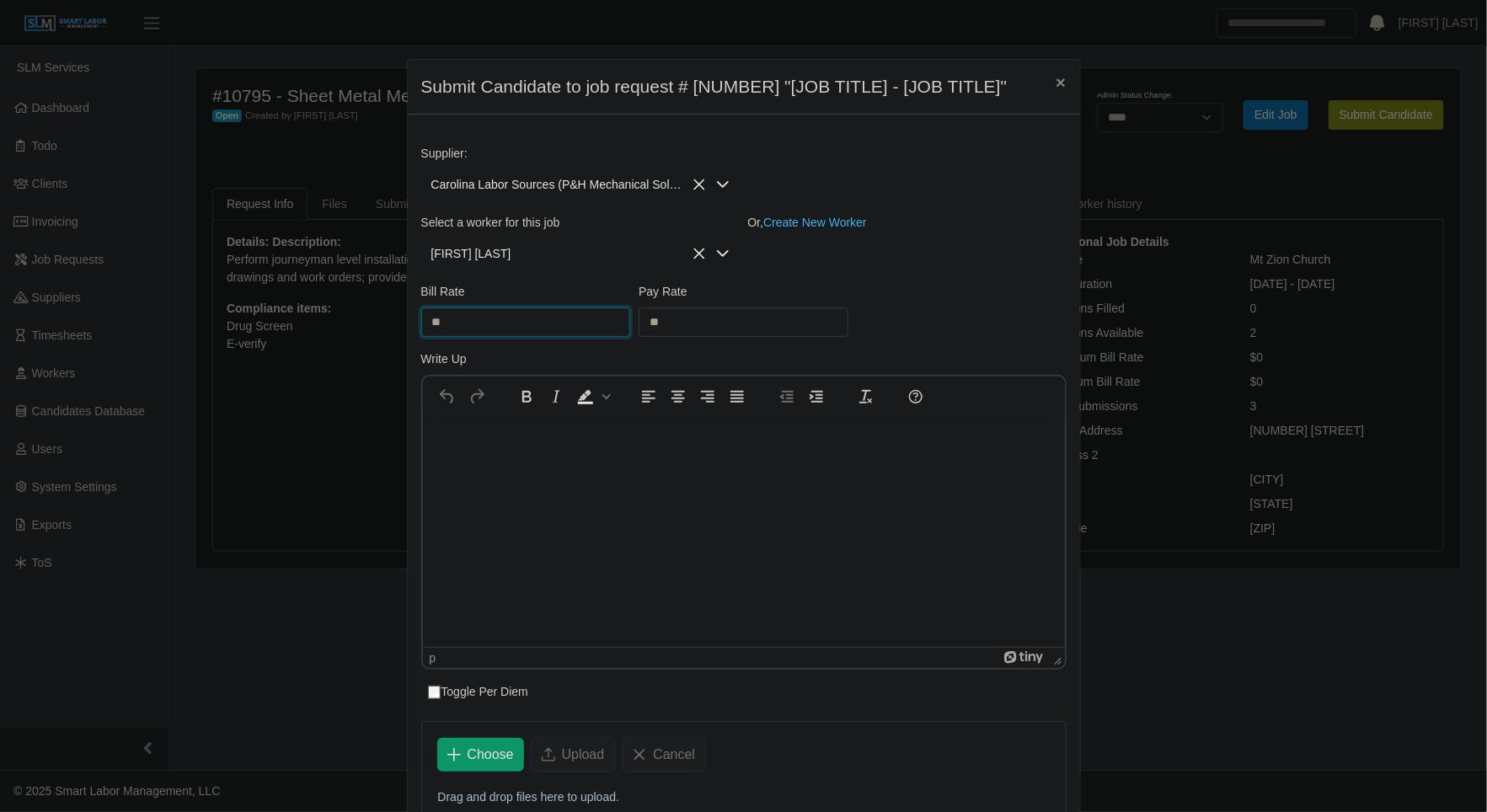 type on "*" 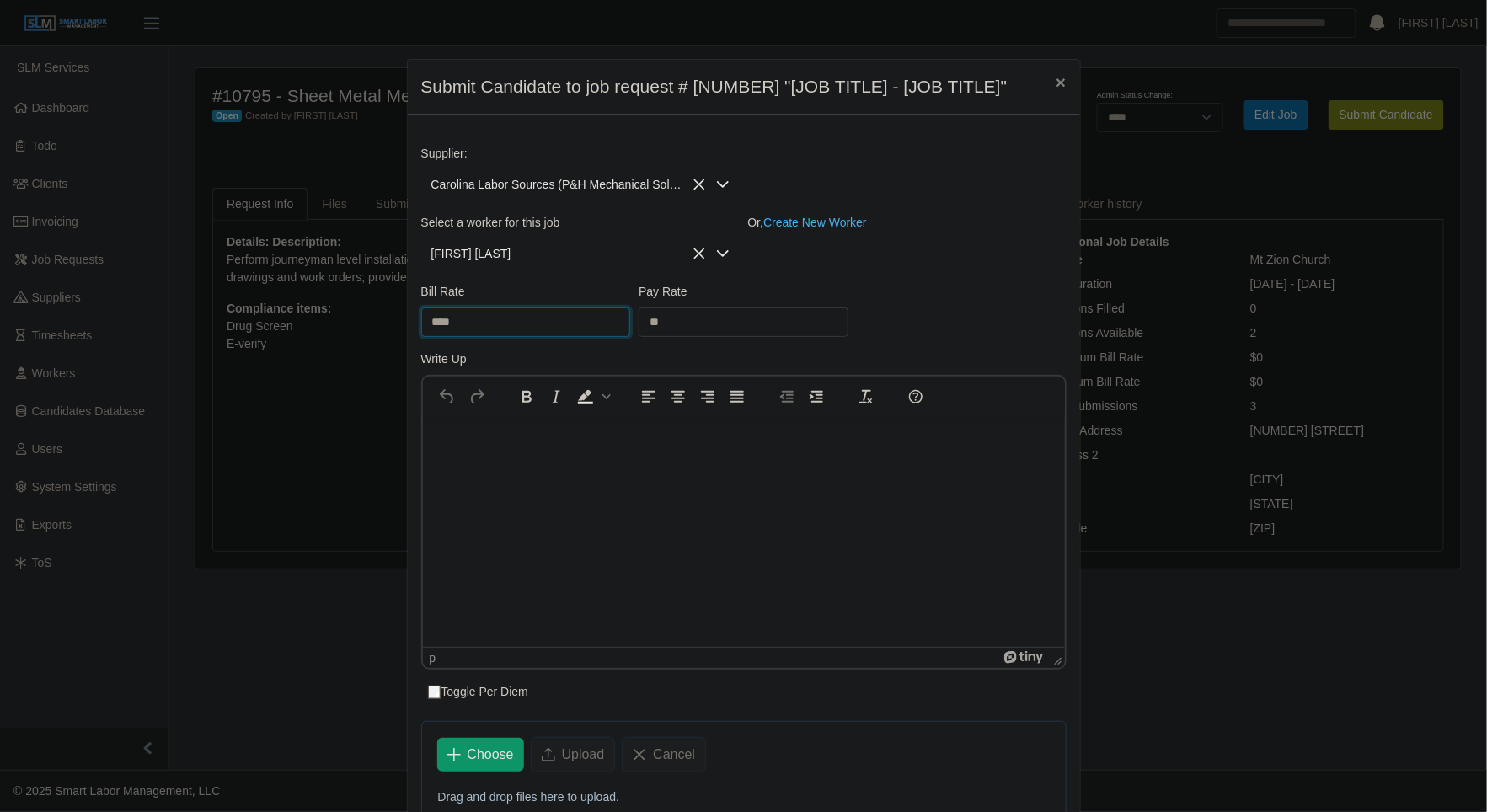 type on "****" 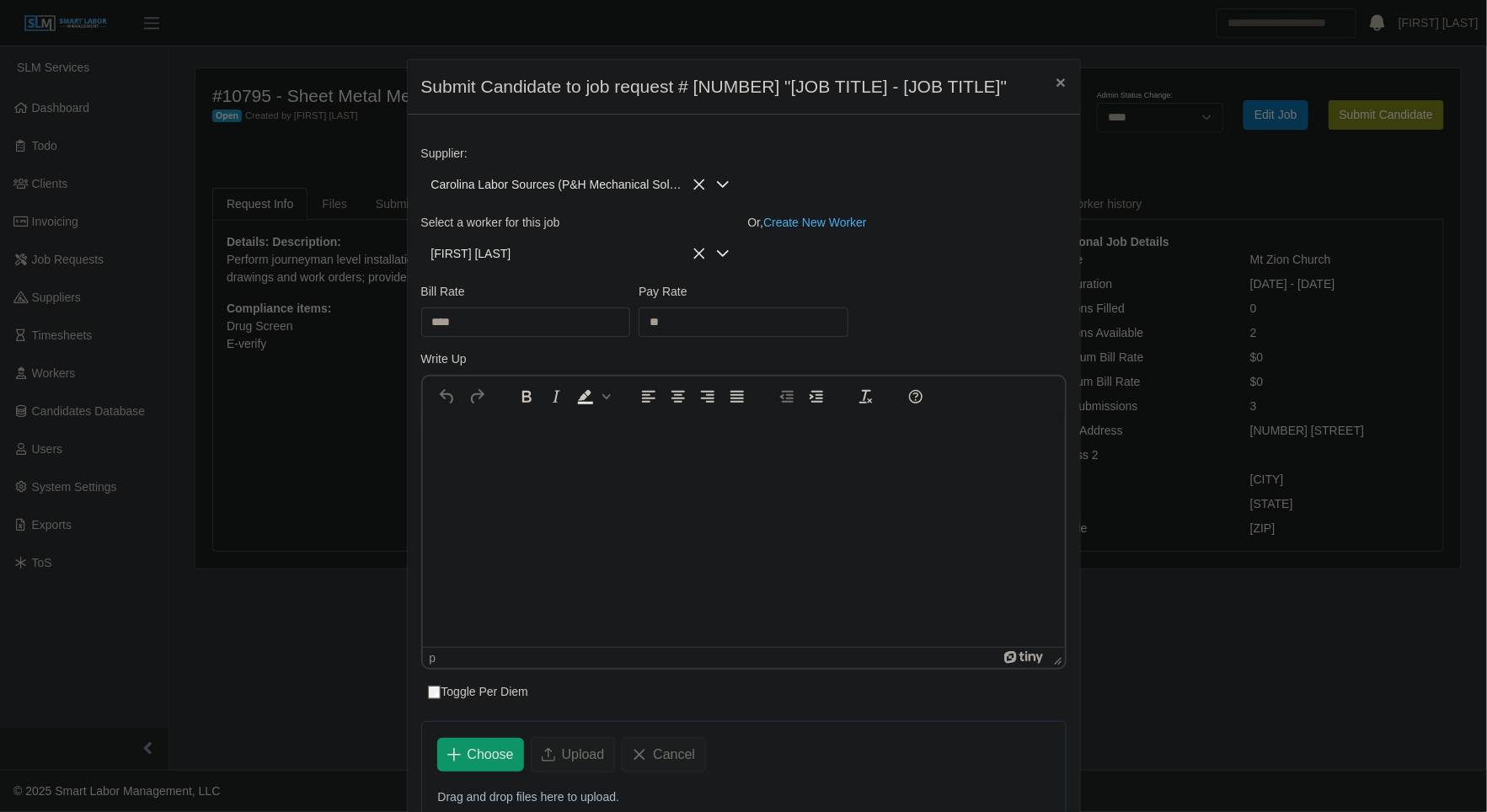 drag, startPoint x: 1003, startPoint y: 291, endPoint x: 1022, endPoint y: 298, distance: 20.248457 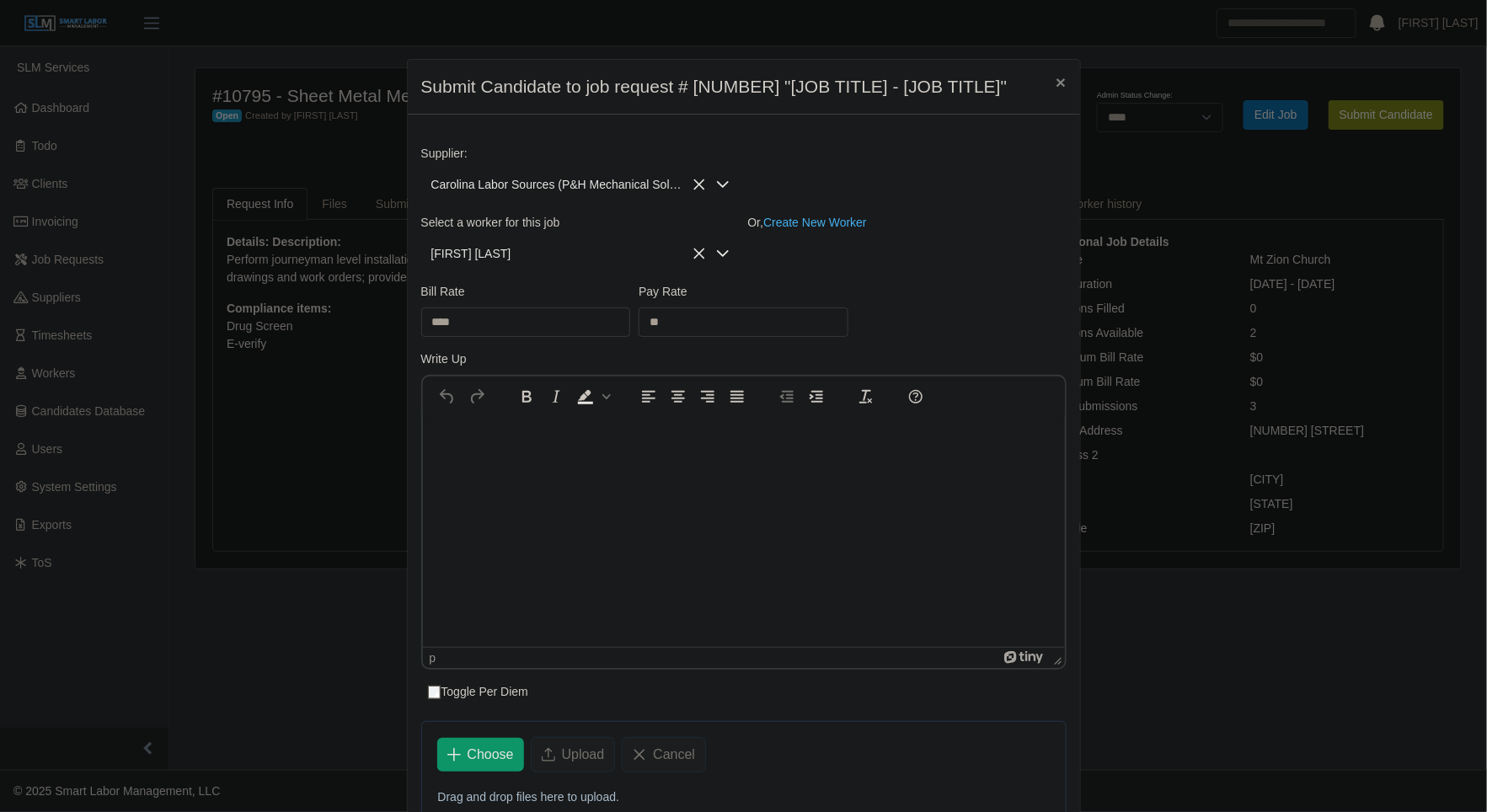 scroll, scrollTop: 397, scrollLeft: 0, axis: vertical 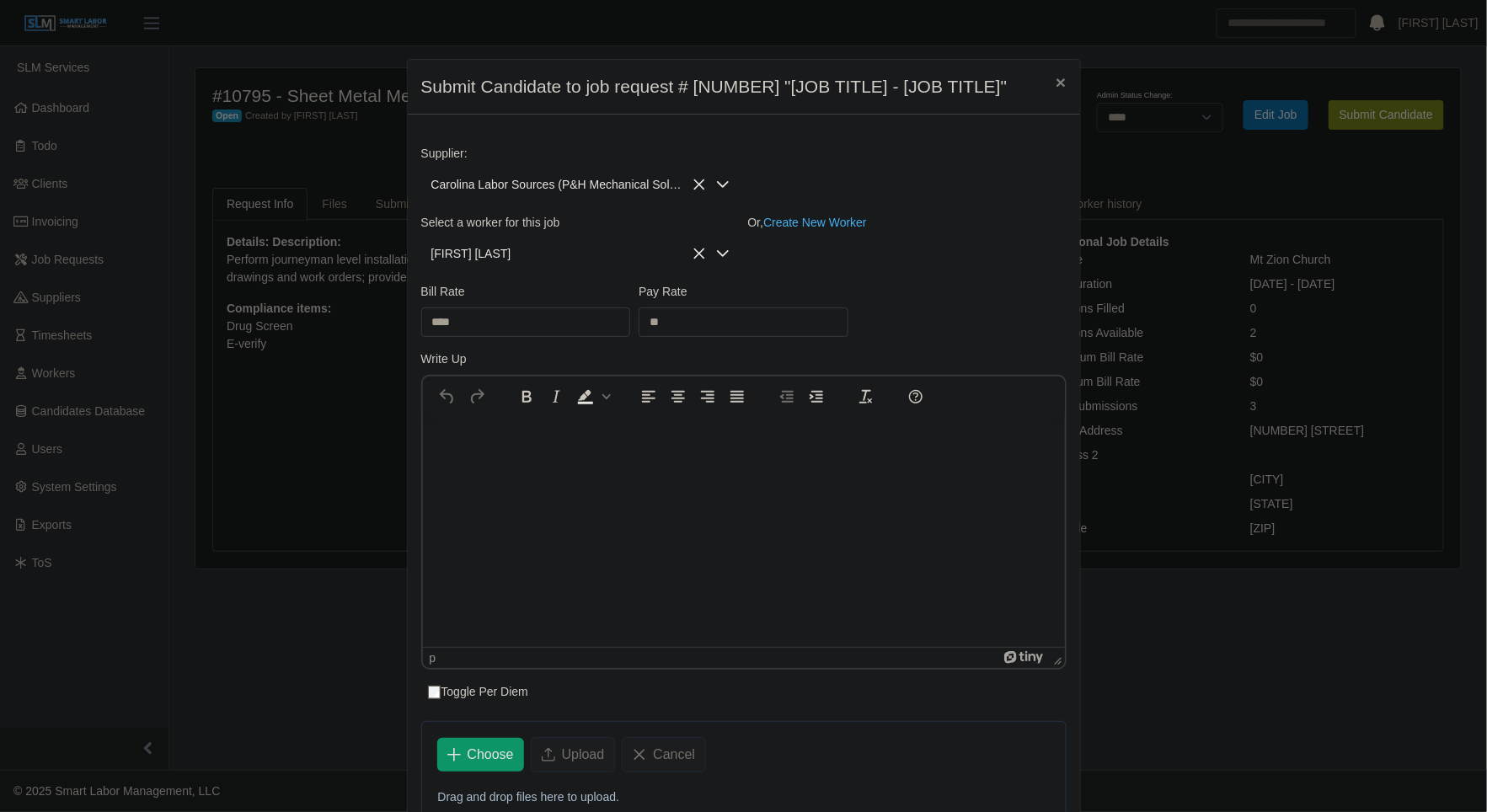 click on "Bill Rate   ****     Pay Rate   **" at bounding box center [744, 317] 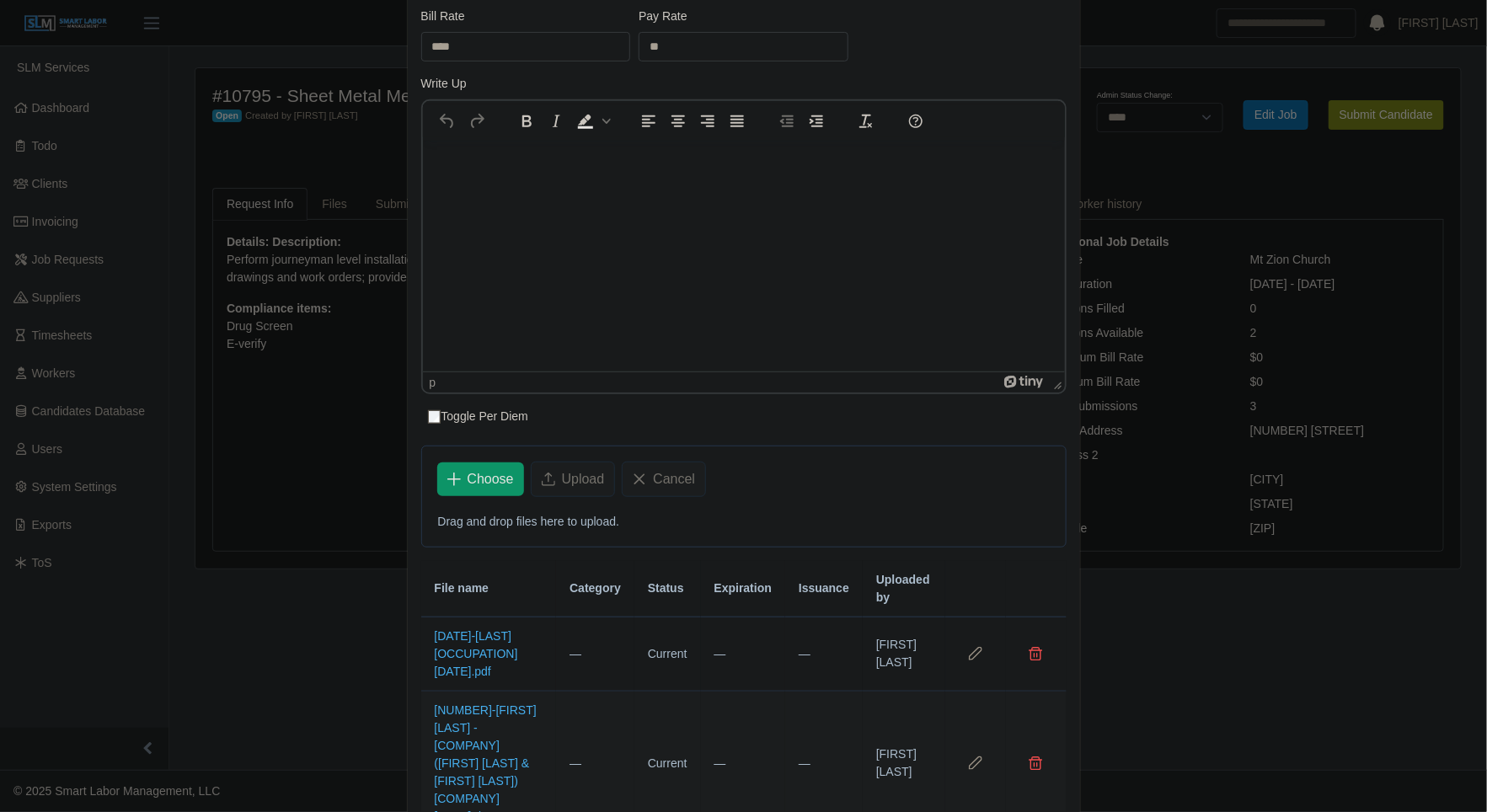scroll, scrollTop: 397, scrollLeft: 0, axis: vertical 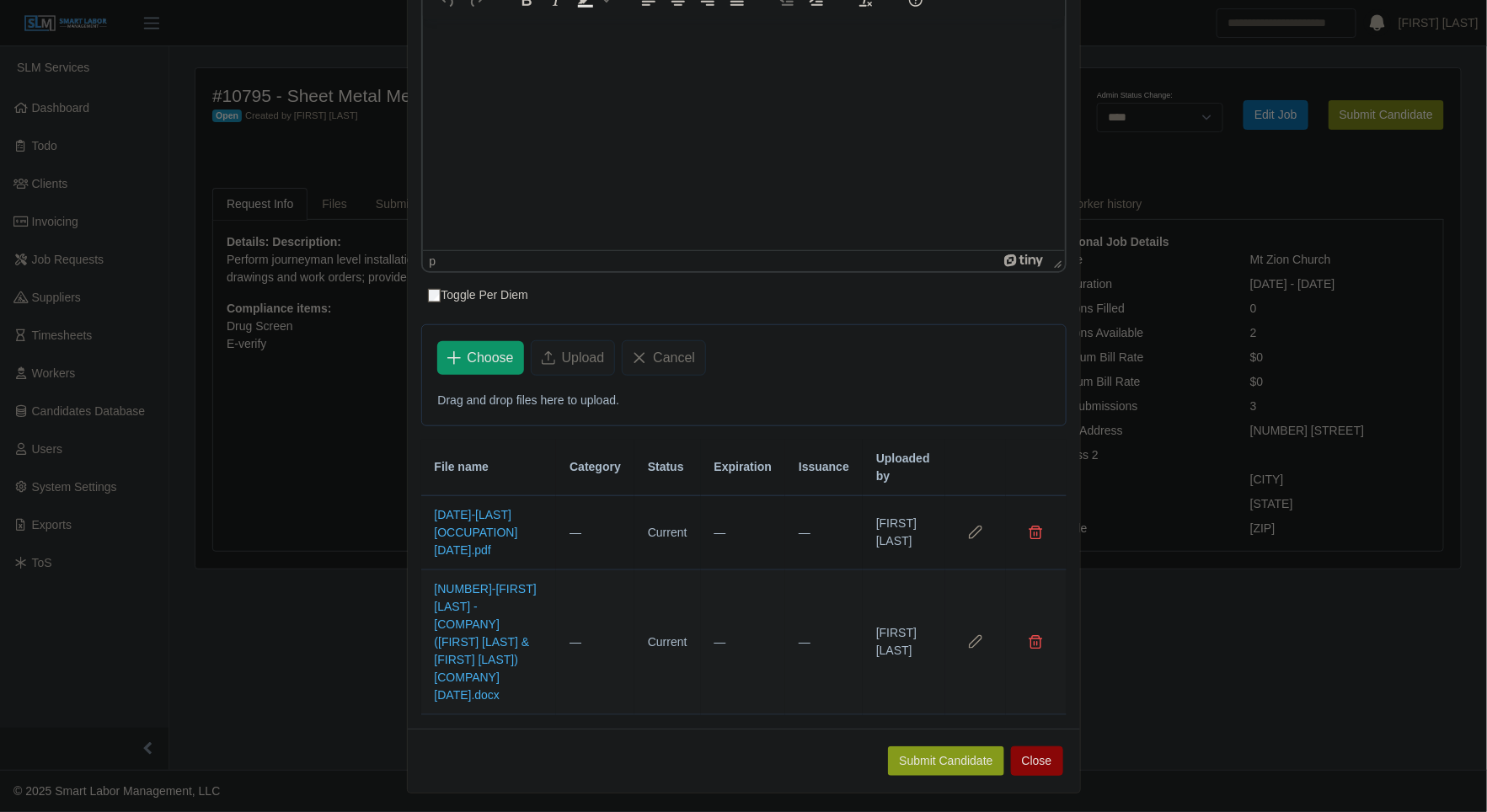 click on "Submit Candidate" 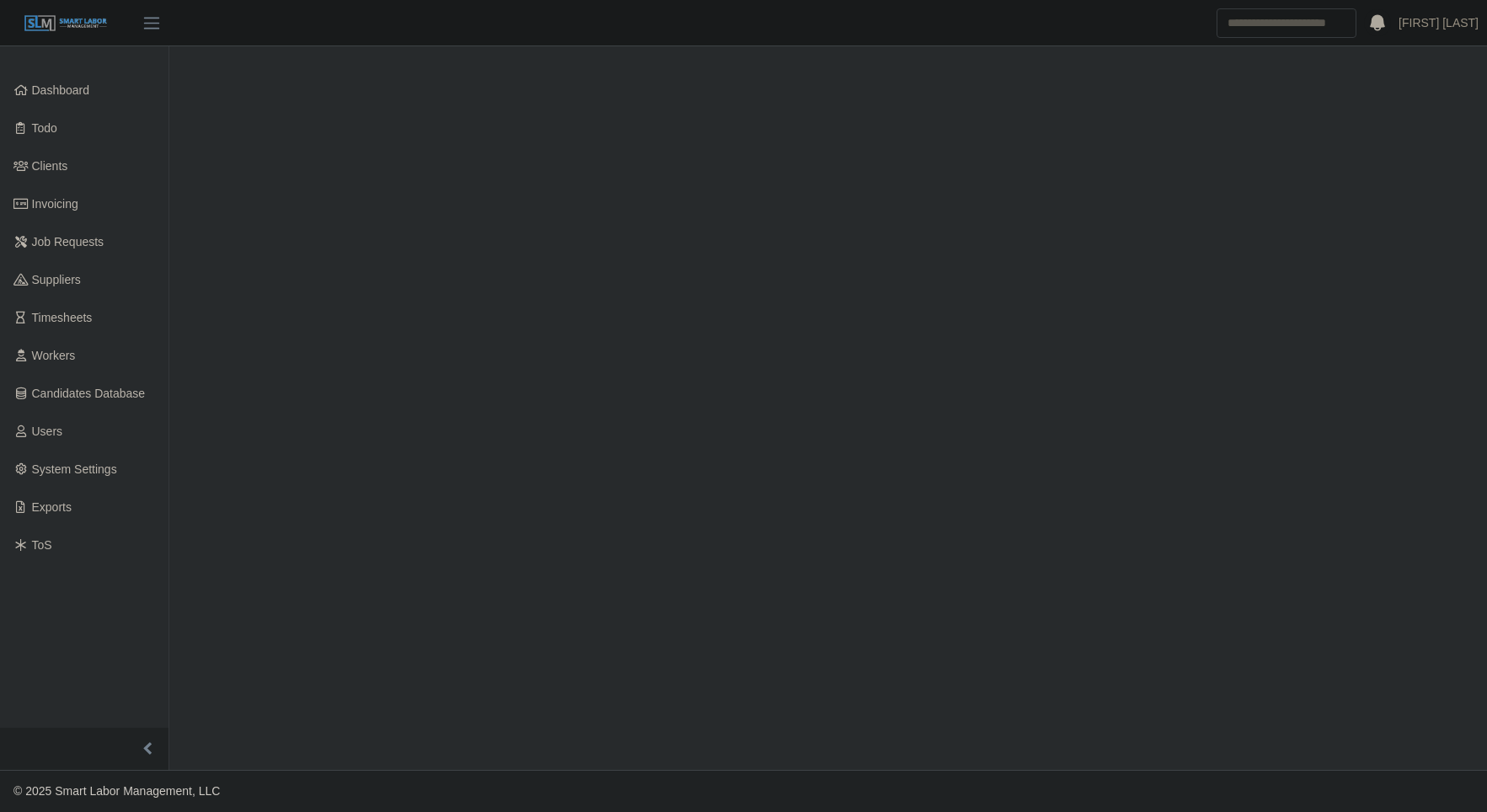 scroll, scrollTop: 0, scrollLeft: 0, axis: both 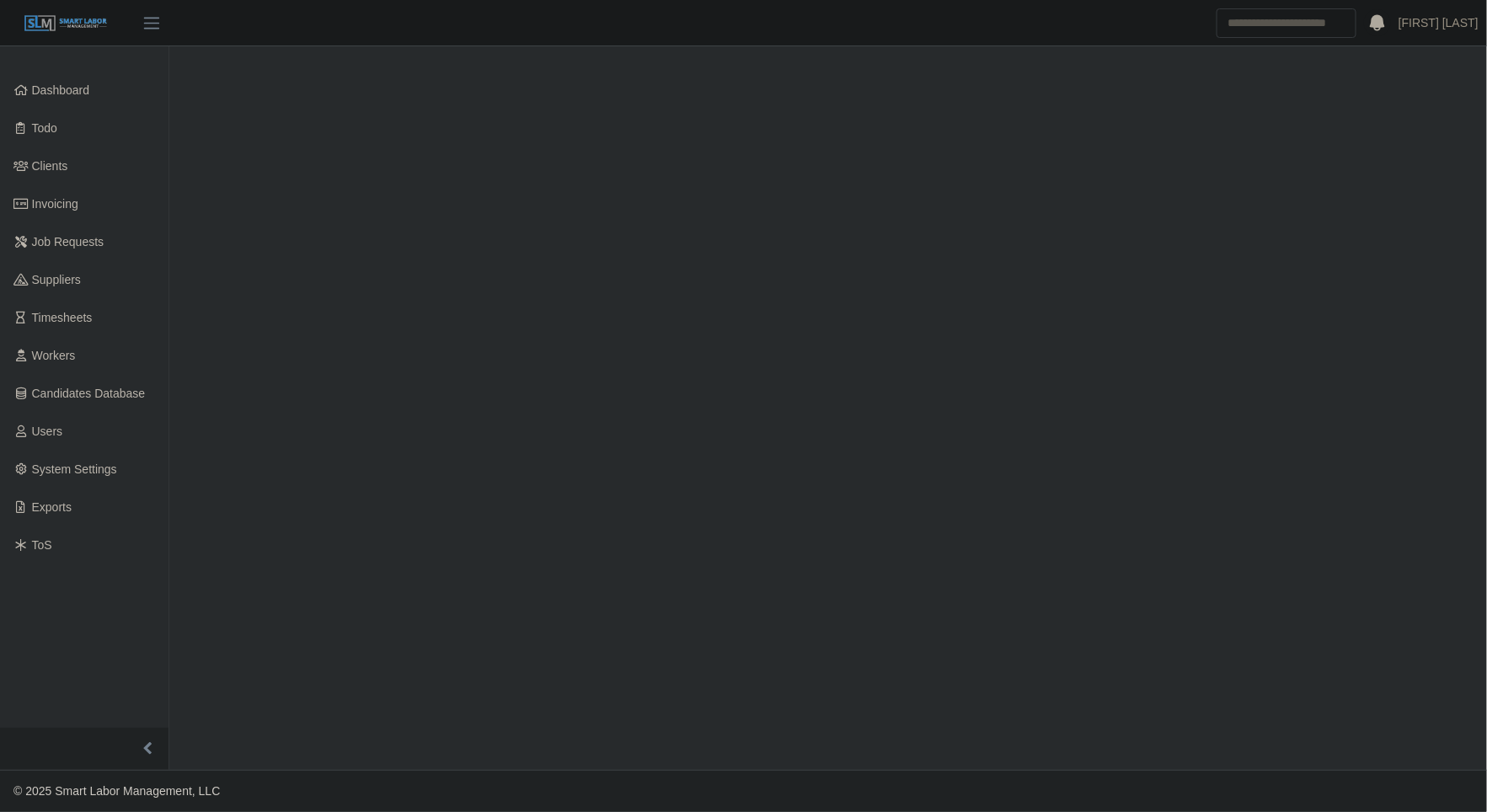select on "****" 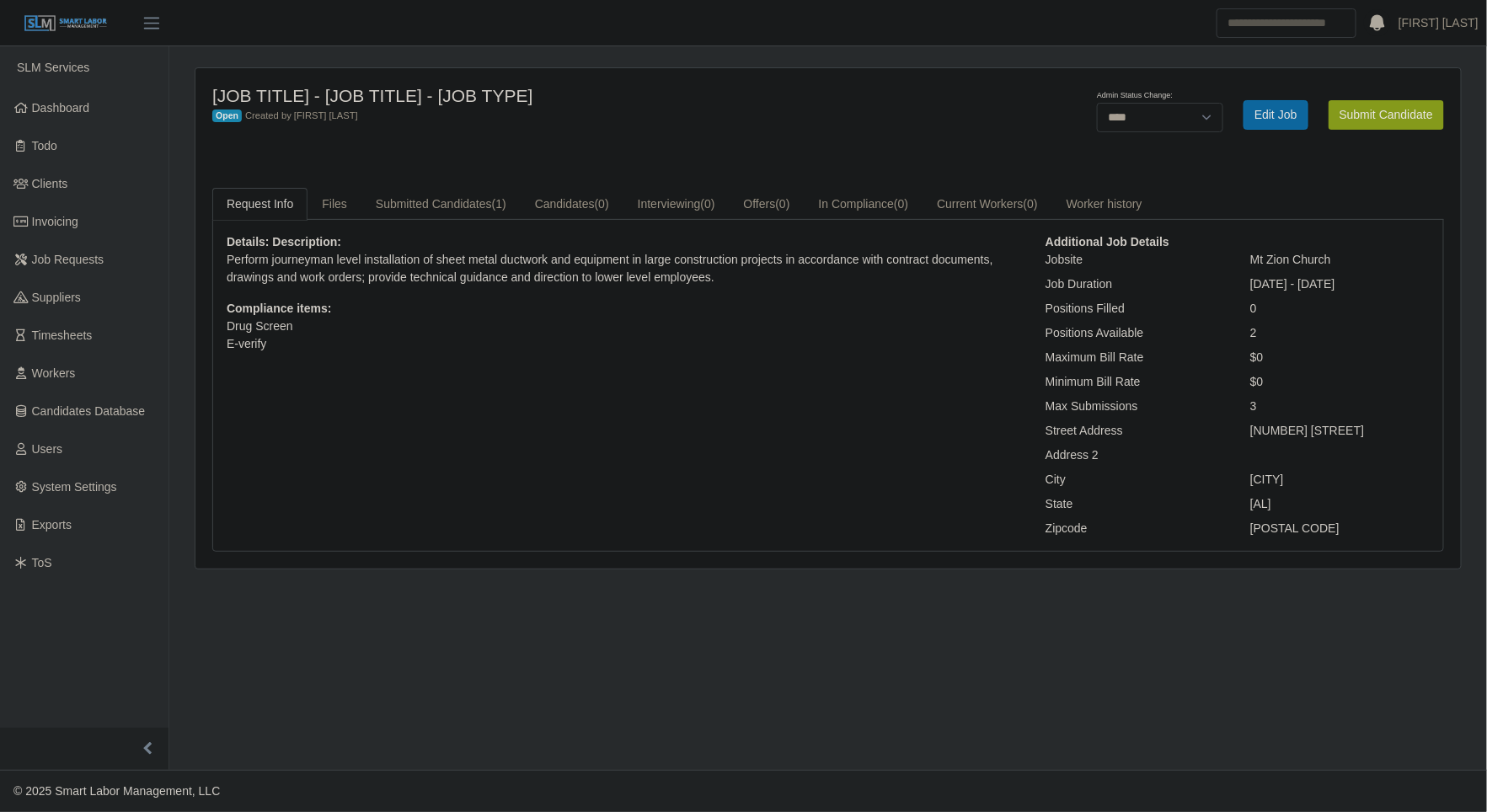 click on "Submit Candidate" at bounding box center (1386, 115) 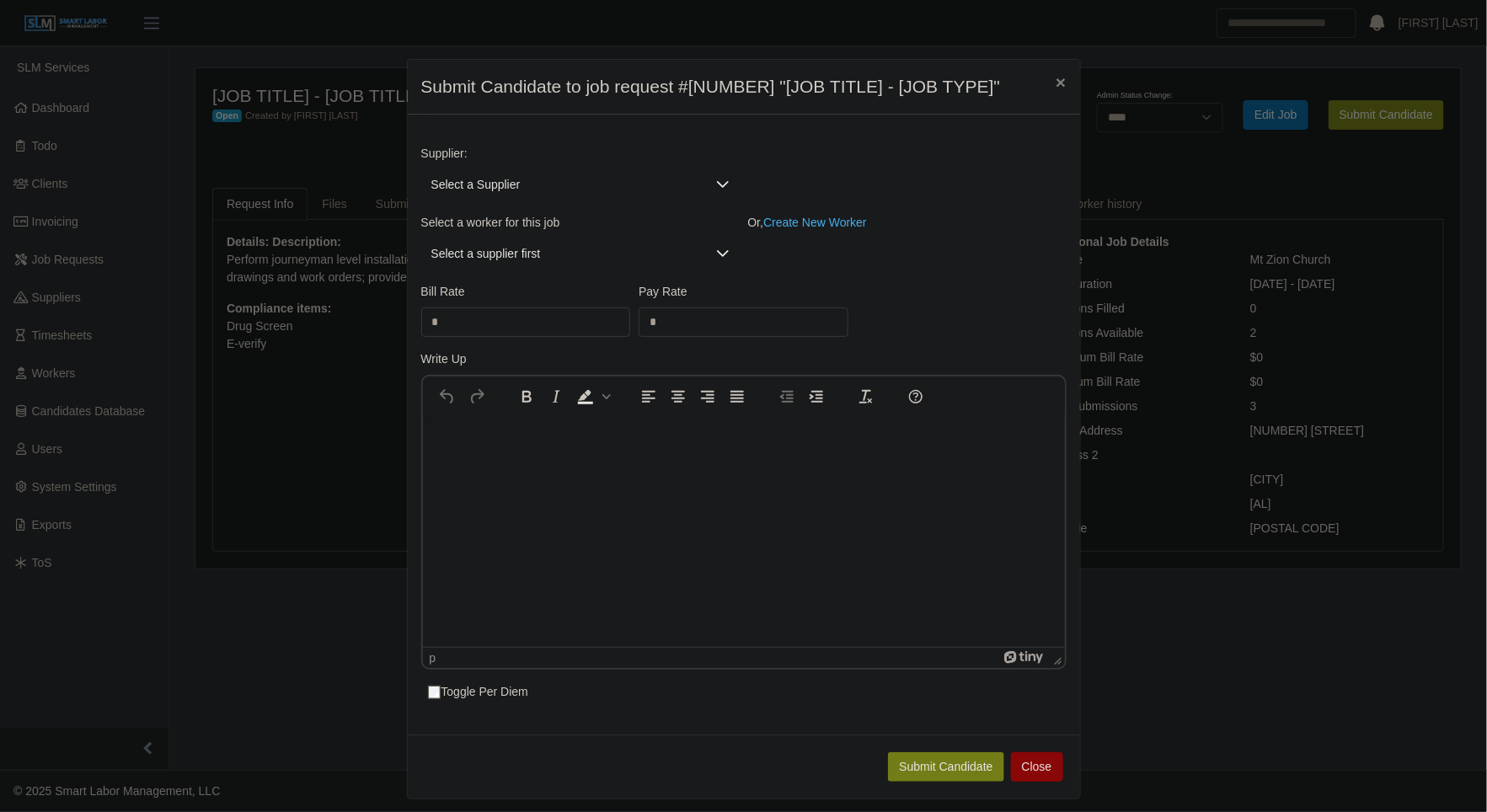scroll, scrollTop: 0, scrollLeft: 0, axis: both 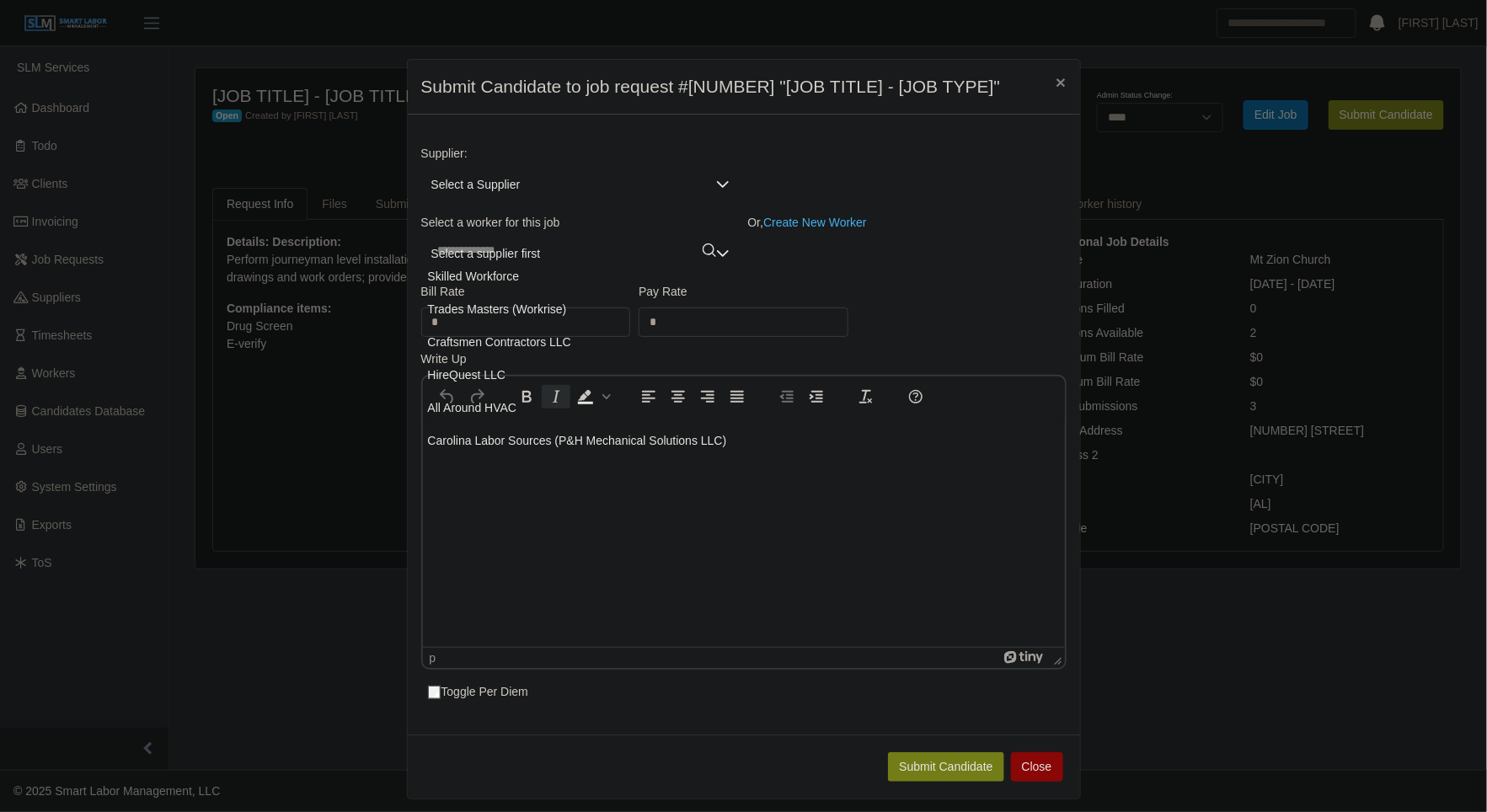 drag, startPoint x: 558, startPoint y: 445, endPoint x: 558, endPoint y: 434, distance: 11 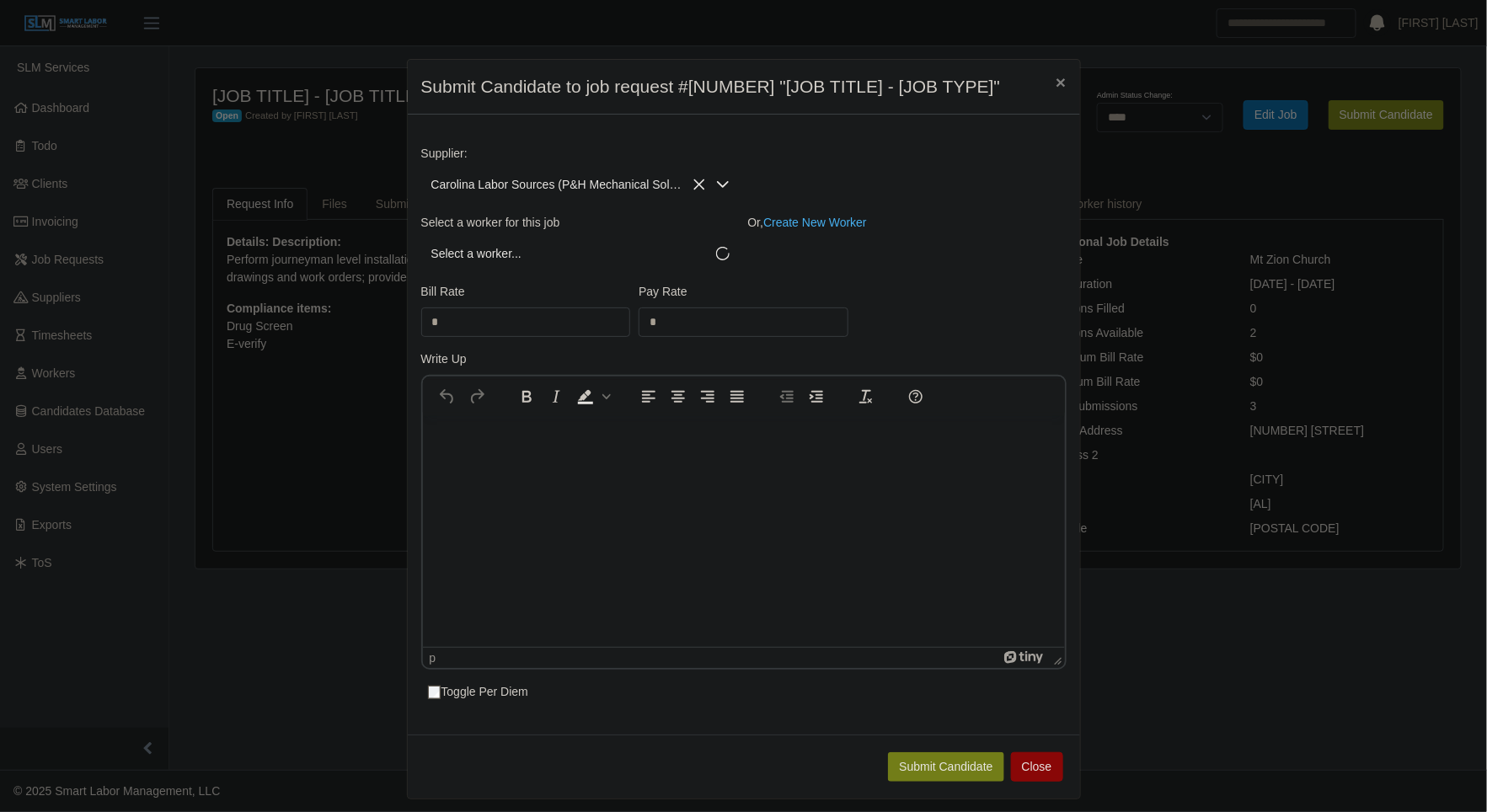 click on "Select a worker..." at bounding box center (564, 254) 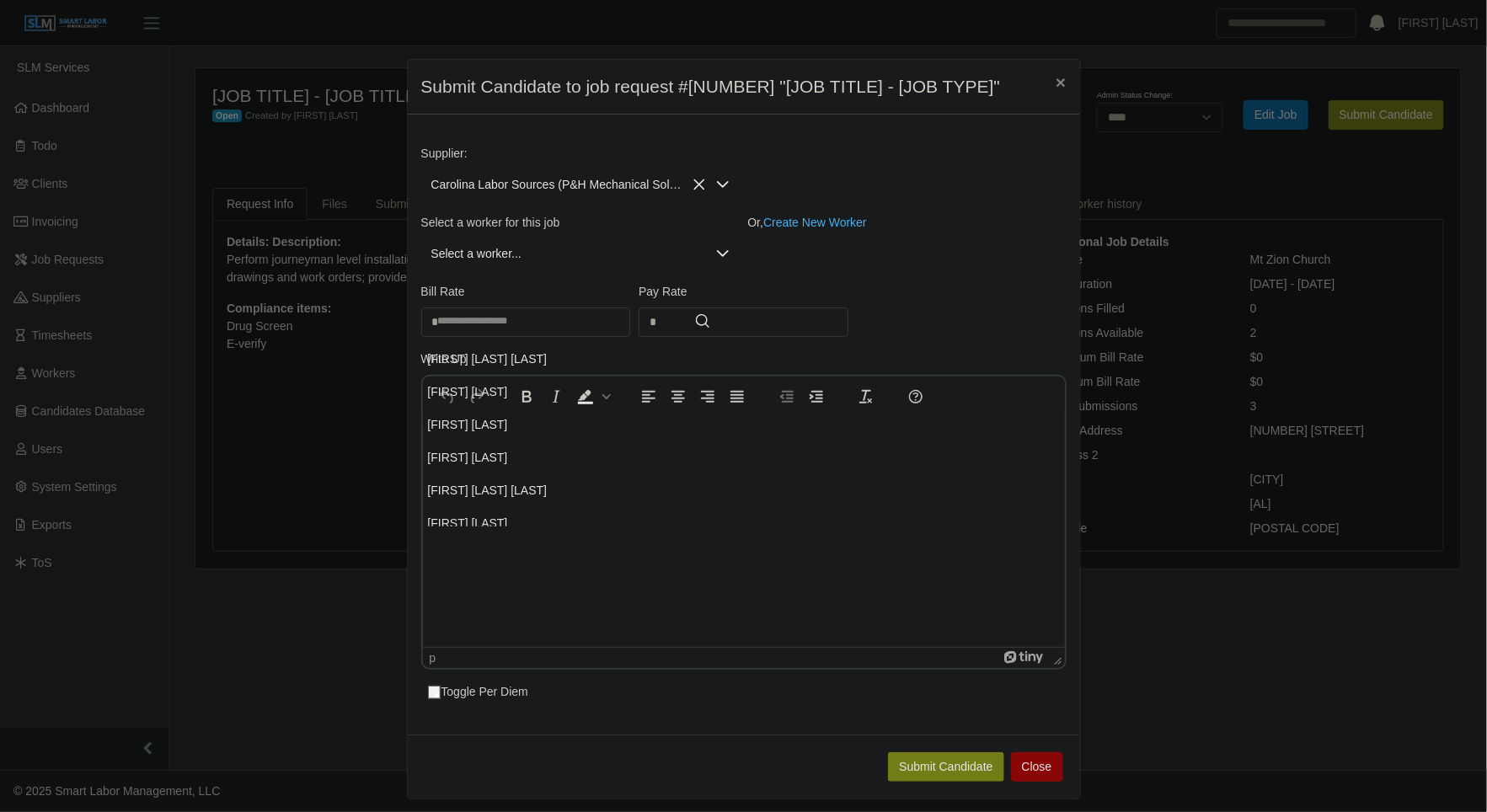scroll, scrollTop: 10832, scrollLeft: 0, axis: vertical 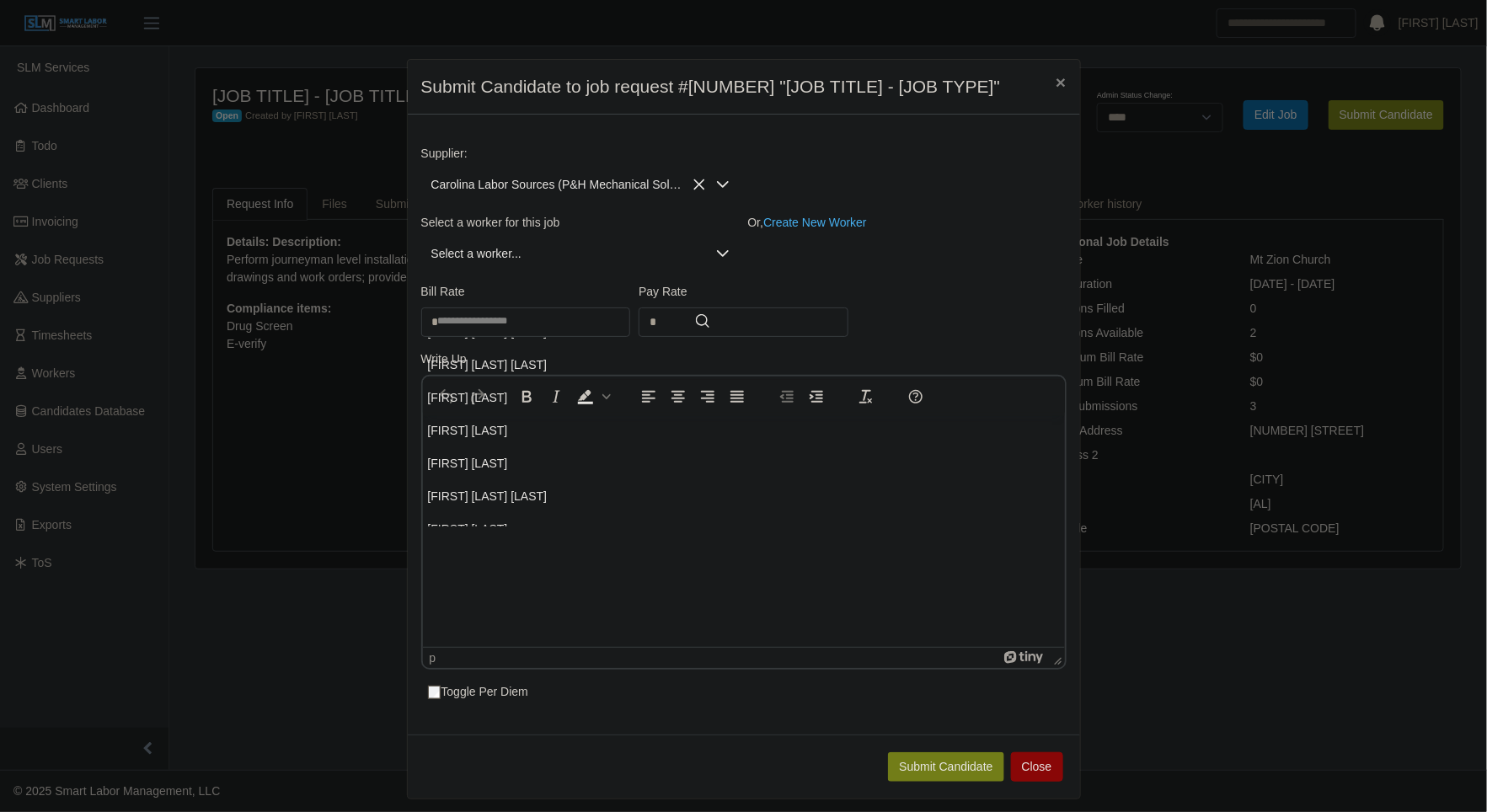 click 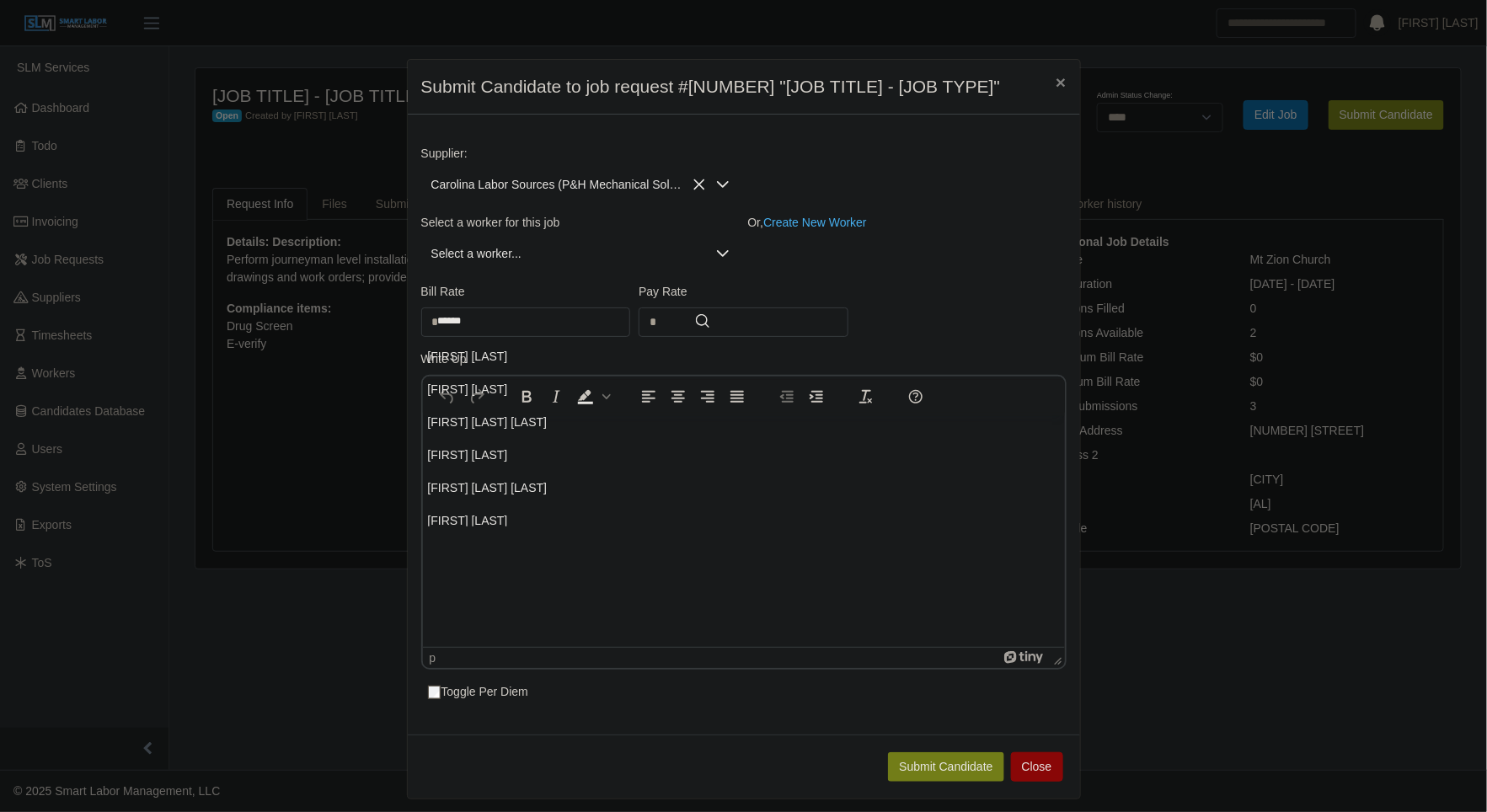 scroll, scrollTop: 10, scrollLeft: 0, axis: vertical 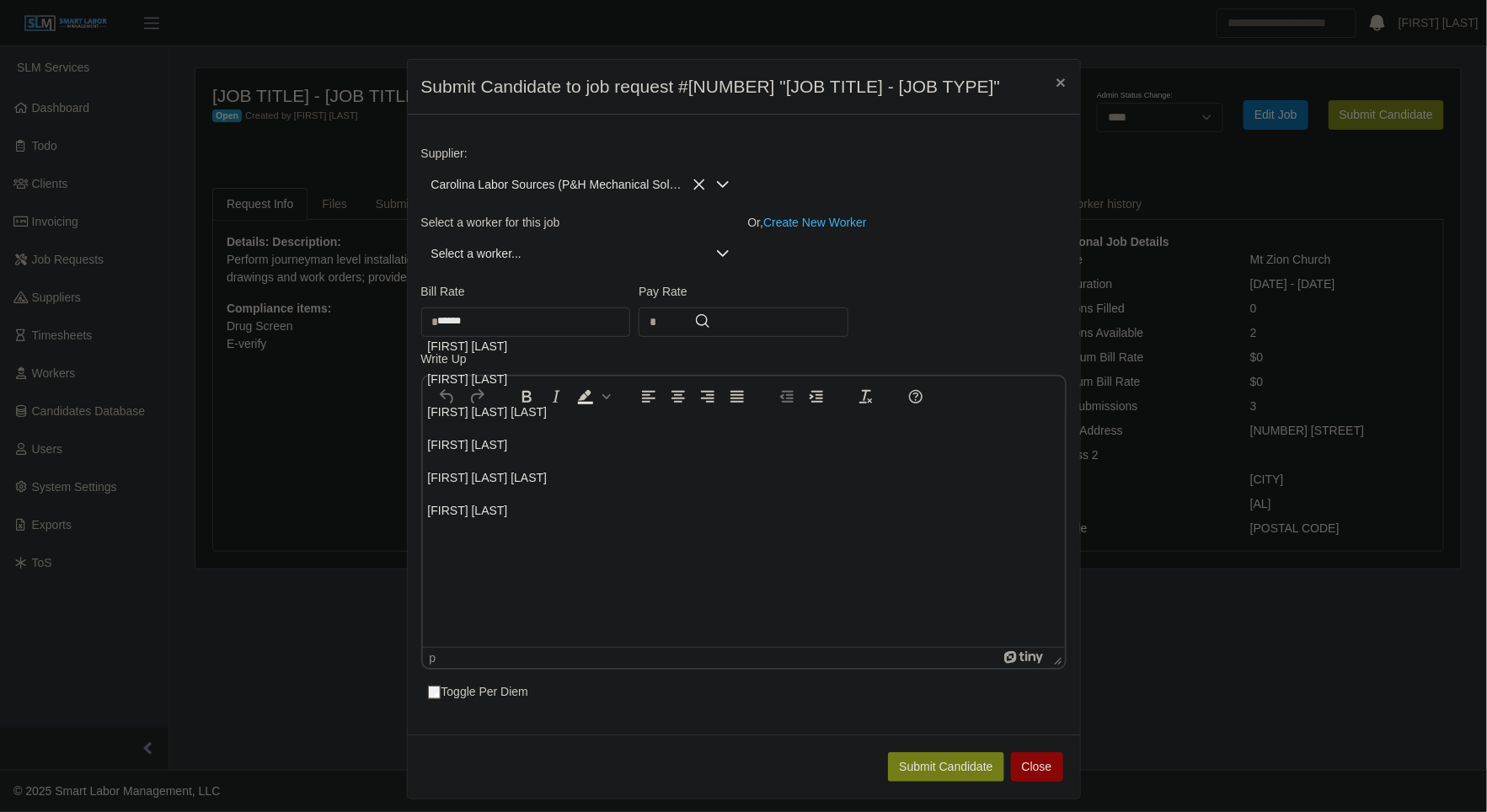 type on "******" 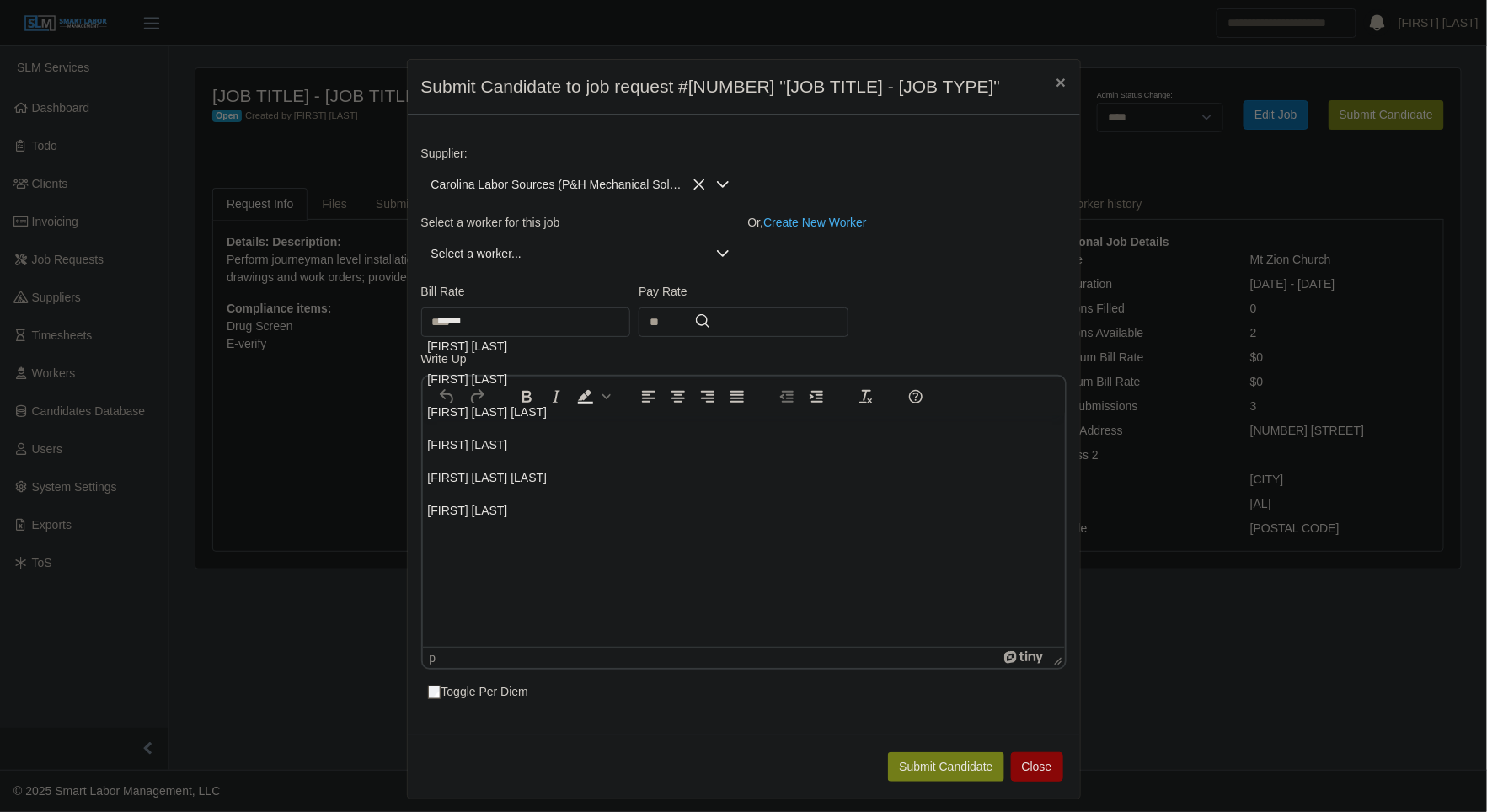 click on "[FIRST] [LAST]" 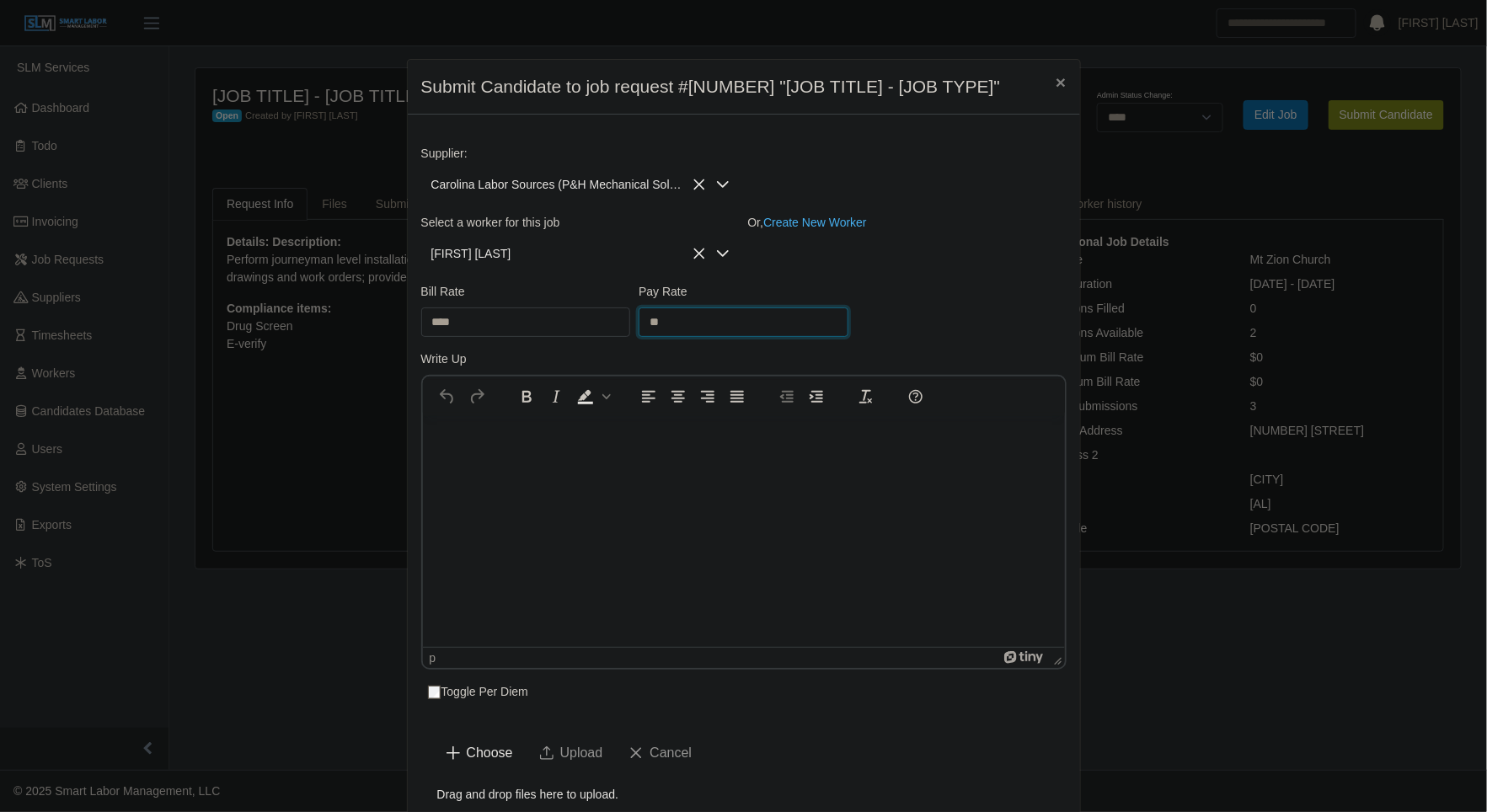 drag, startPoint x: 696, startPoint y: 354, endPoint x: 672, endPoint y: 358, distance: 24.33105 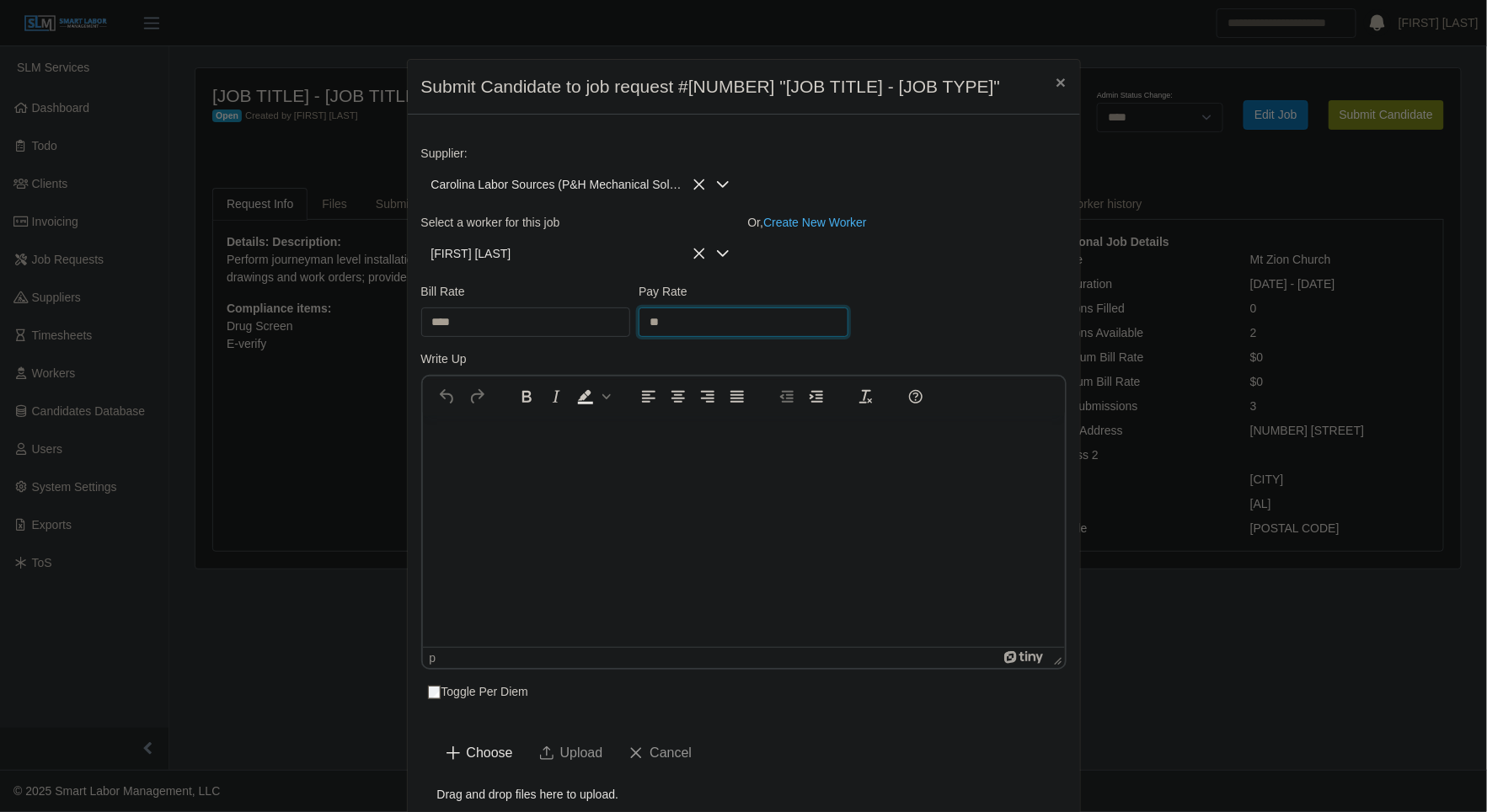 type on "**" 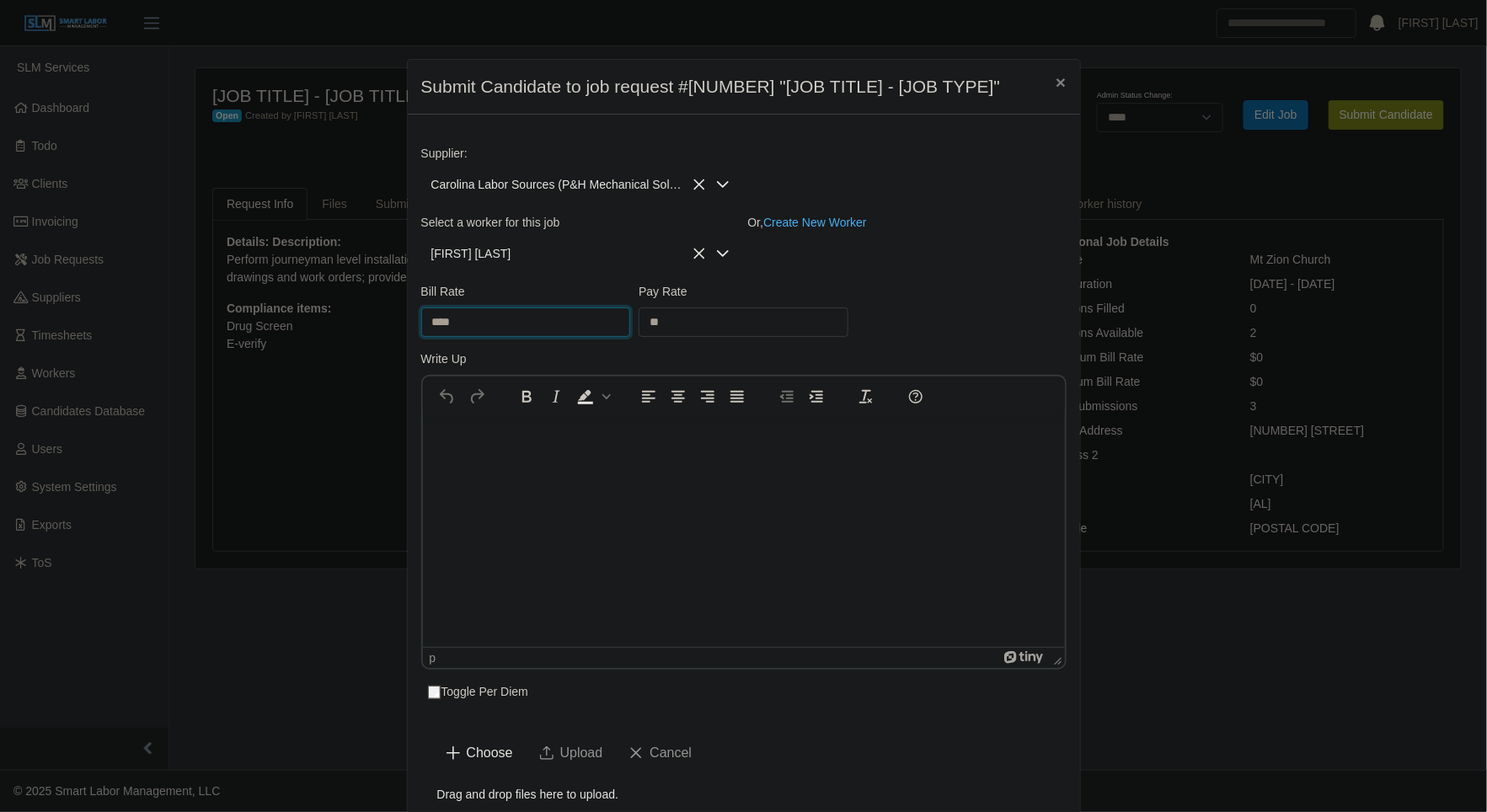 click on "****" at bounding box center (526, 322) 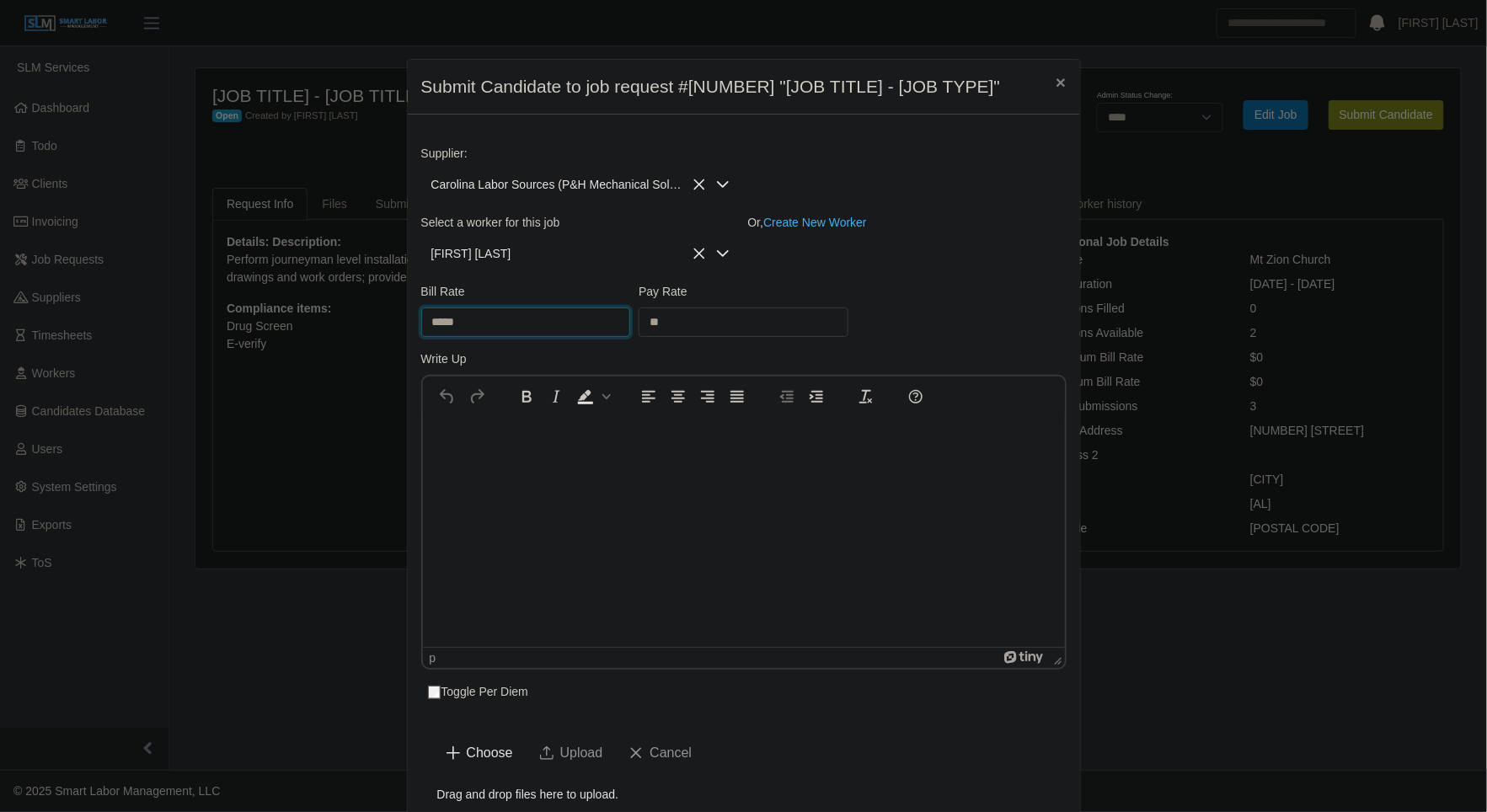 type on "*****" 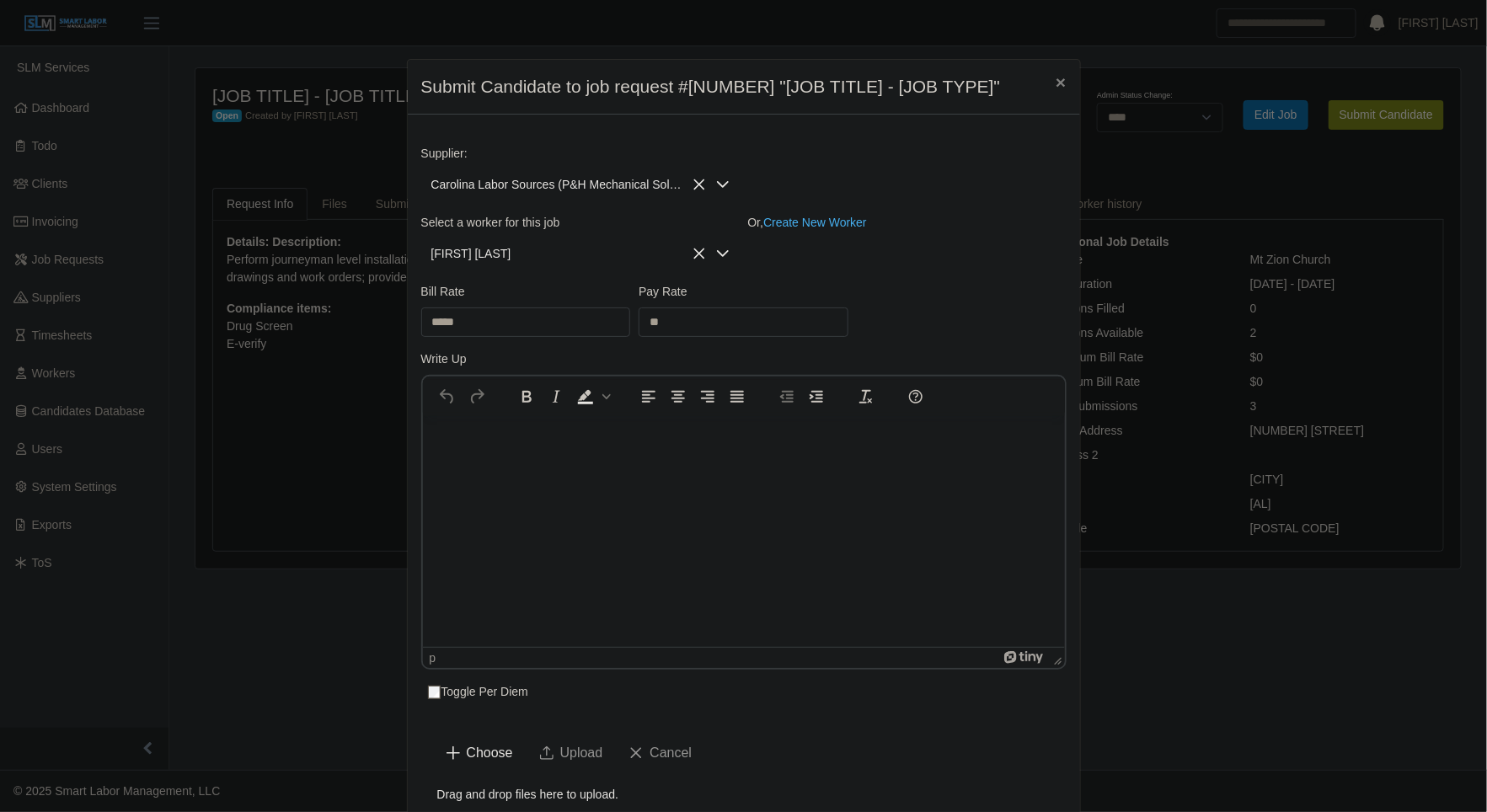 click at bounding box center [743, 438] 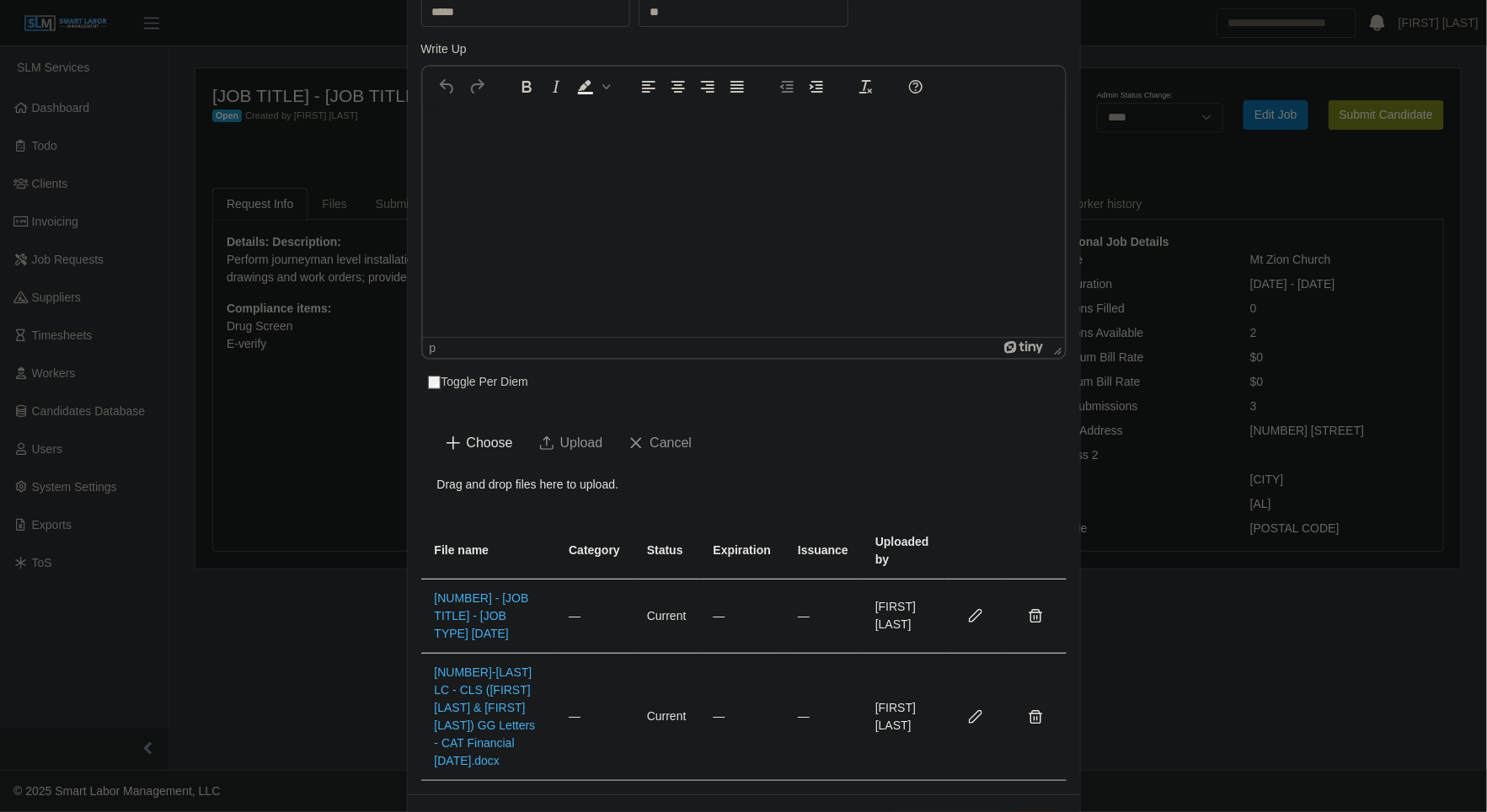 scroll, scrollTop: 397, scrollLeft: 0, axis: vertical 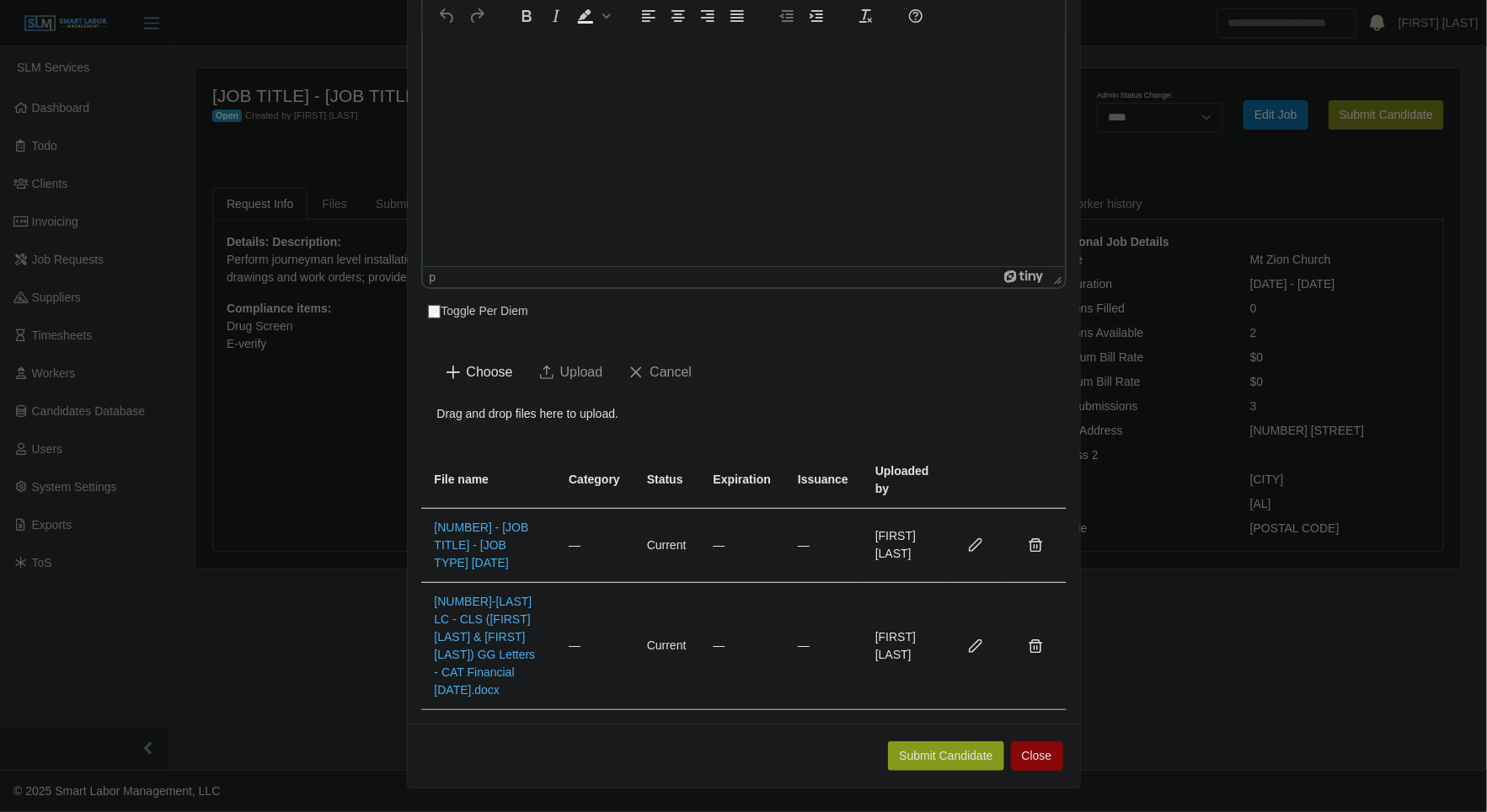 click on "Submit Candidate" 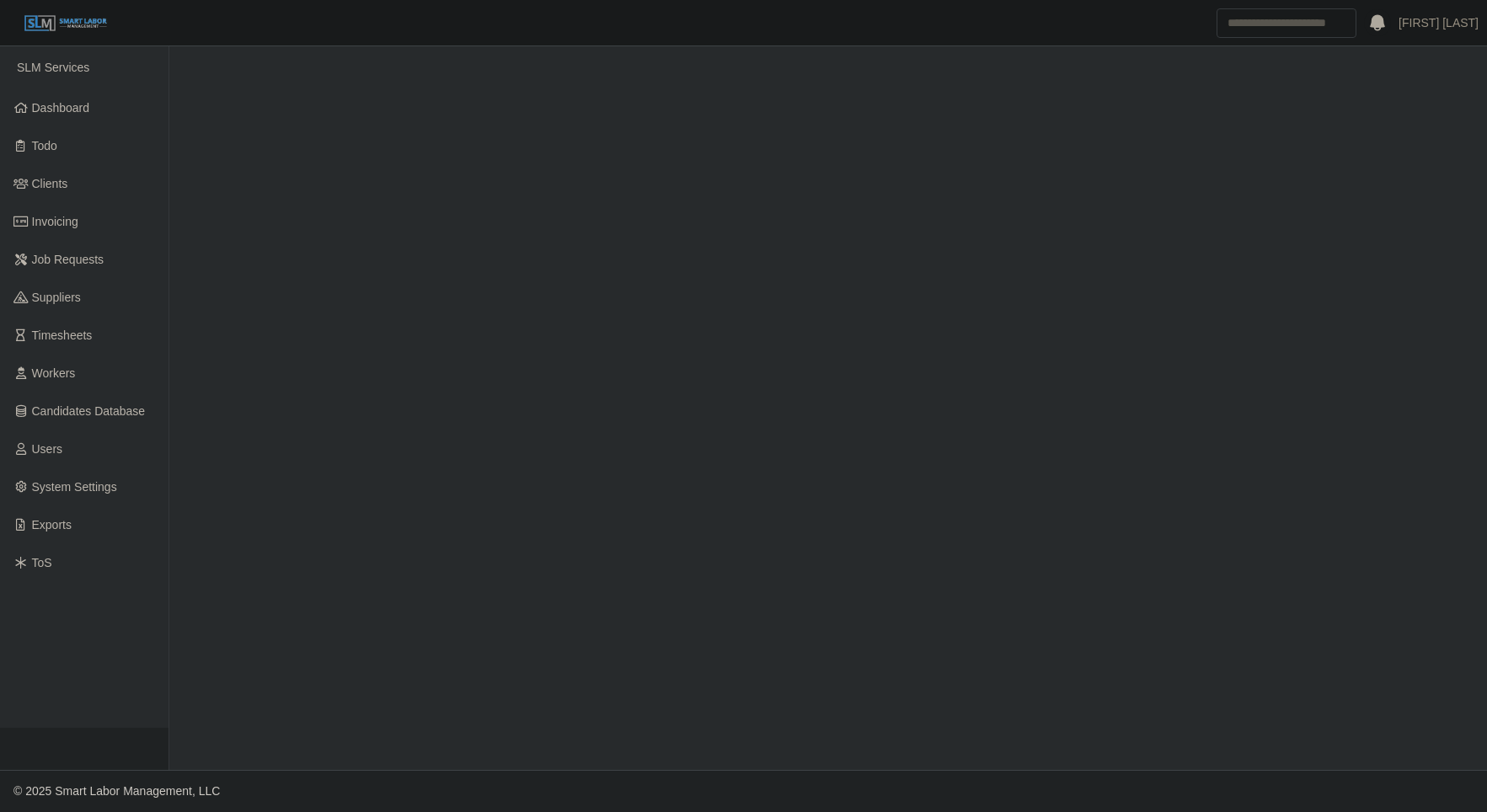 scroll, scrollTop: 0, scrollLeft: 0, axis: both 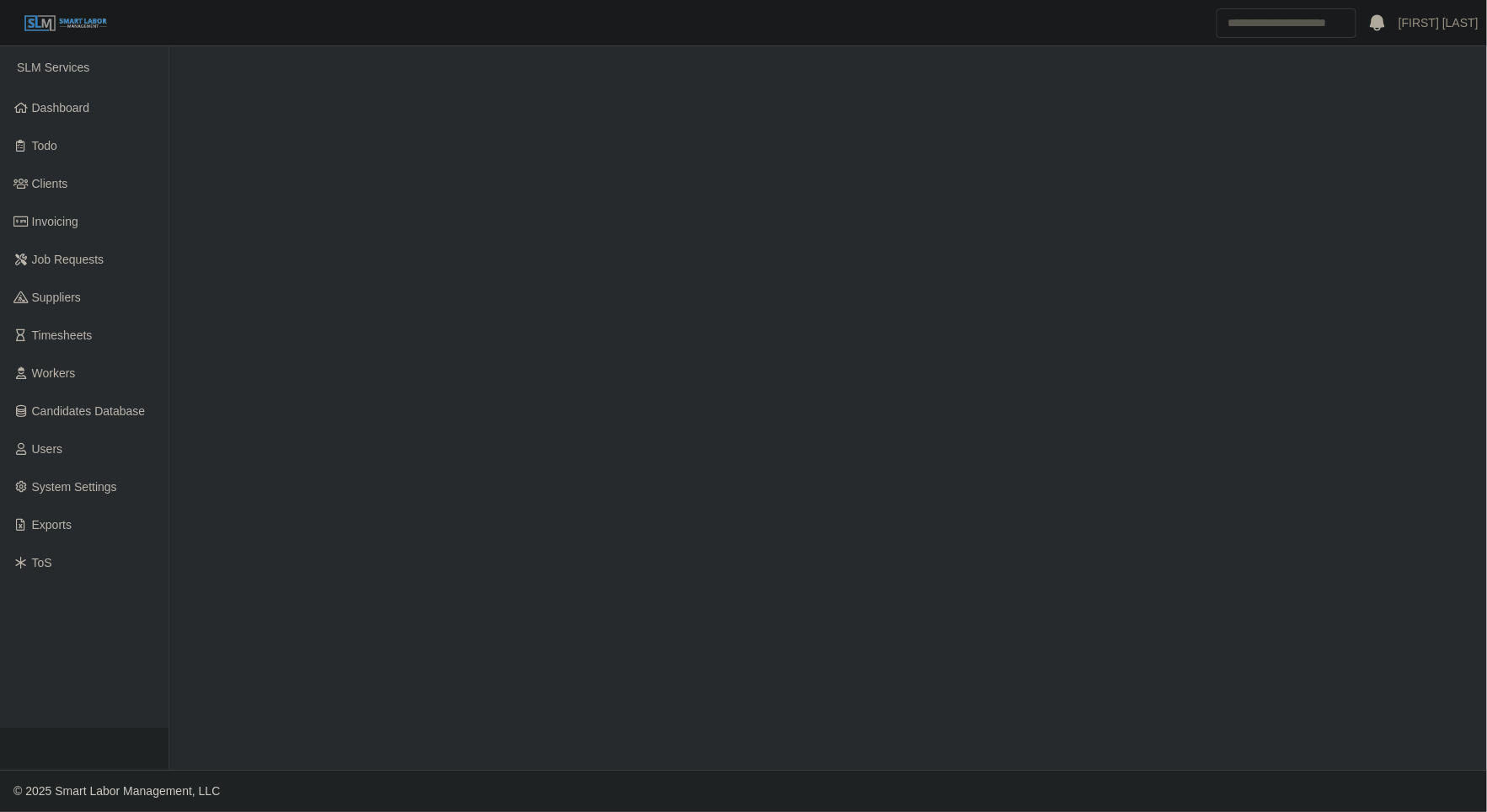 select on "****" 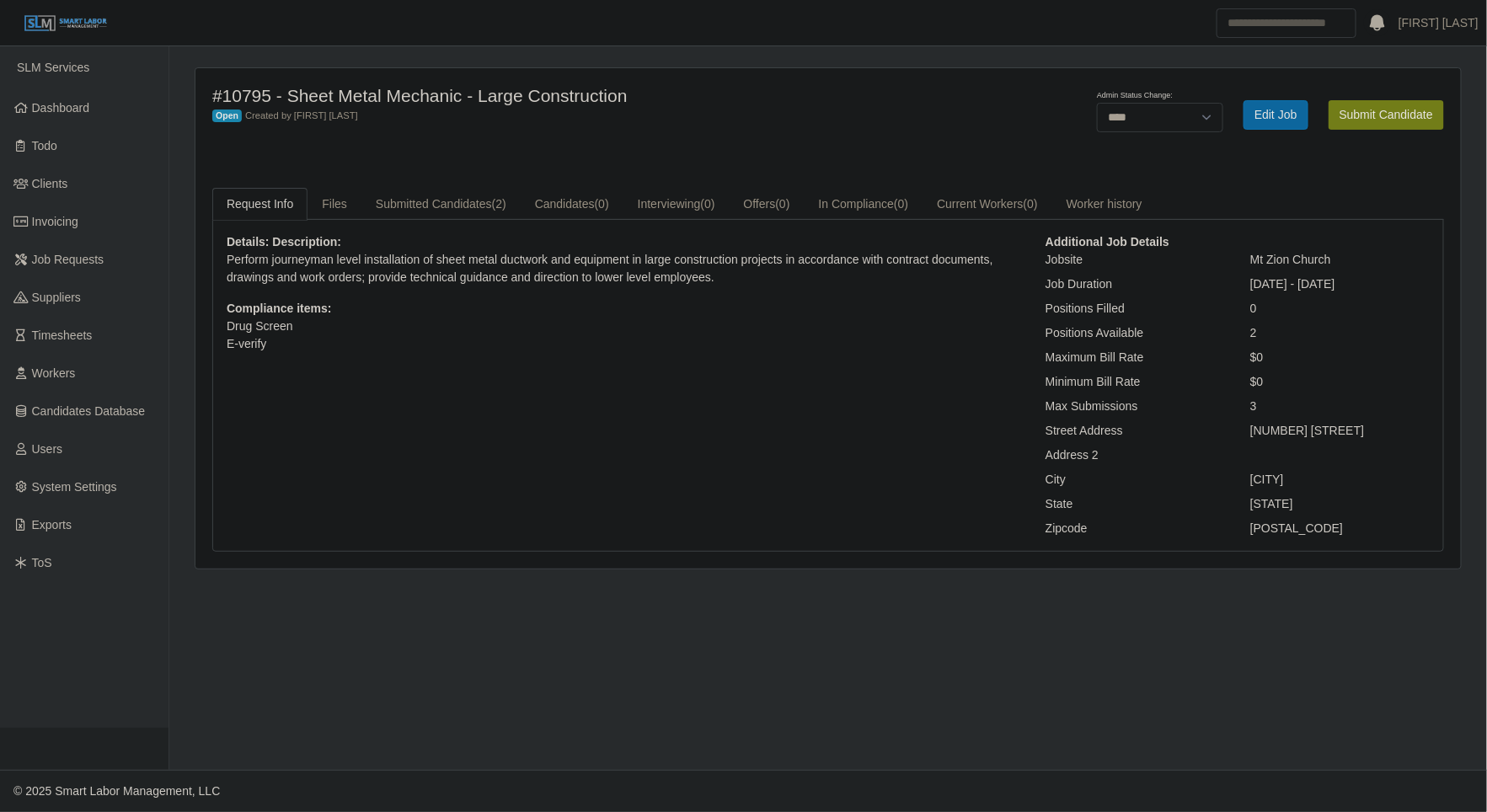 click on "Details:     Description:   Perform journeyman level installation of sheet metal ductwork and equipment in large construction projects in accordance with contract documents, drawings and work orders; provide technical guidance and direction to lower level employees.   Compliance items:   Drug Screen E-verify" at bounding box center (623, 385) 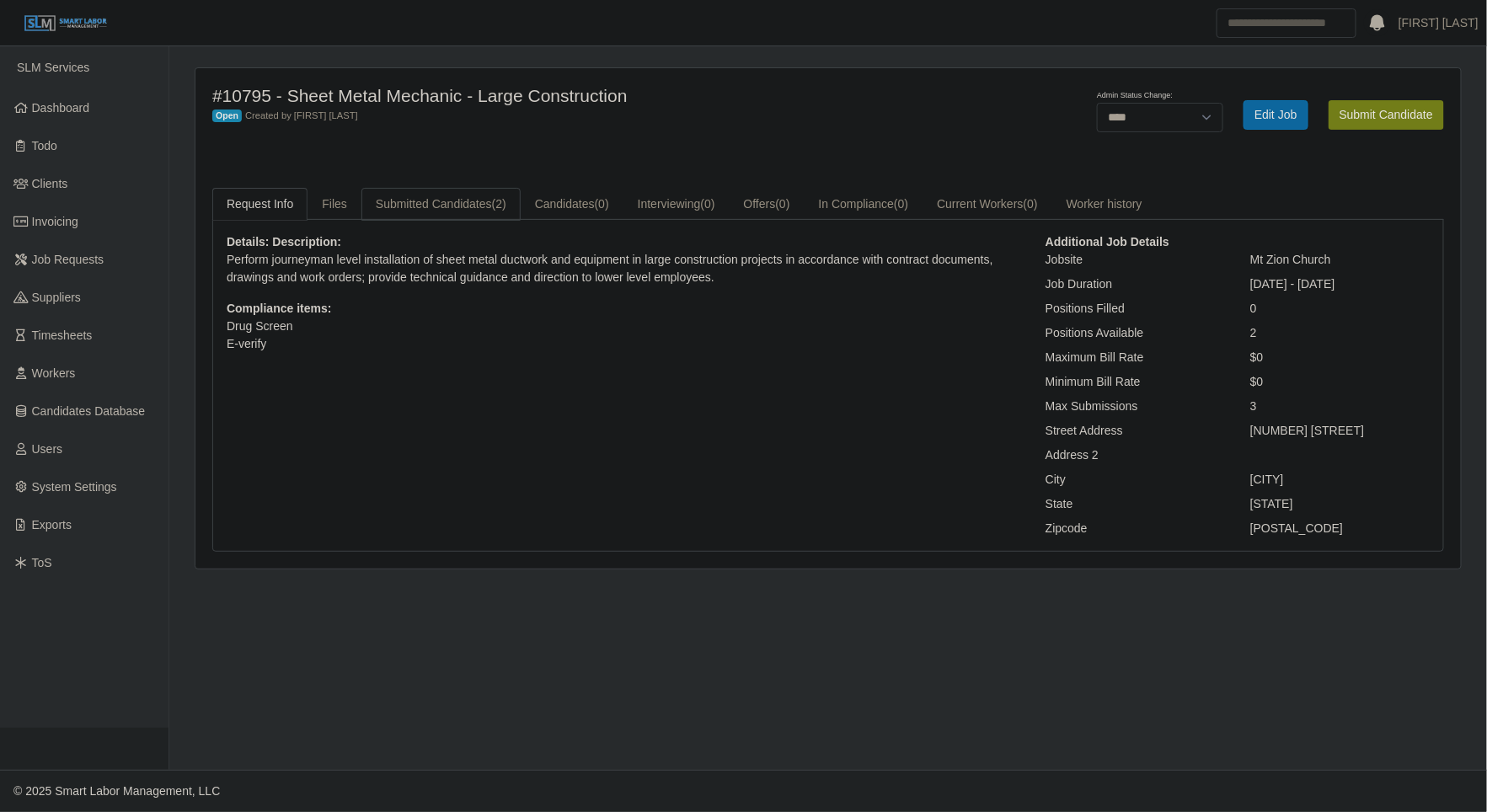 click on "Submitted Candidates
(2)" at bounding box center (441, 204) 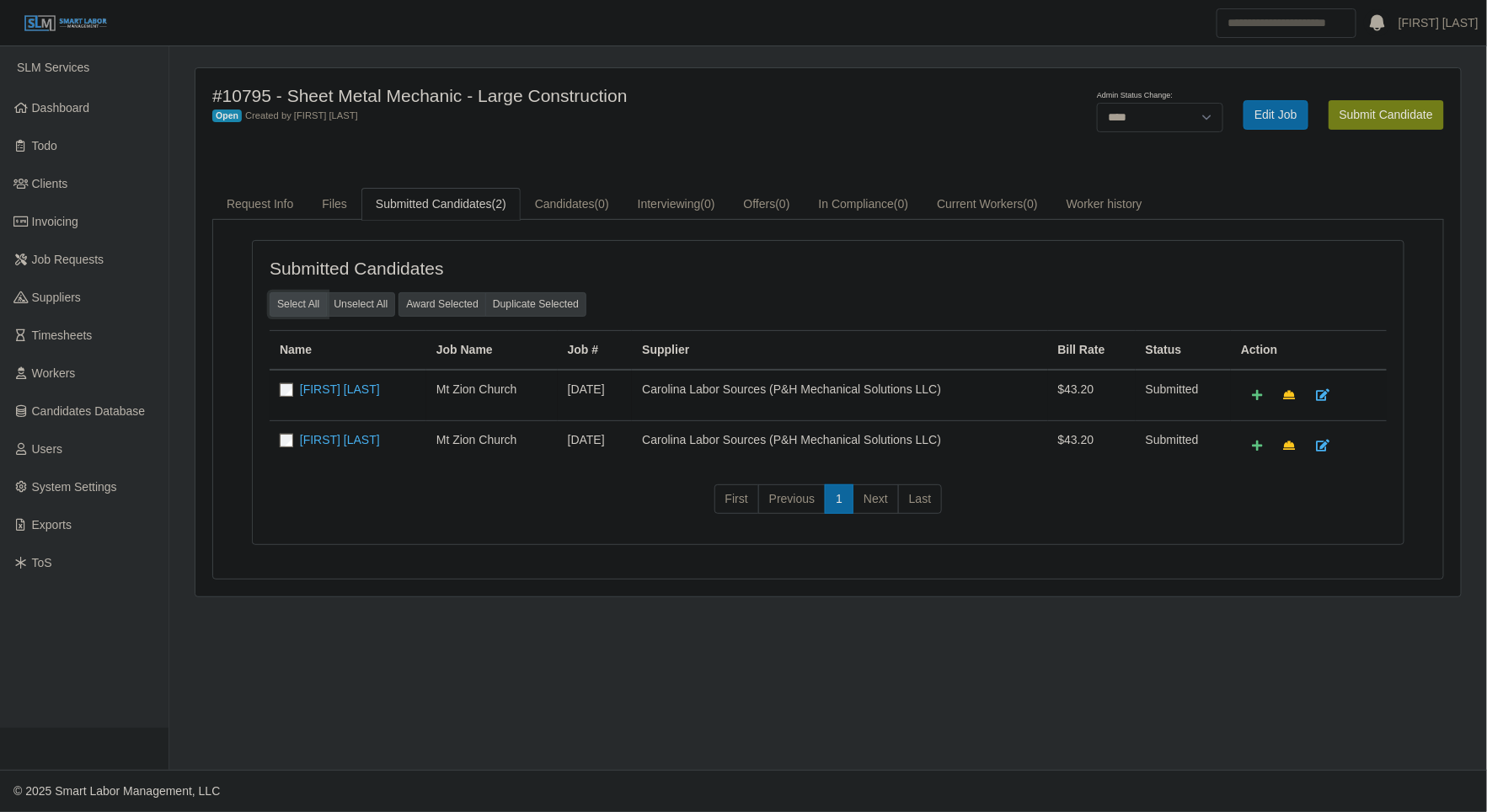 click on "Select All" at bounding box center [298, 304] 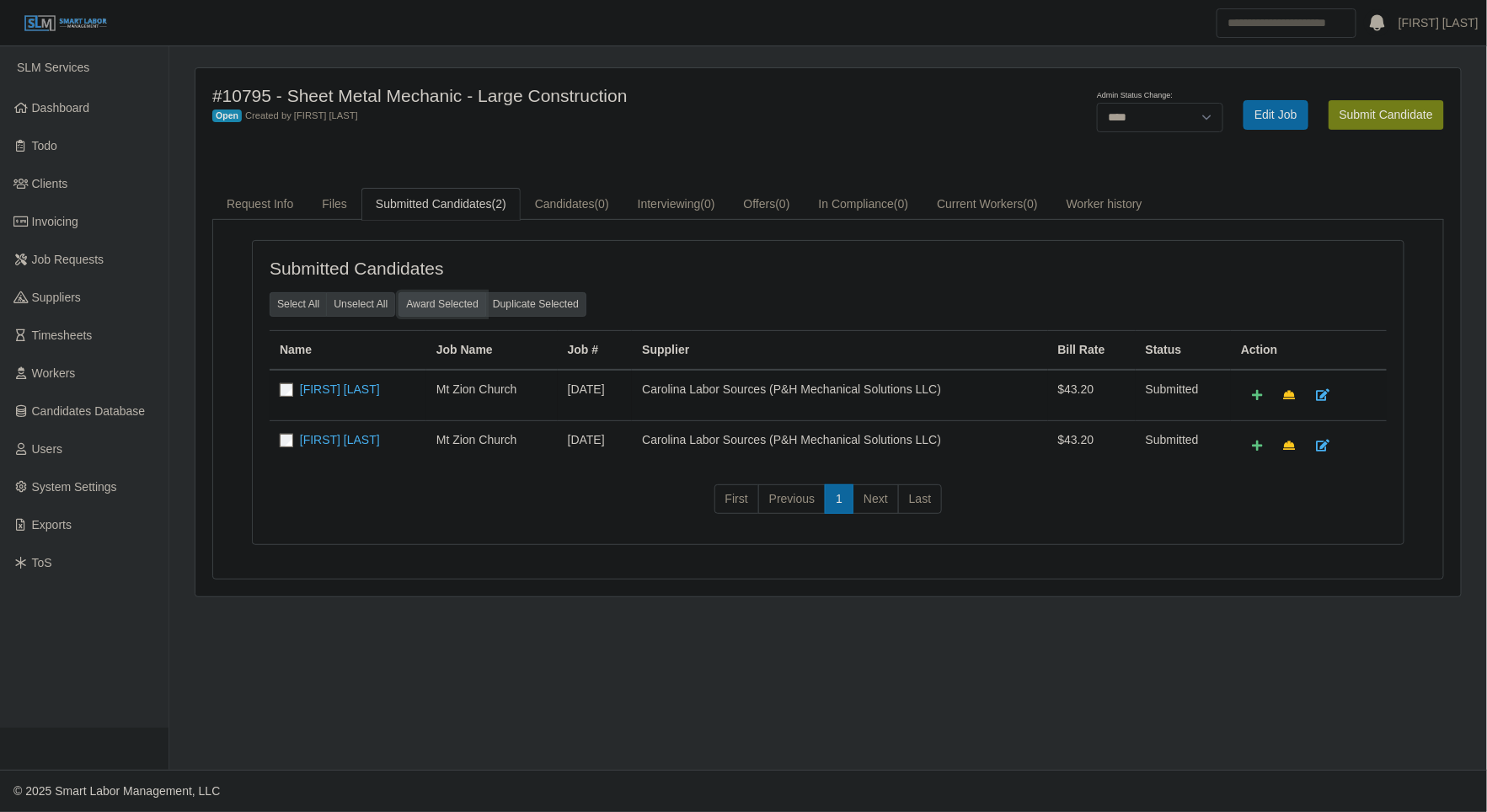 click on "Award Selected" at bounding box center [442, 304] 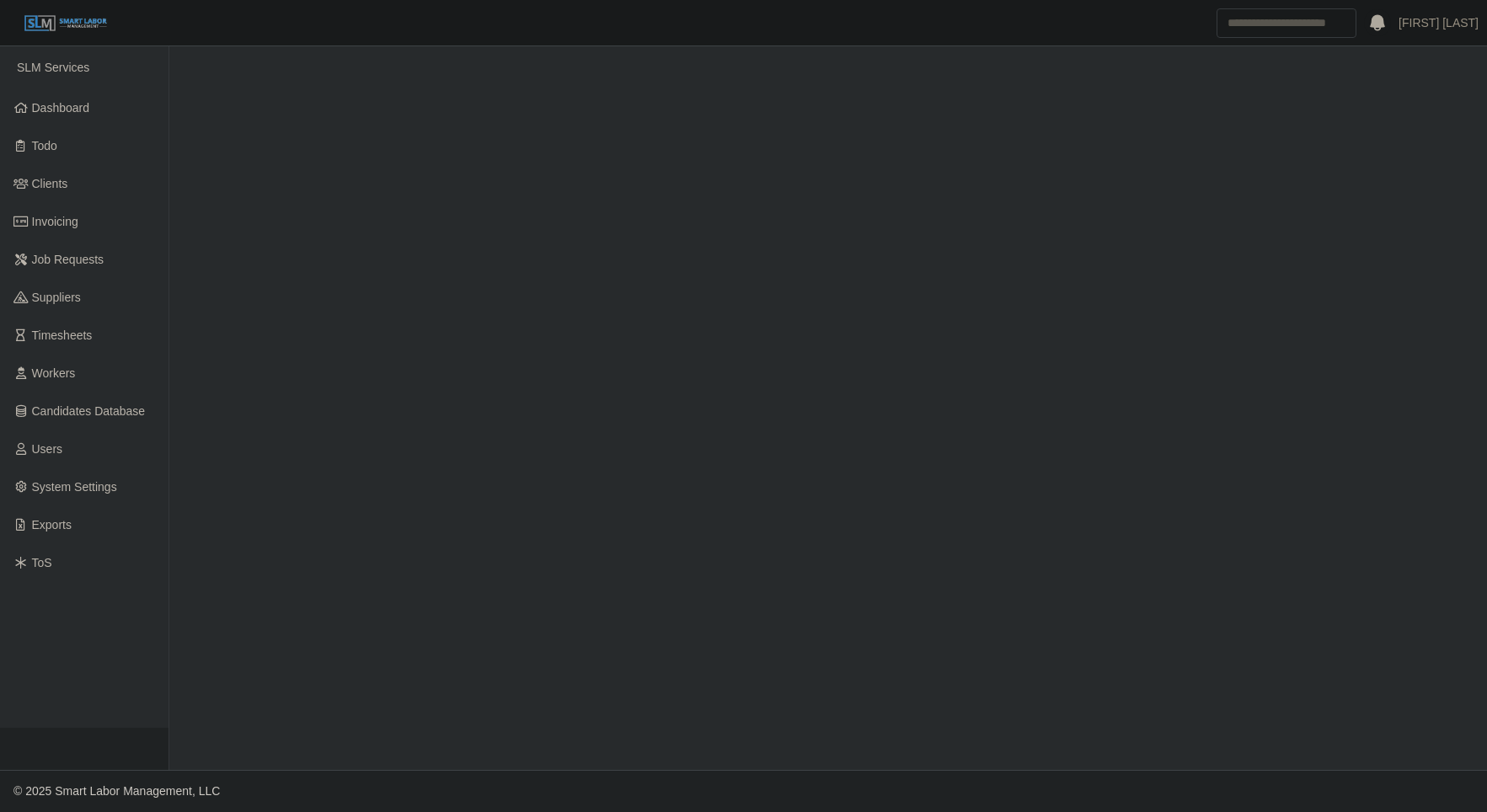 scroll, scrollTop: 0, scrollLeft: 0, axis: both 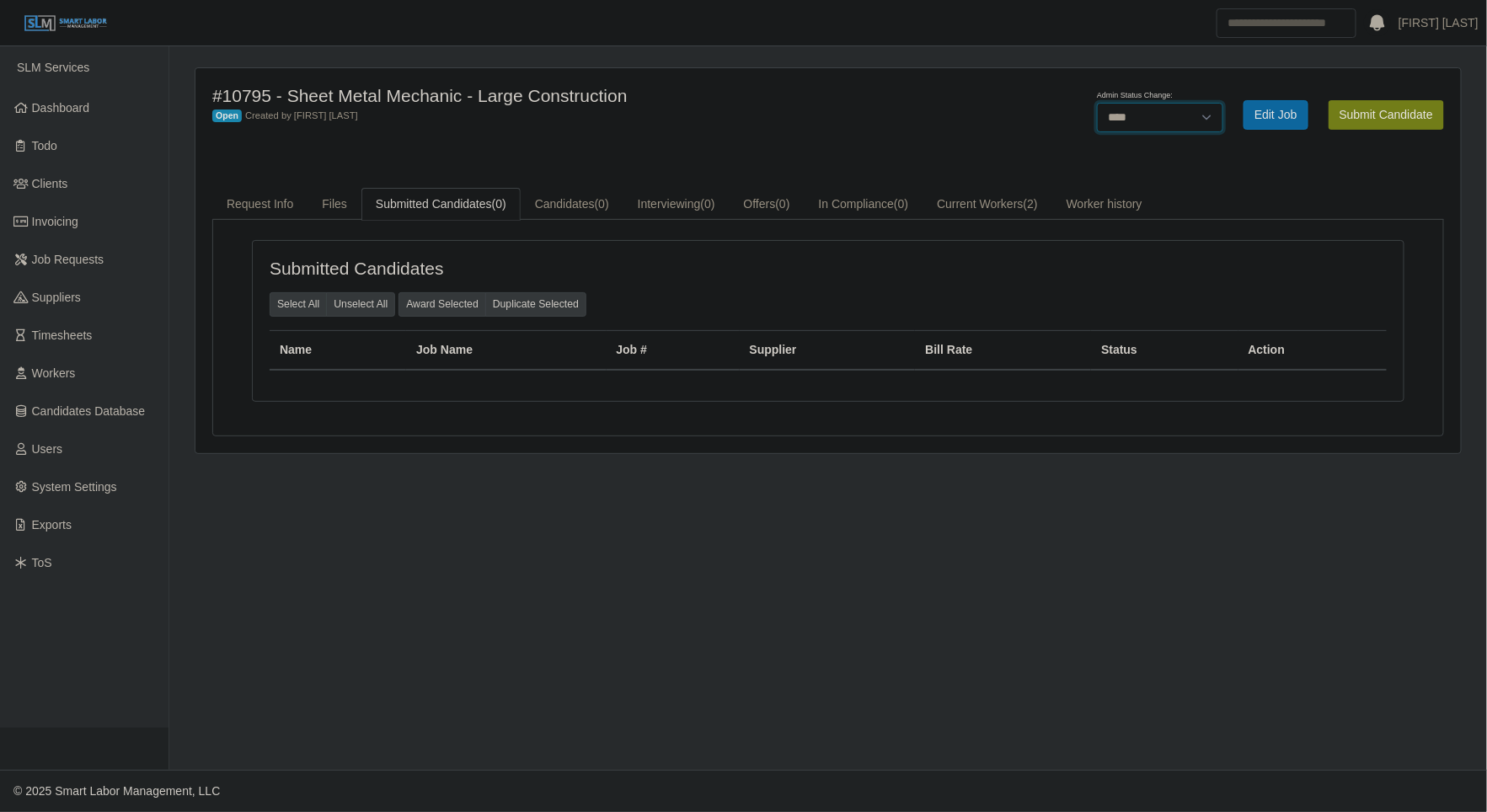 click on "*******         ****   ******" at bounding box center (1160, 117) 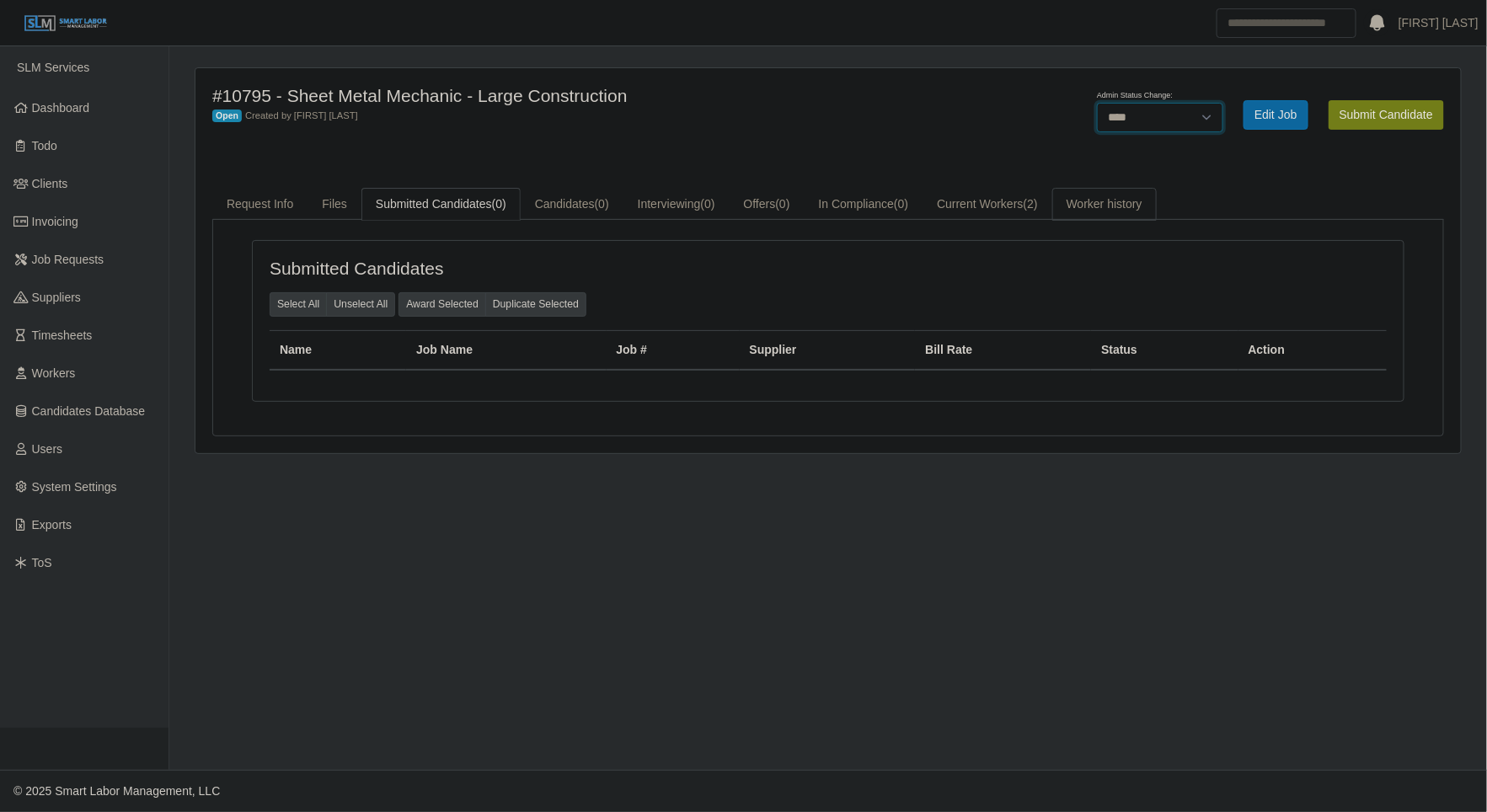 select on "******" 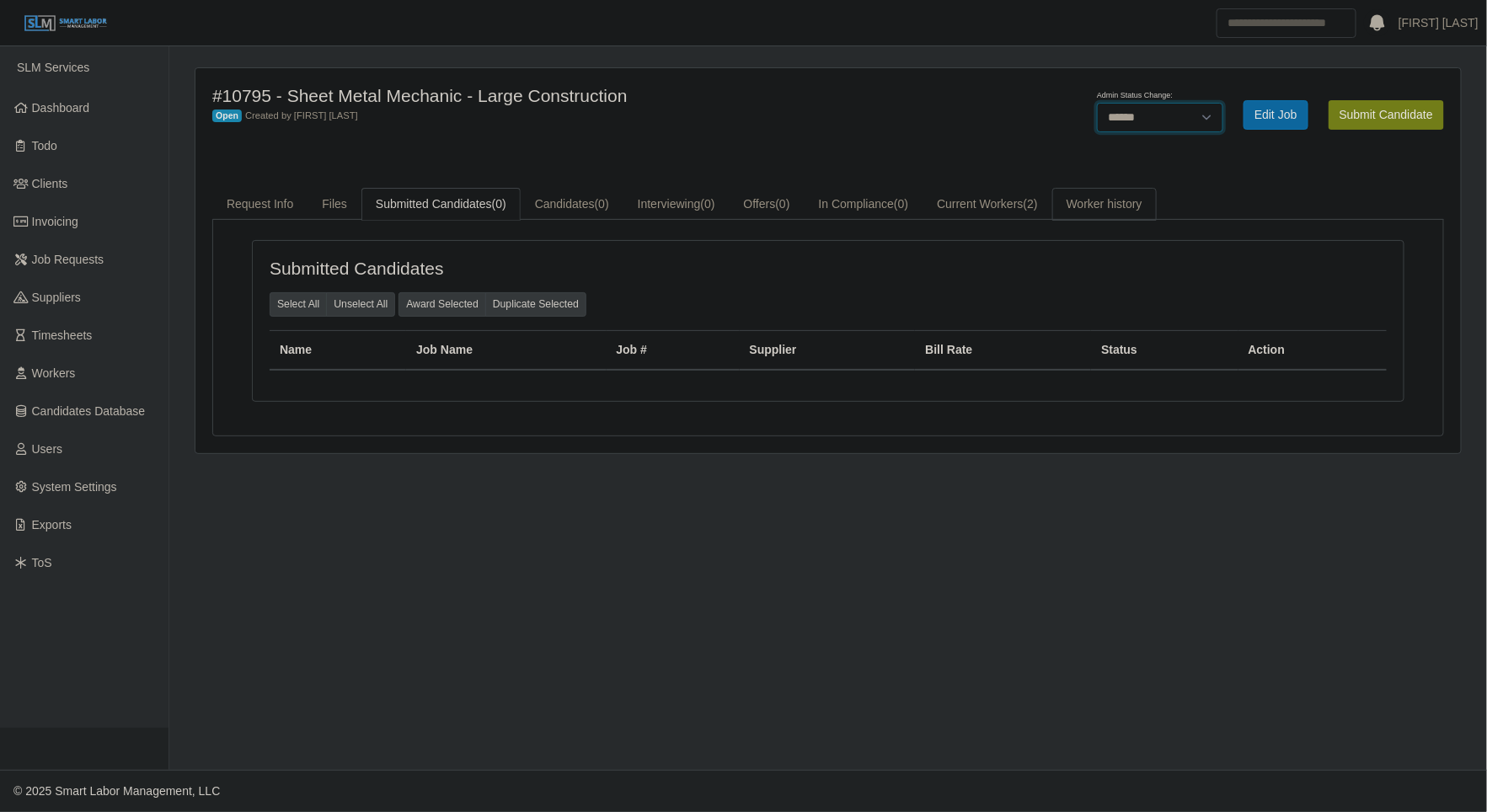 click on "*******         ****   ******" at bounding box center [1160, 117] 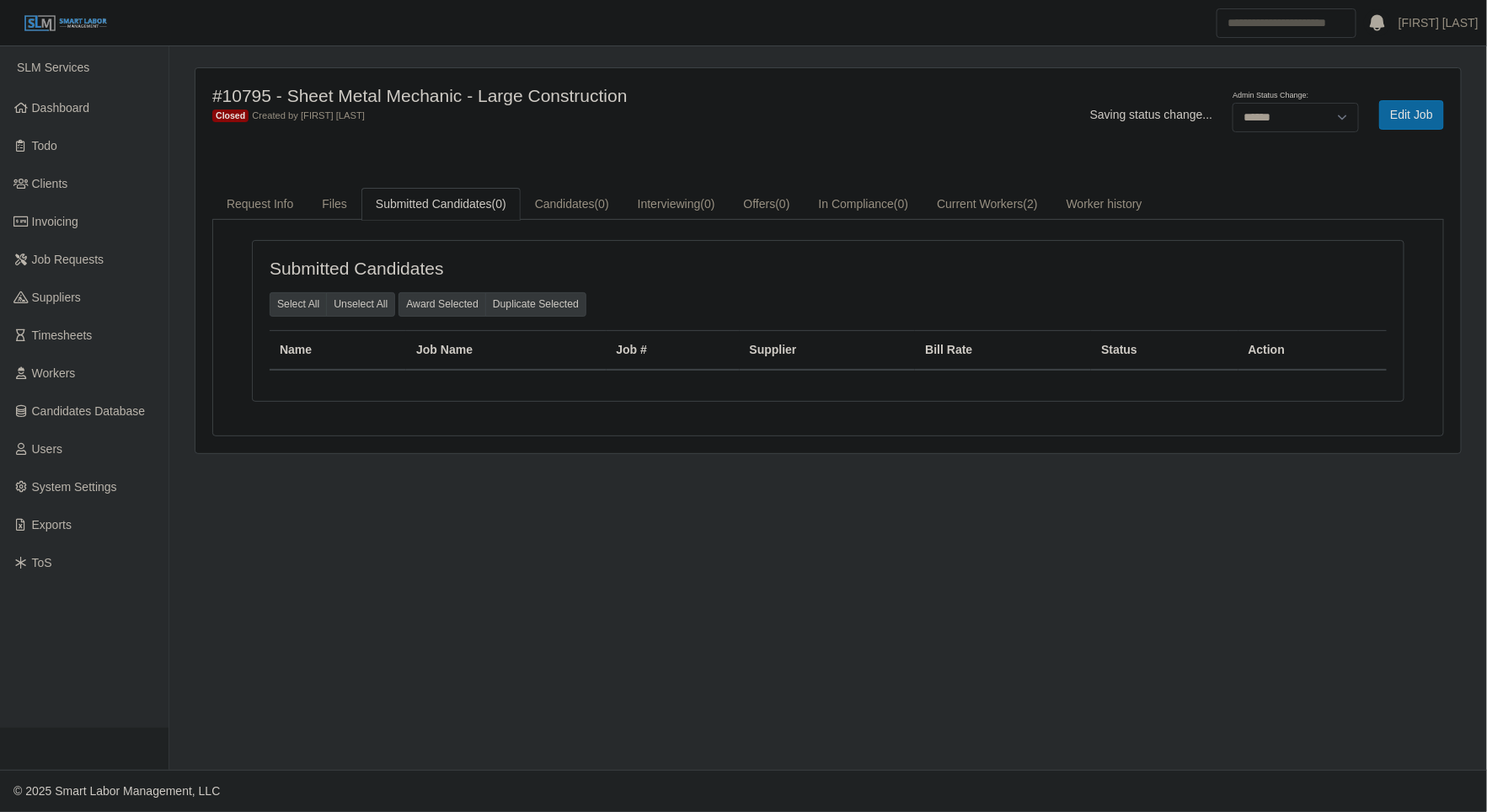 drag, startPoint x: 869, startPoint y: 167, endPoint x: 864, endPoint y: 178, distance: 12.083046 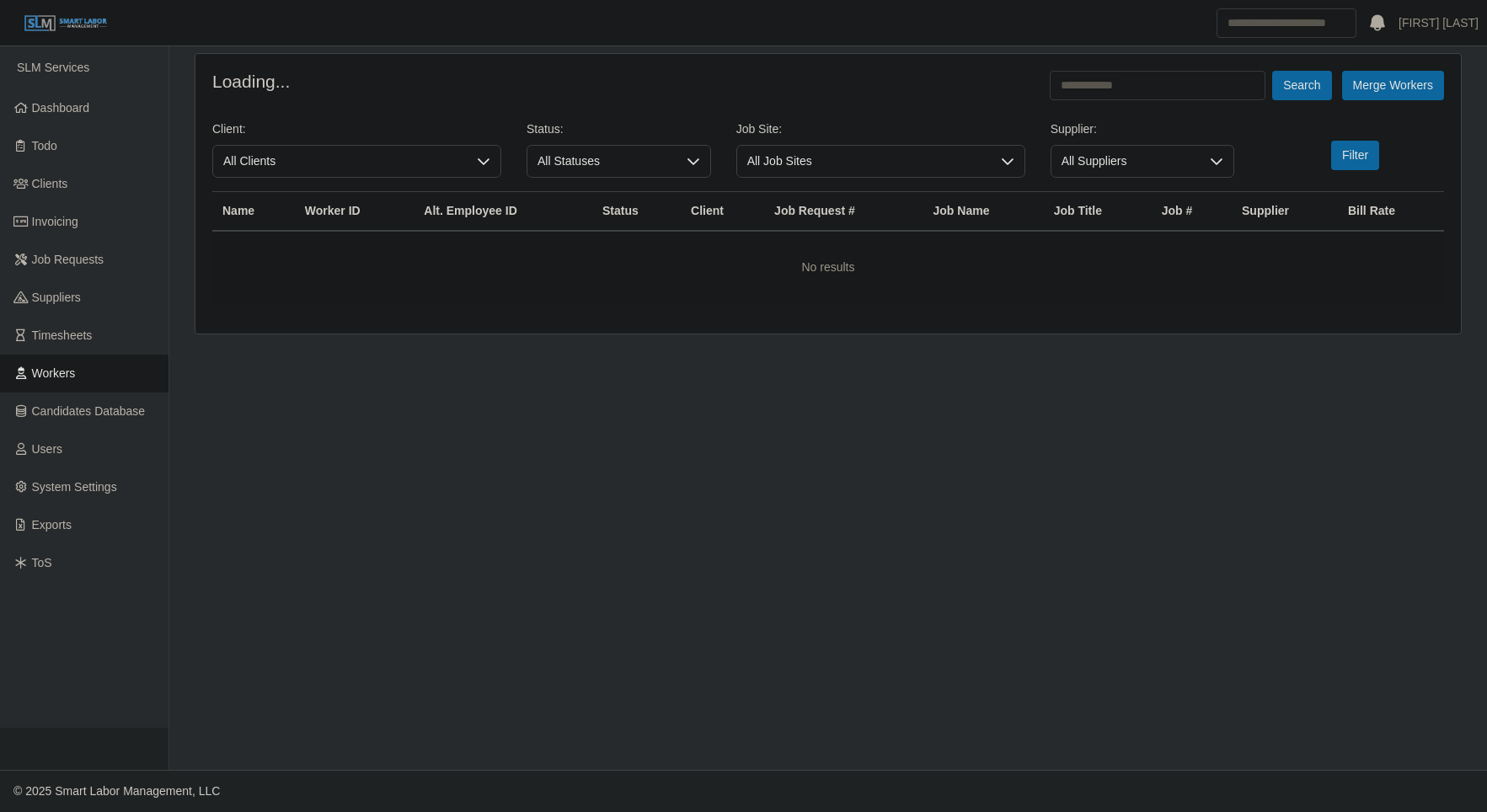 scroll, scrollTop: 0, scrollLeft: 0, axis: both 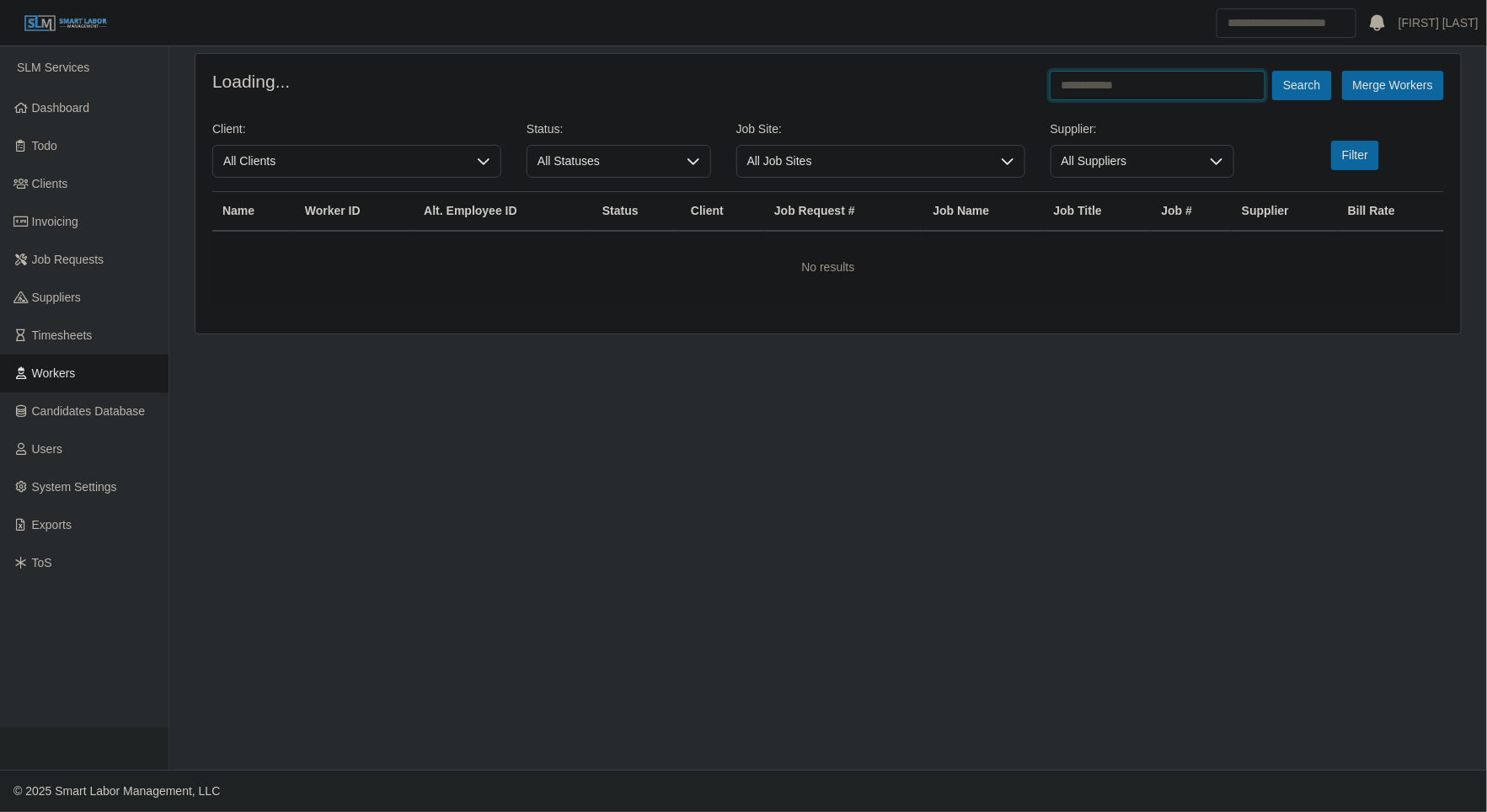 click at bounding box center [1158, 85] 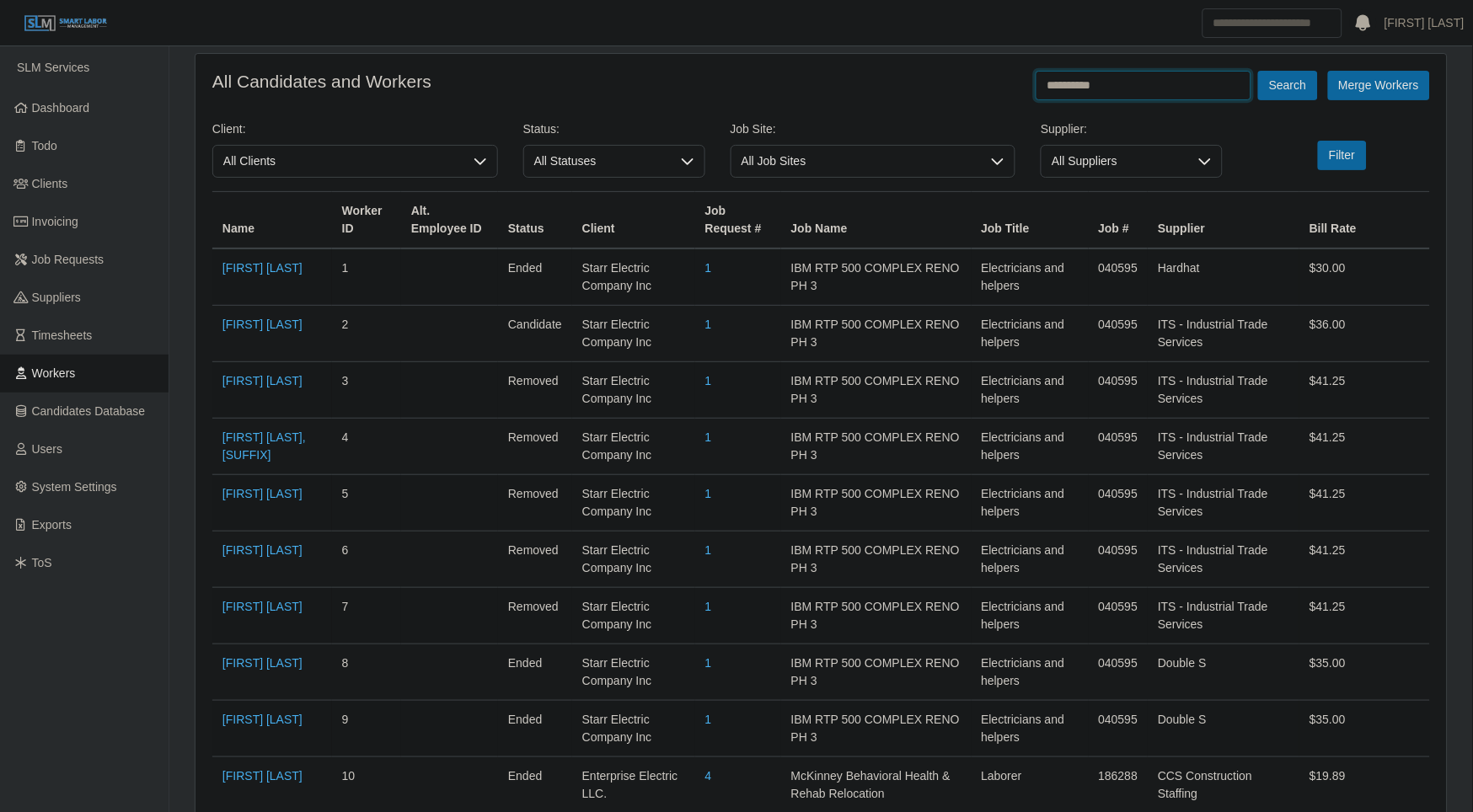 type on "**********" 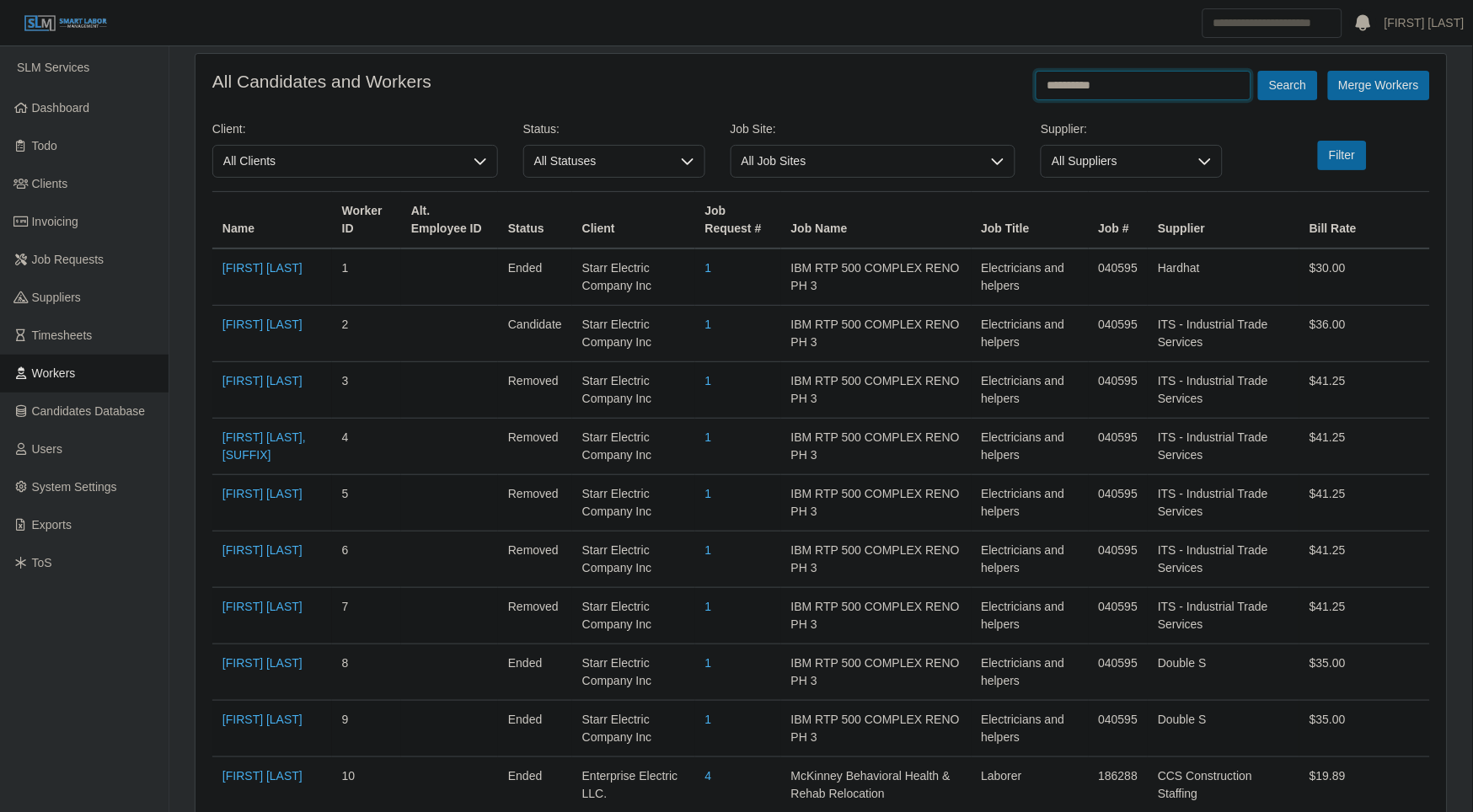 click on "Search" at bounding box center (1288, 85) 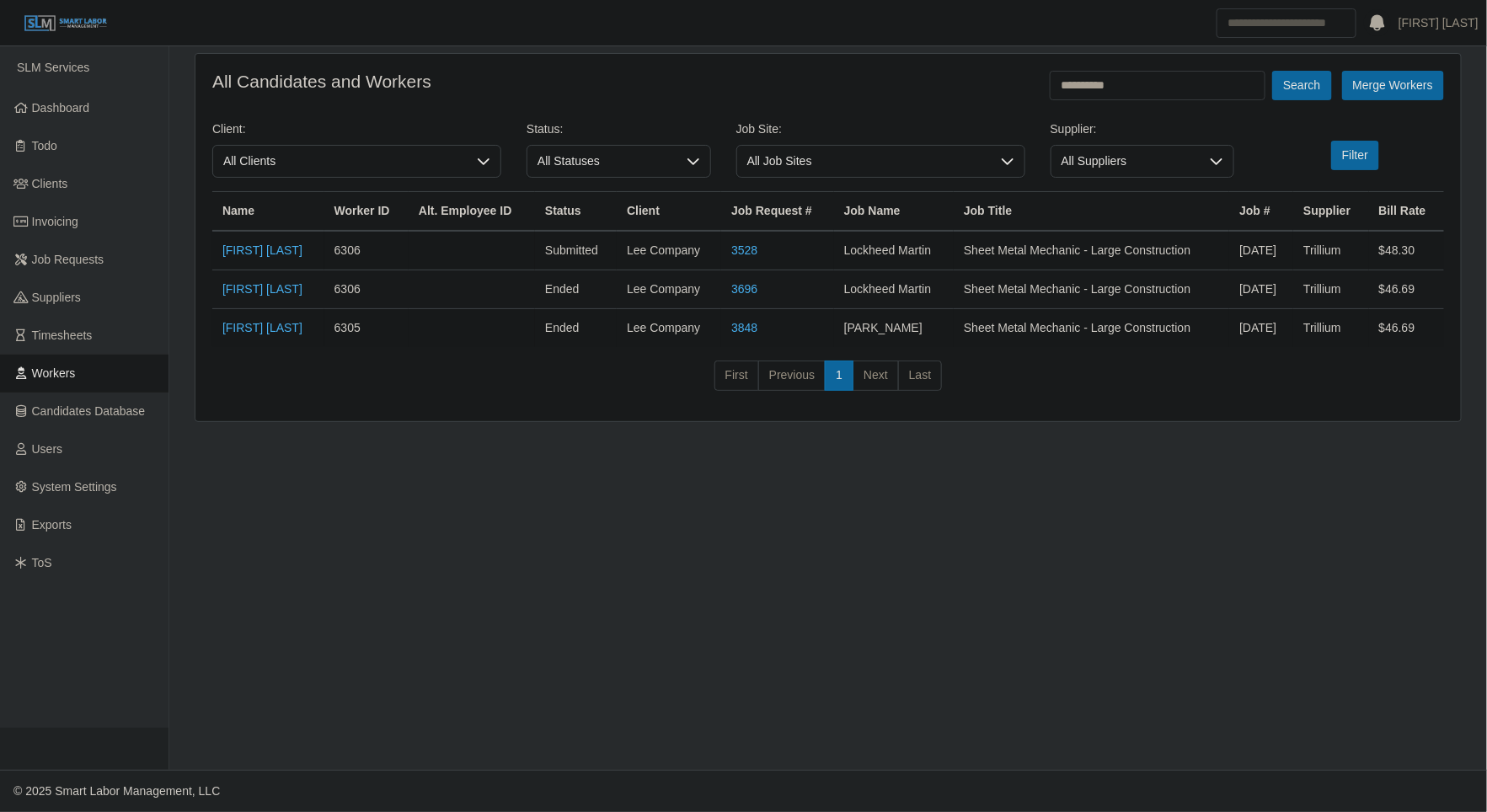 click on "[FIRST] [LAST]" at bounding box center [268, 329] 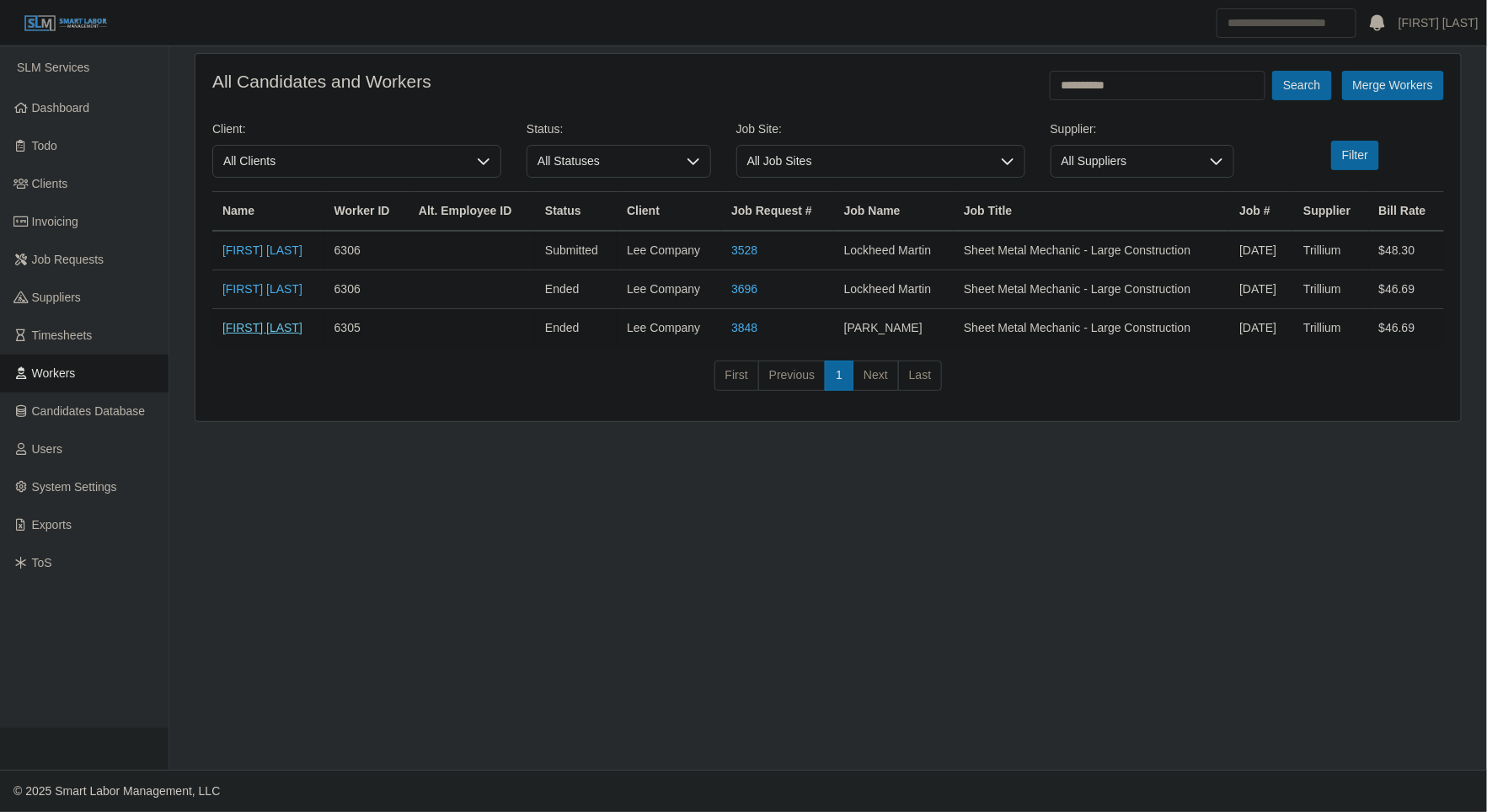 click on "[FIRST] [LAST]" at bounding box center [262, 328] 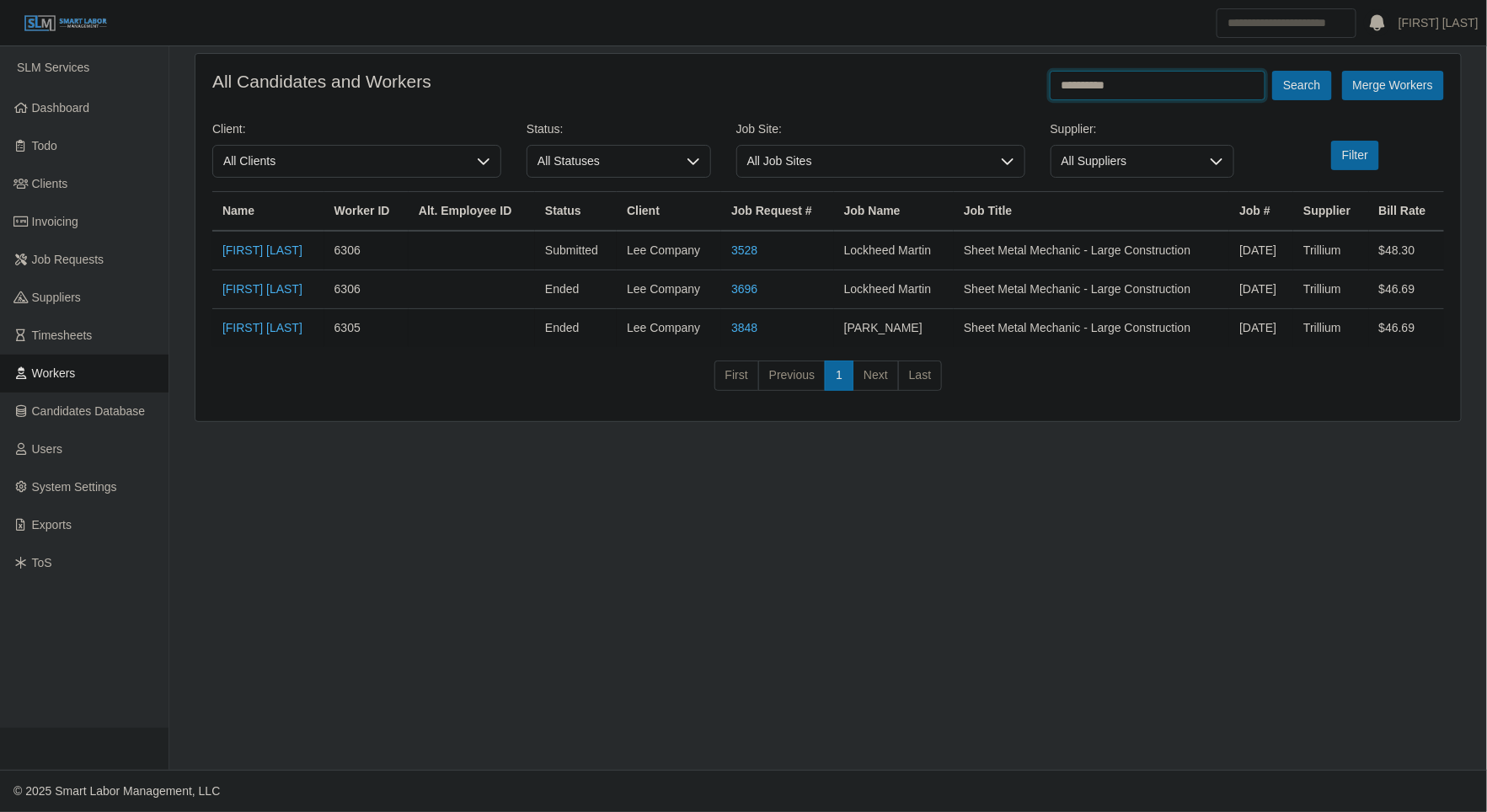 click on "**********" at bounding box center (1158, 85) 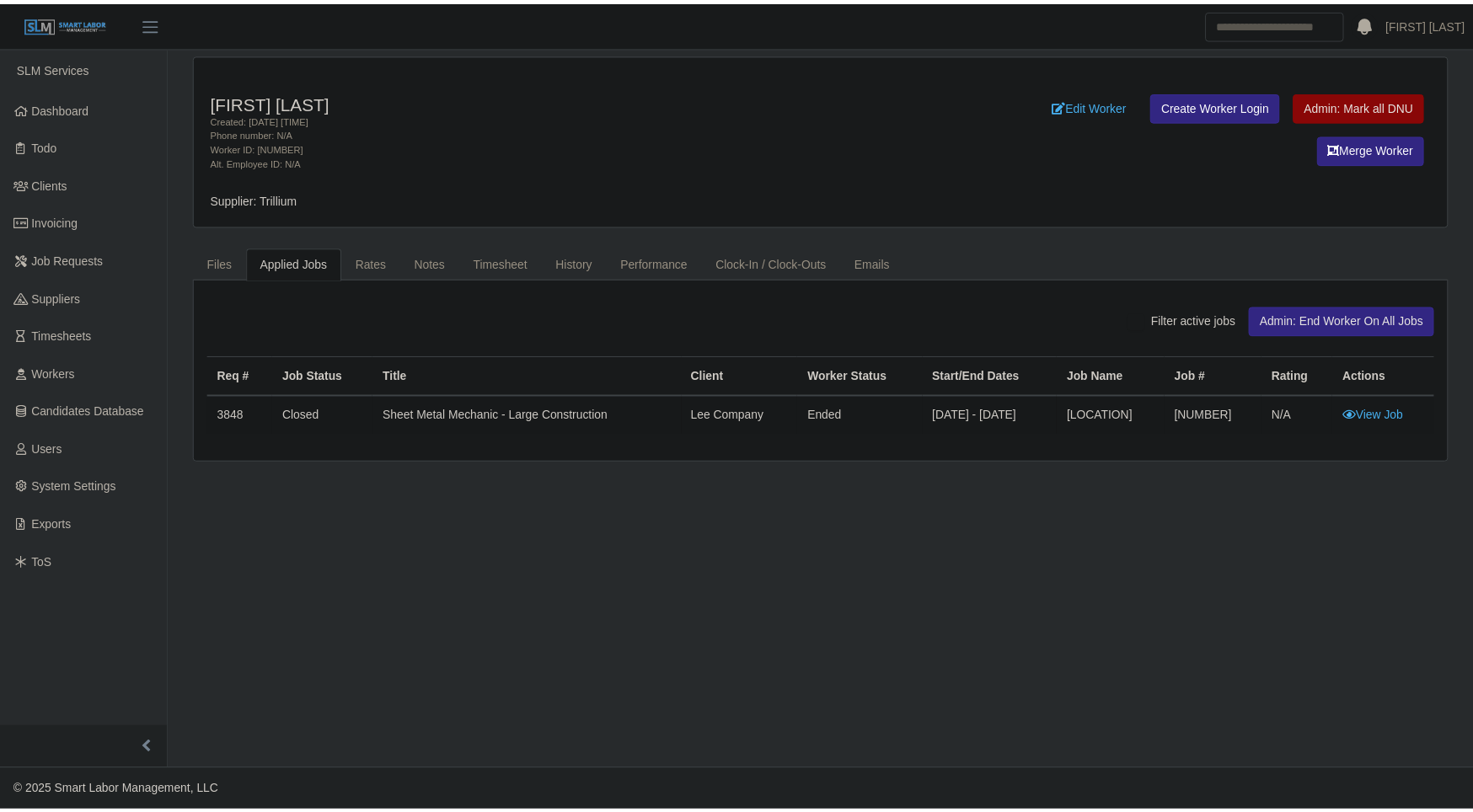 scroll, scrollTop: 0, scrollLeft: 0, axis: both 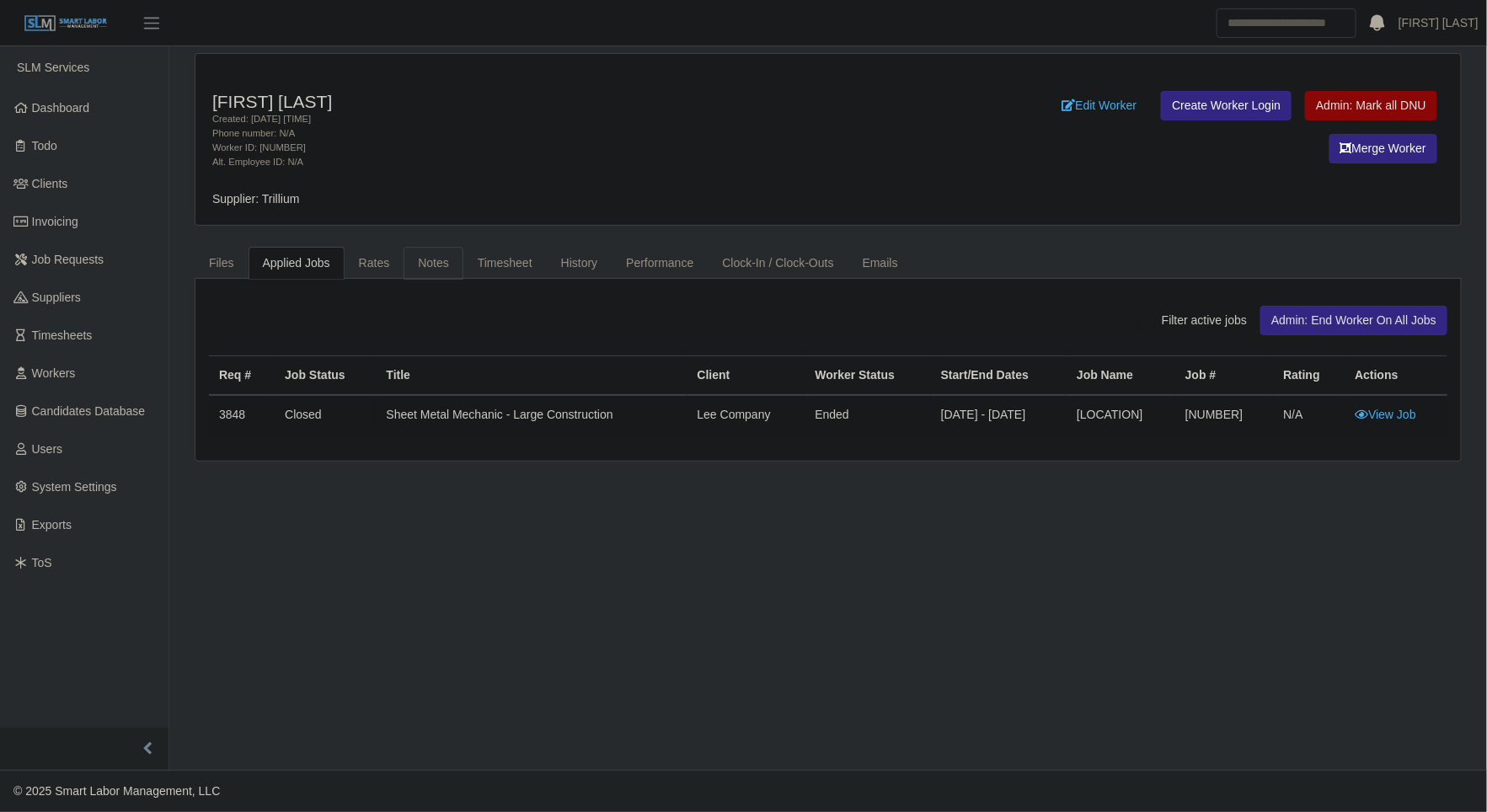 click on "Notes" at bounding box center (433, 263) 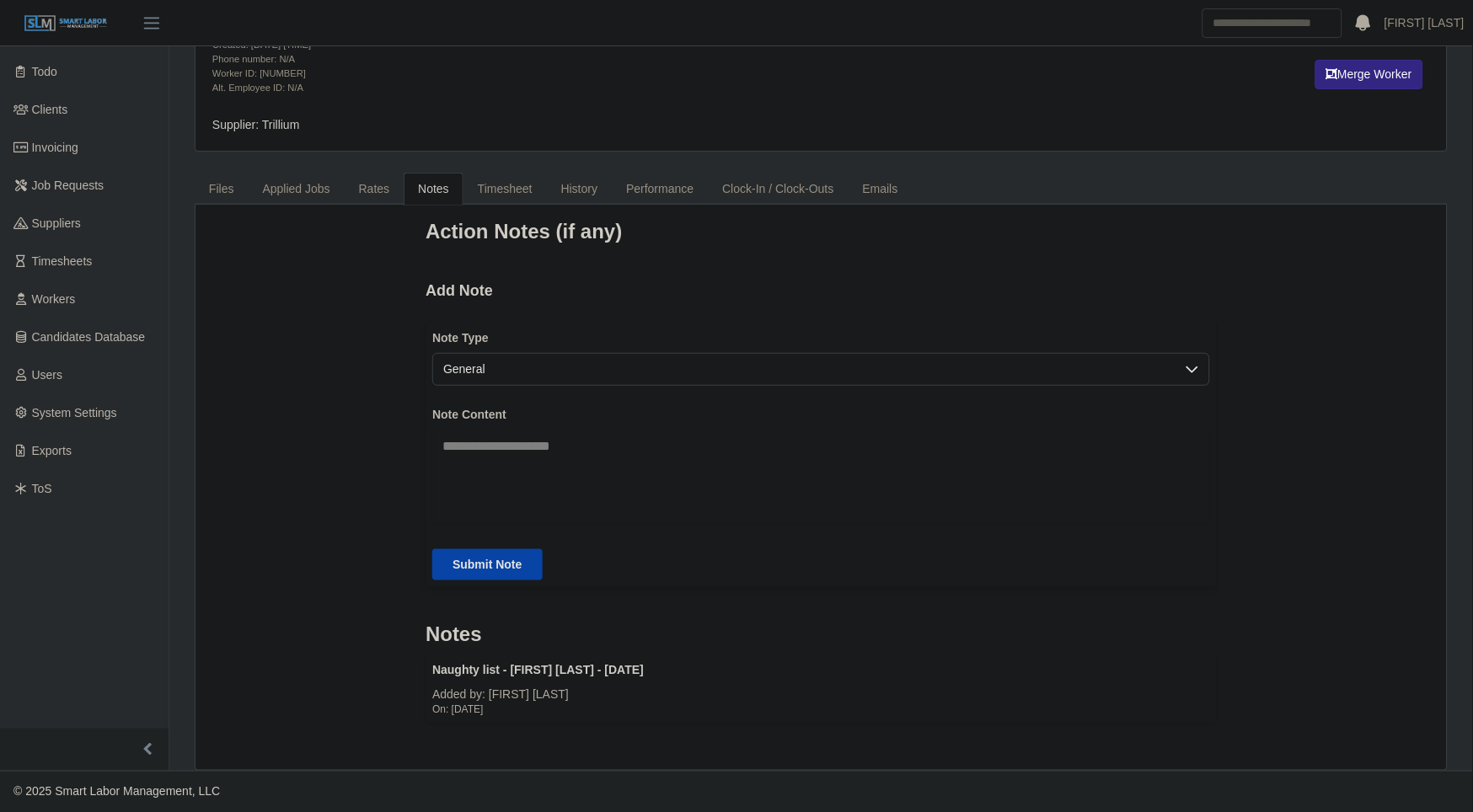 scroll, scrollTop: 0, scrollLeft: 0, axis: both 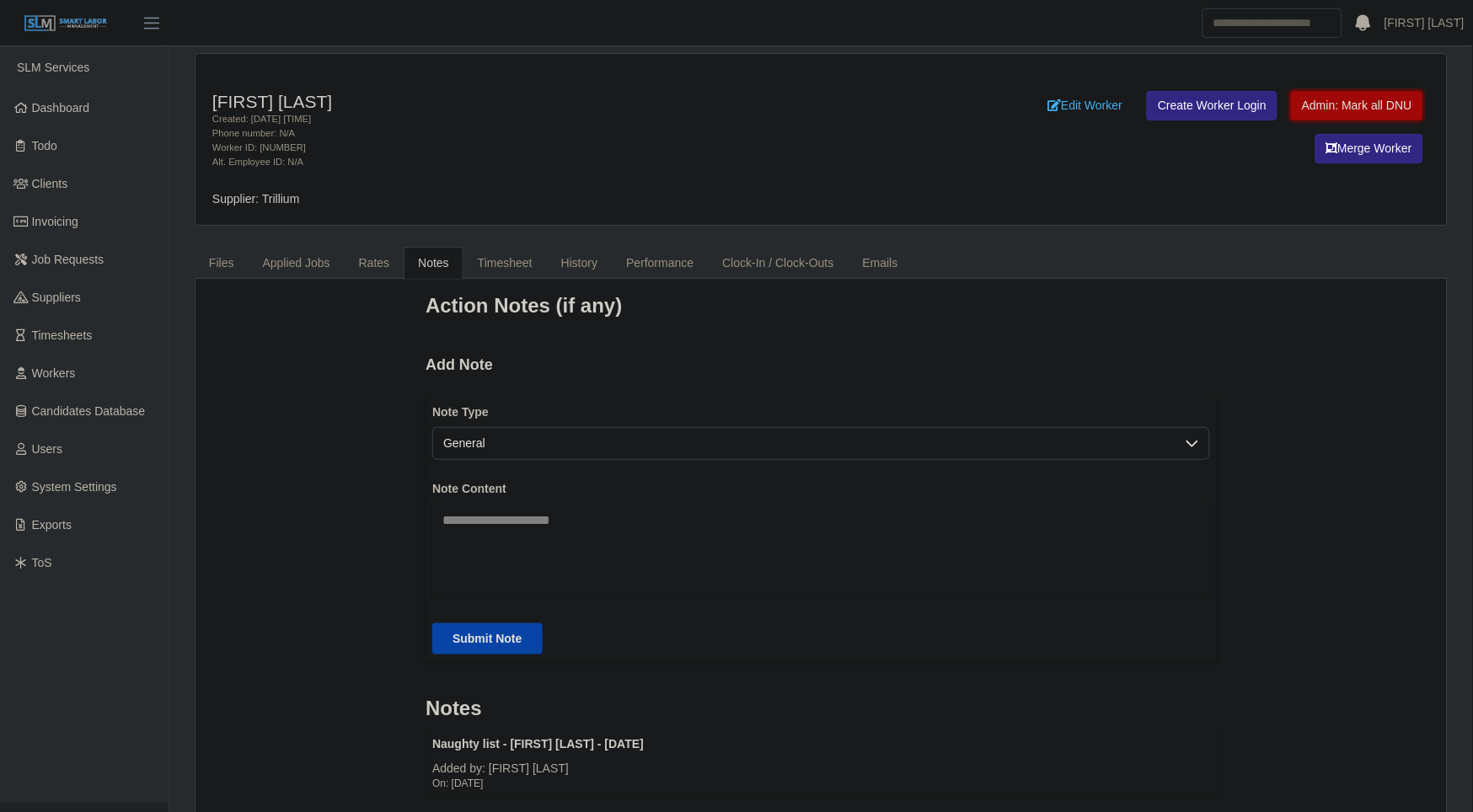 click on "Admin: Mark all DNU" at bounding box center (1357, 105) 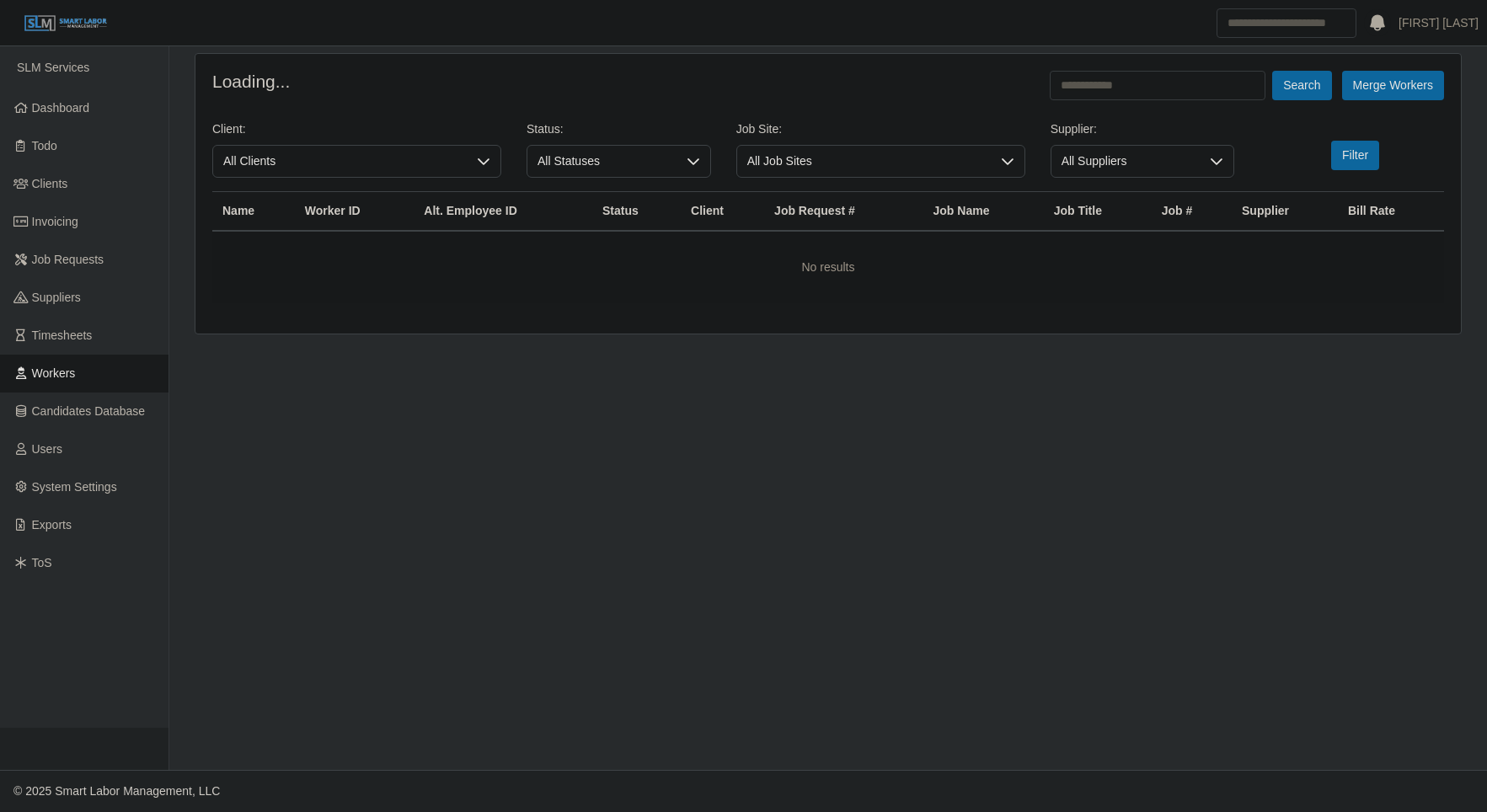 scroll, scrollTop: 0, scrollLeft: 0, axis: both 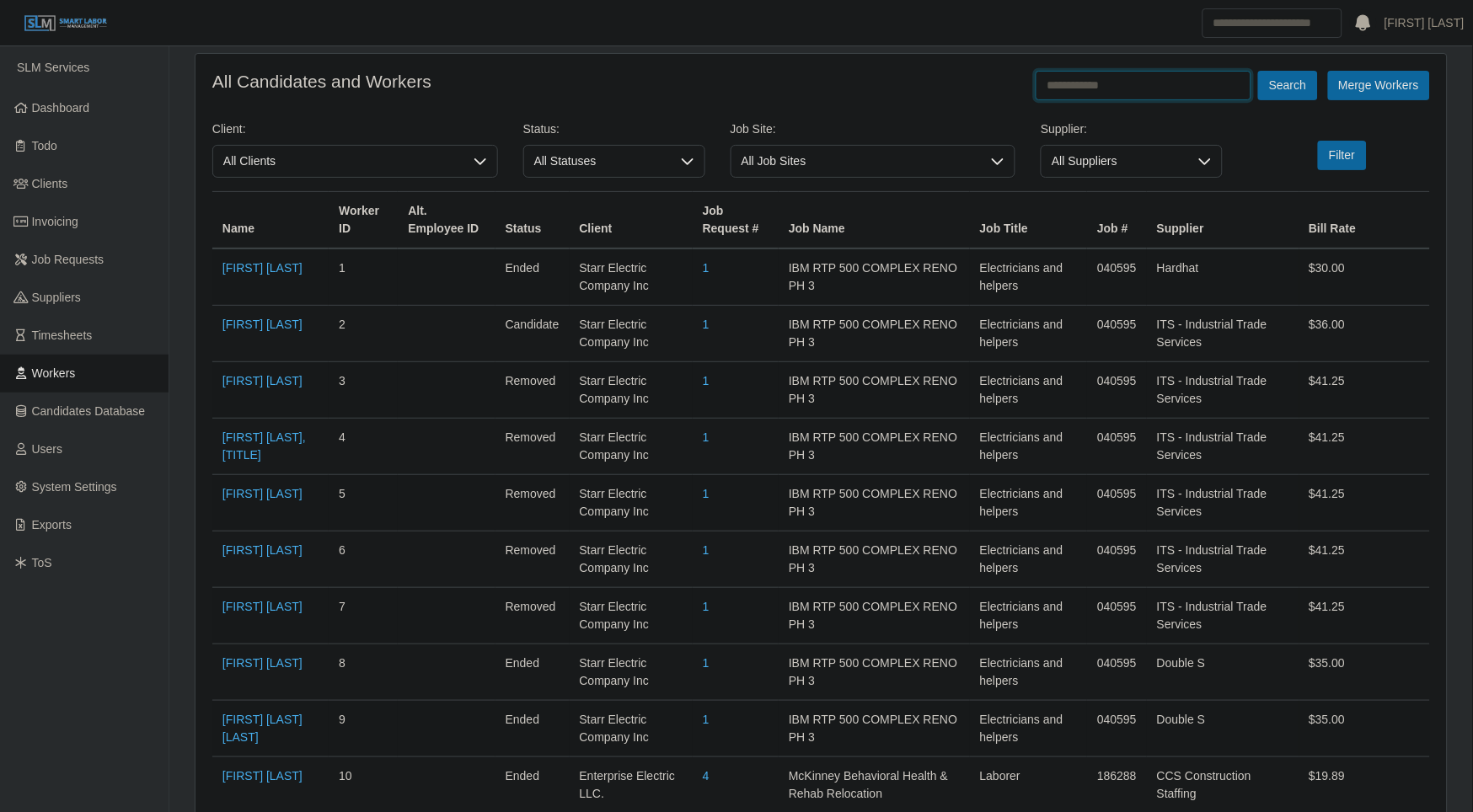 click at bounding box center [1144, 85] 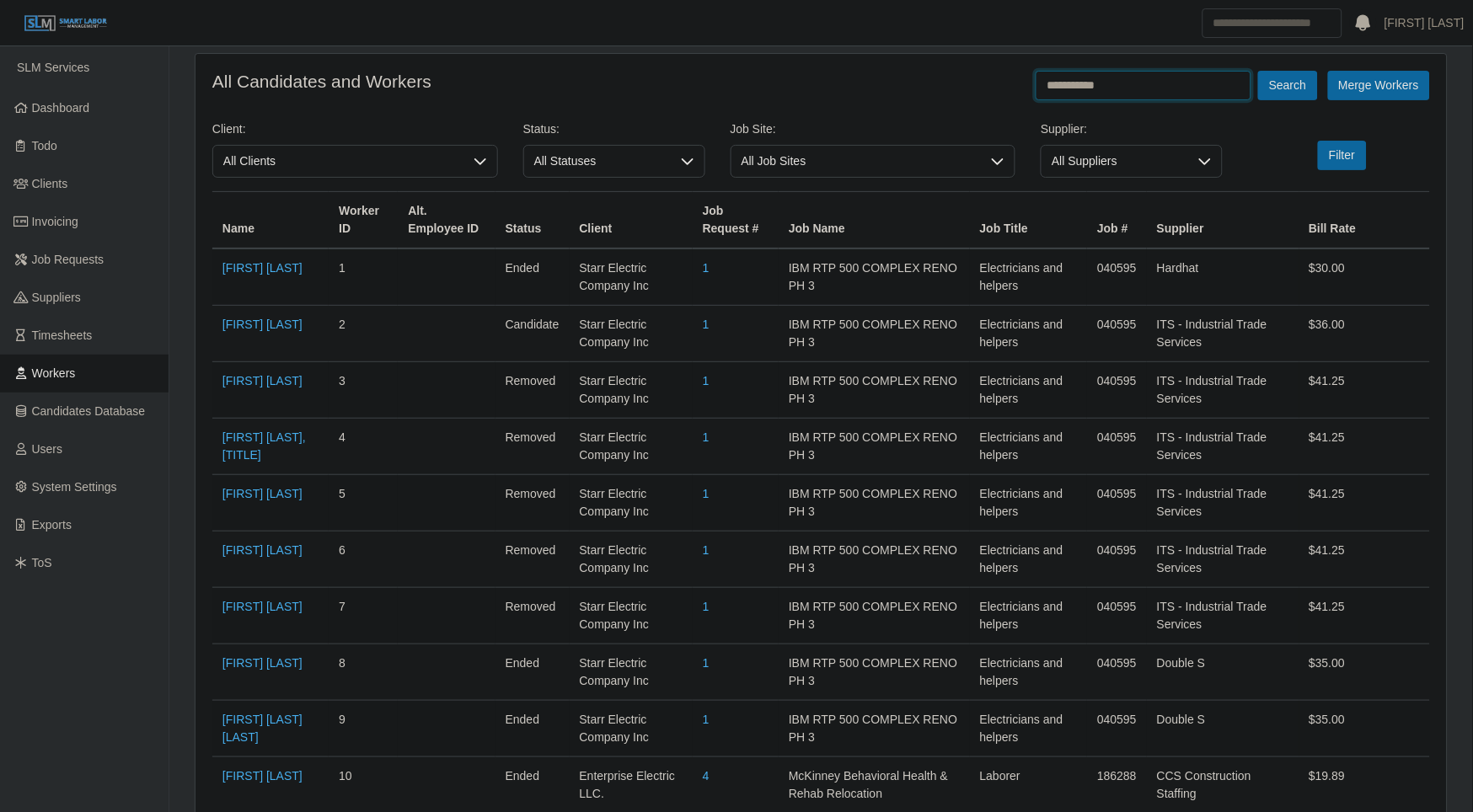 click on "Search" at bounding box center (1288, 85) 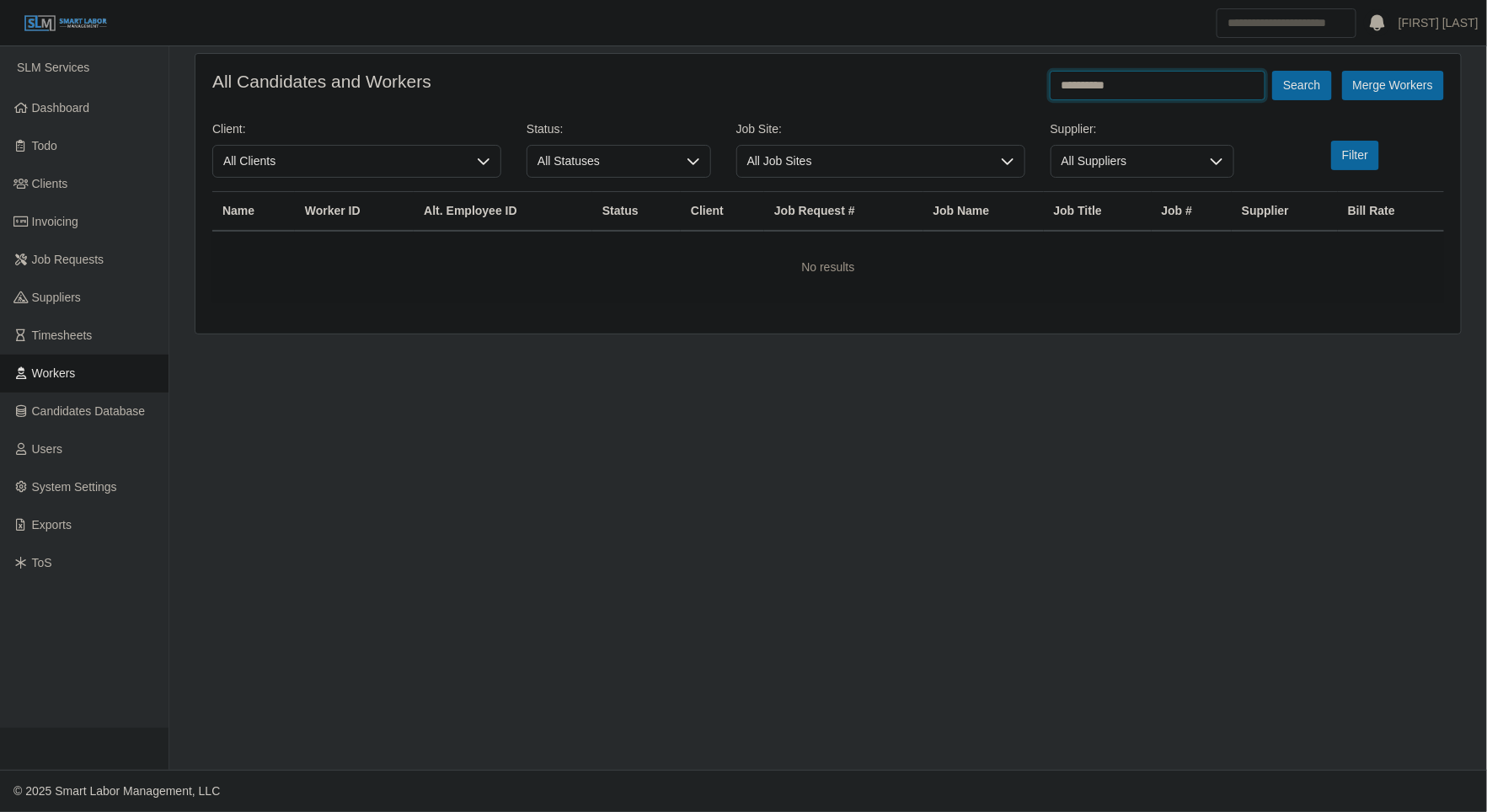 click on "Search" at bounding box center (1302, 85) 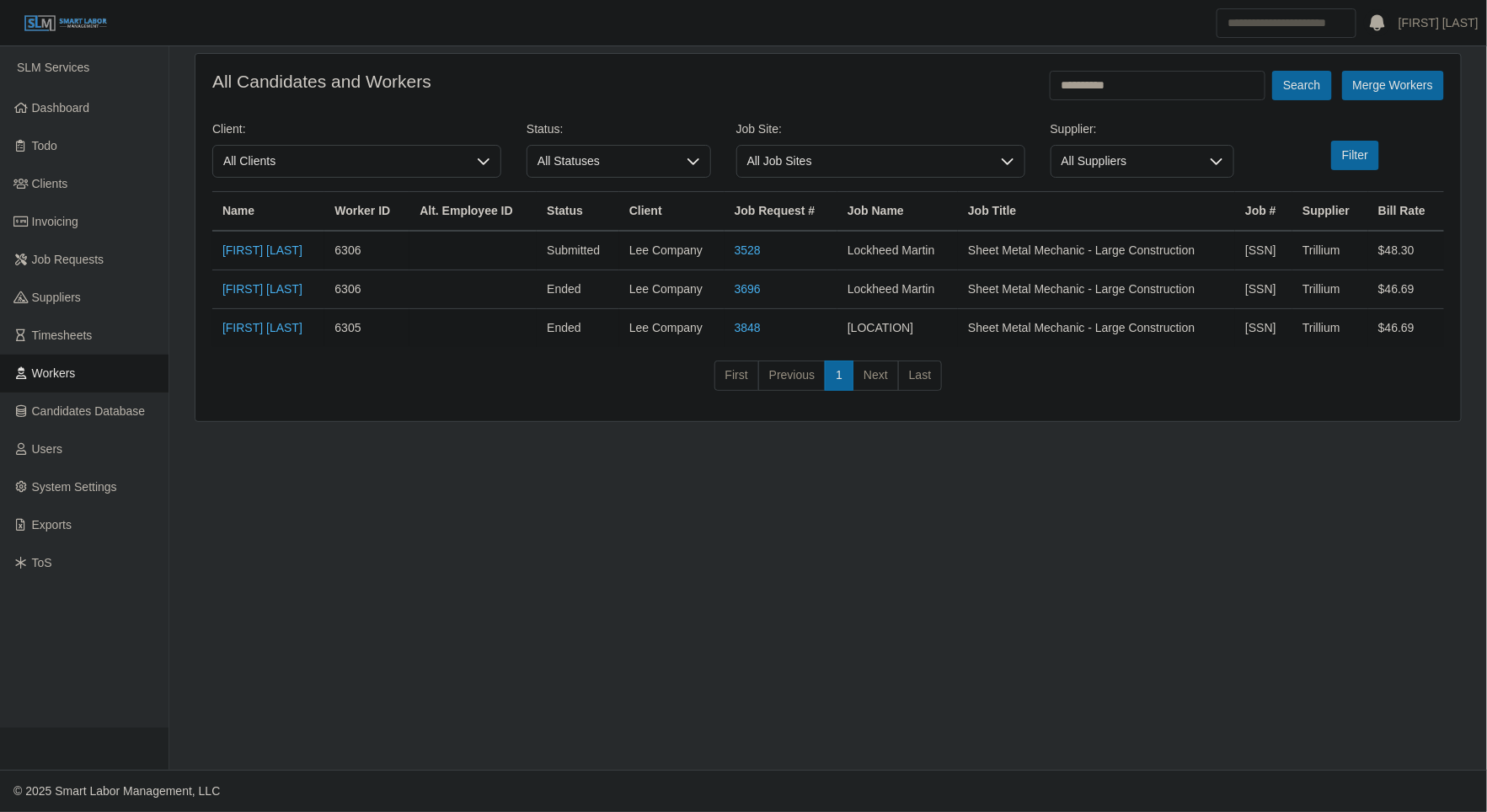 click on "James Louria" at bounding box center [268, 329] 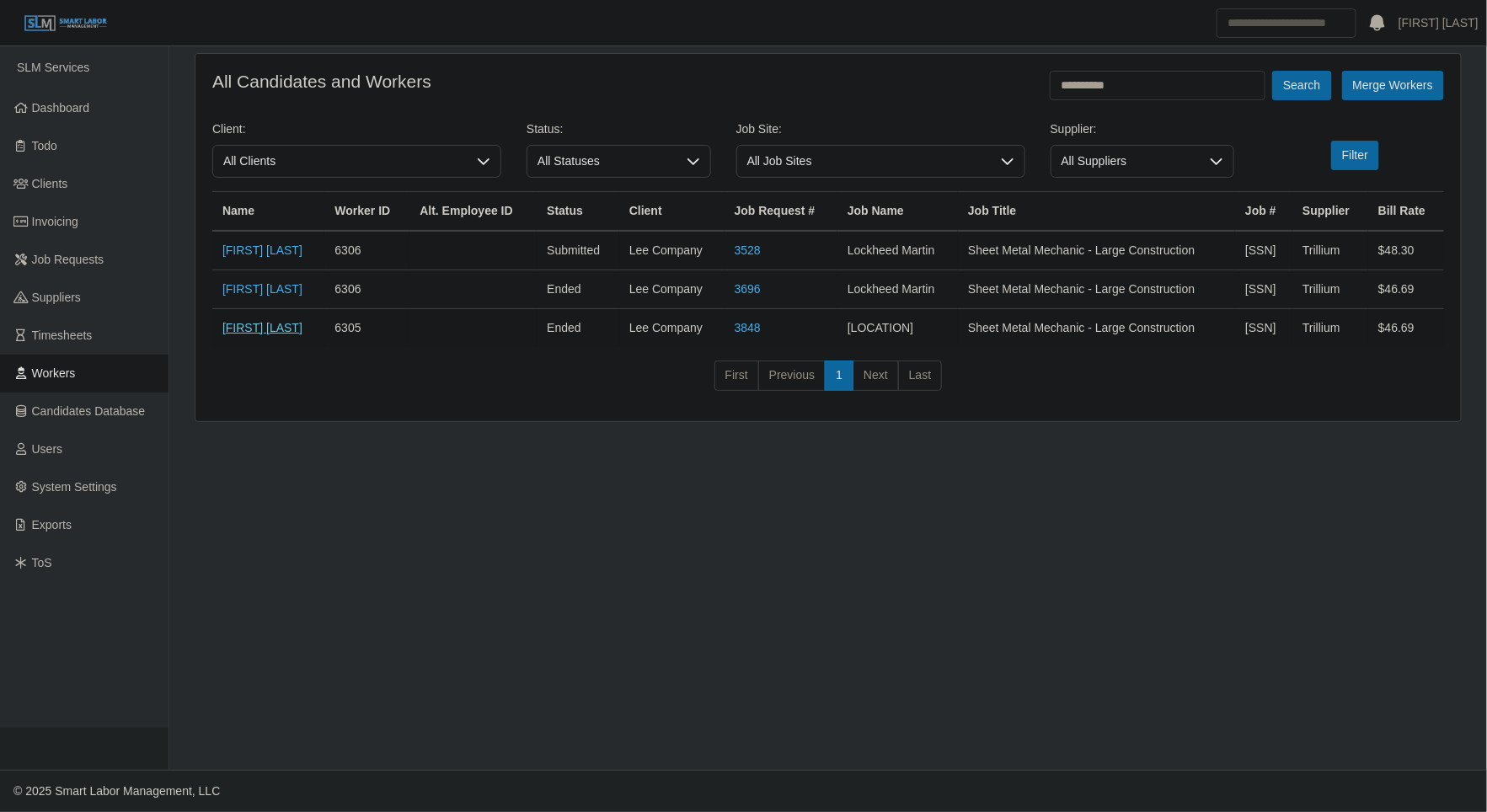 click on "James Louria" at bounding box center (262, 328) 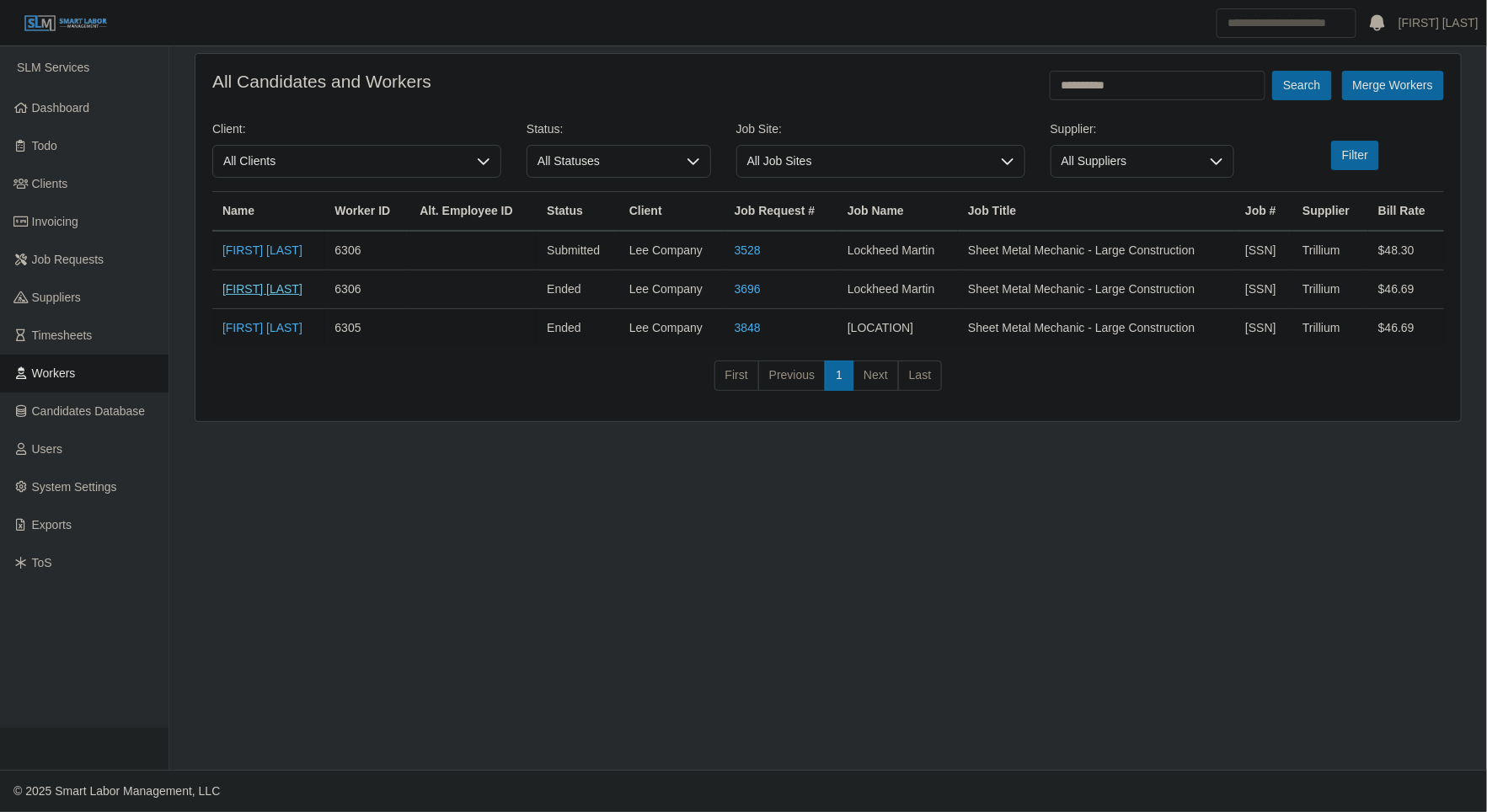 click on "James Louria" at bounding box center [262, 289] 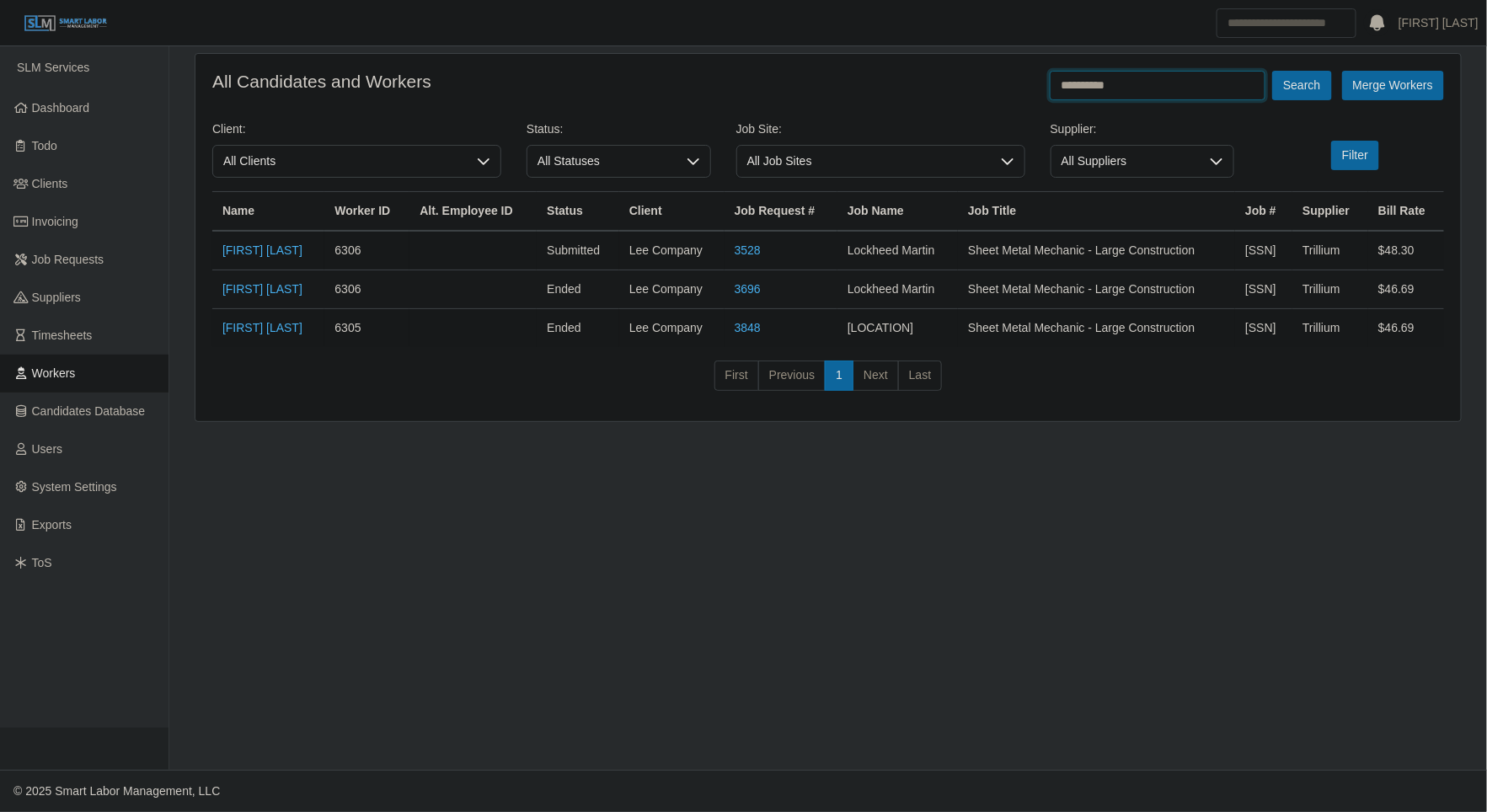 click on "**********" at bounding box center [1158, 85] 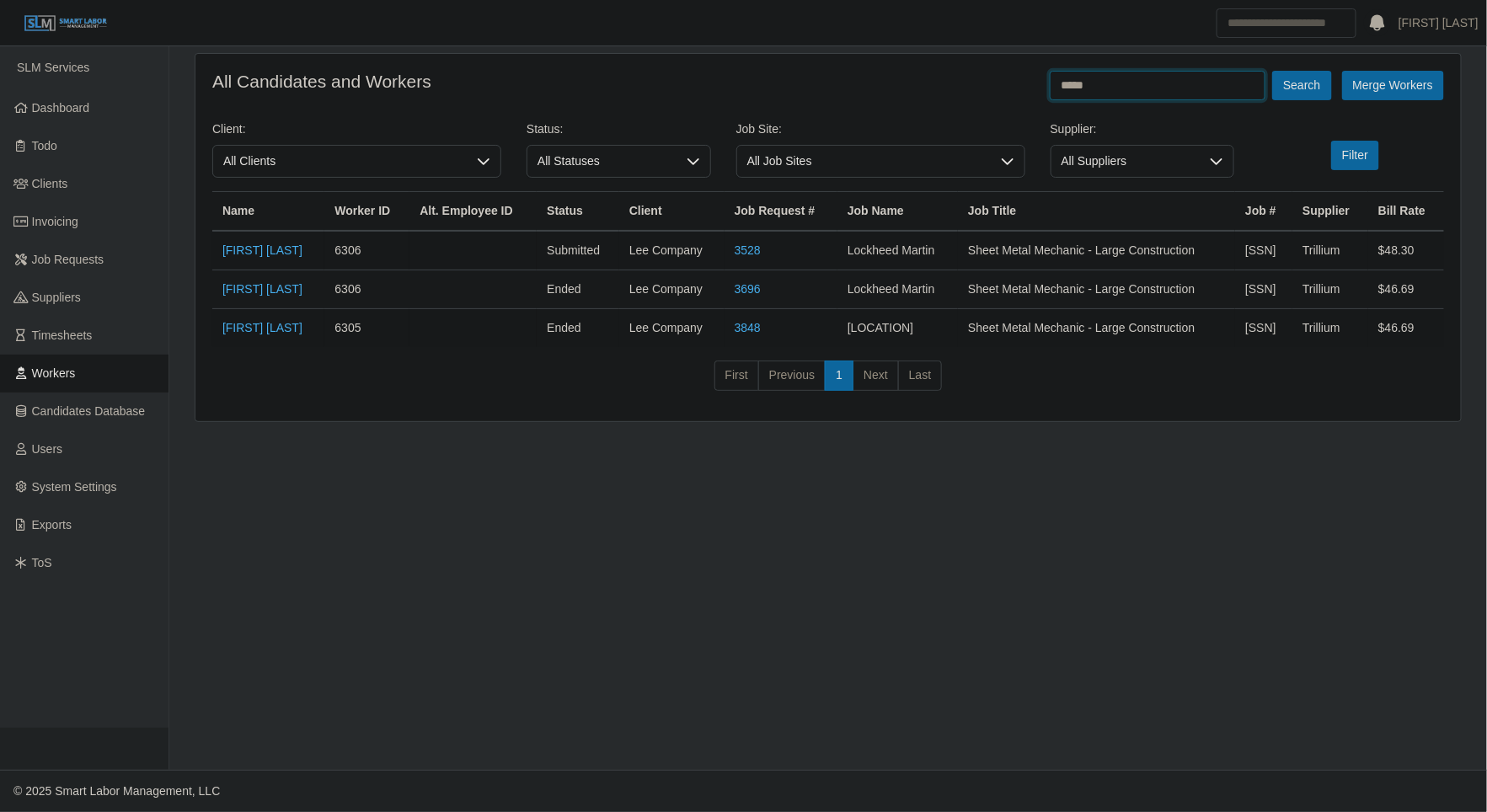 click on "Search" at bounding box center (1302, 85) 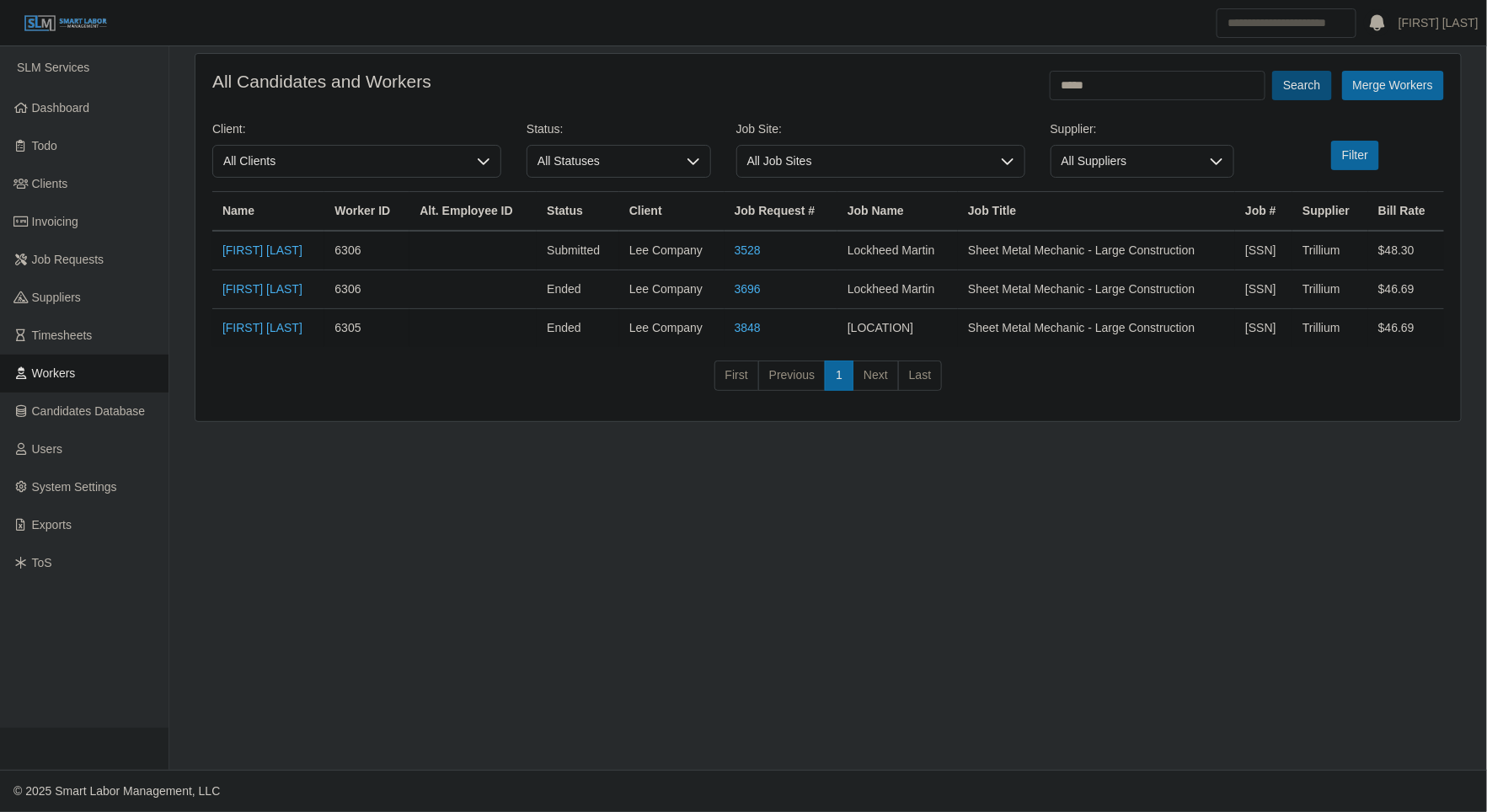 click on "Search" at bounding box center (1302, 85) 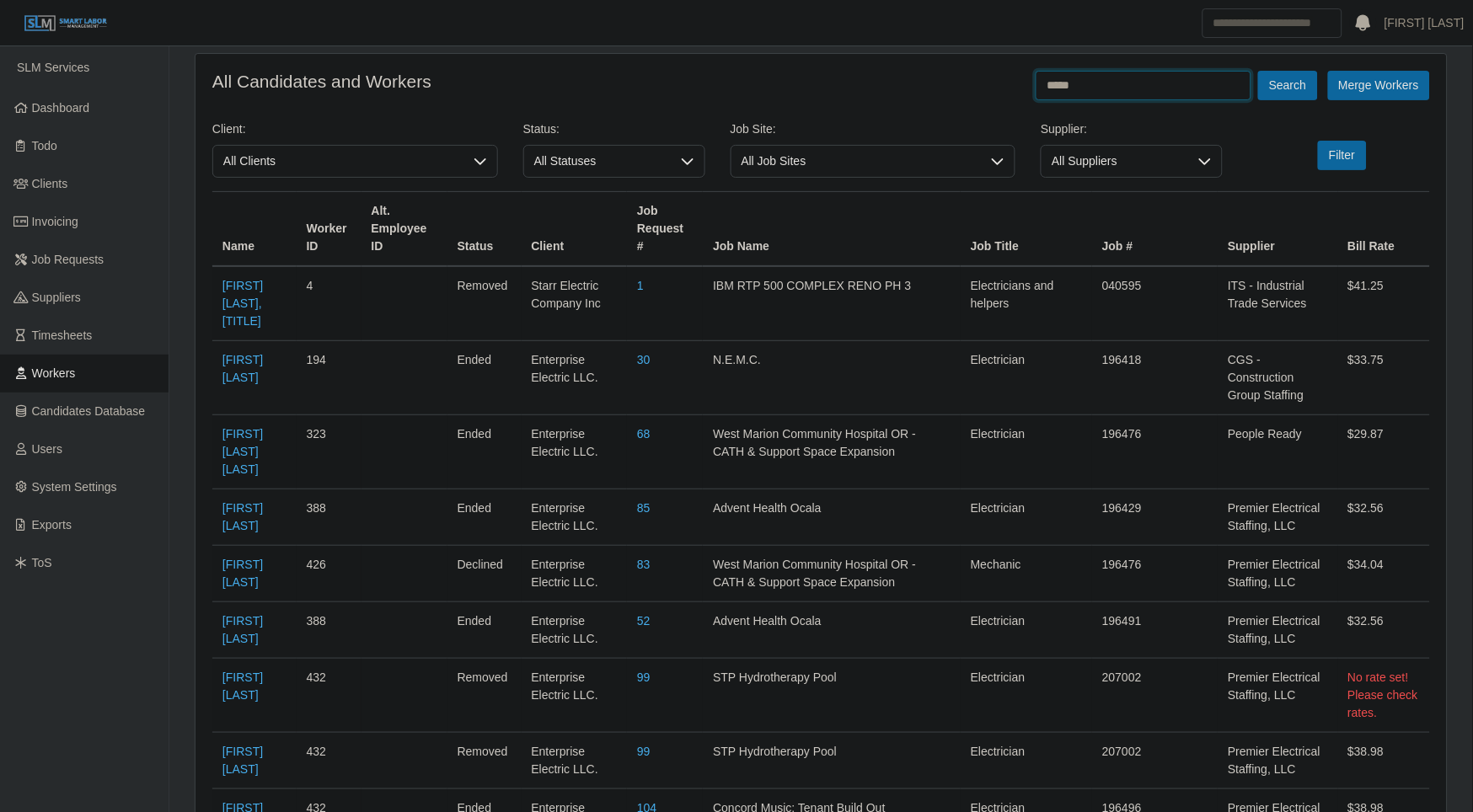 click on "*****" at bounding box center [1144, 85] 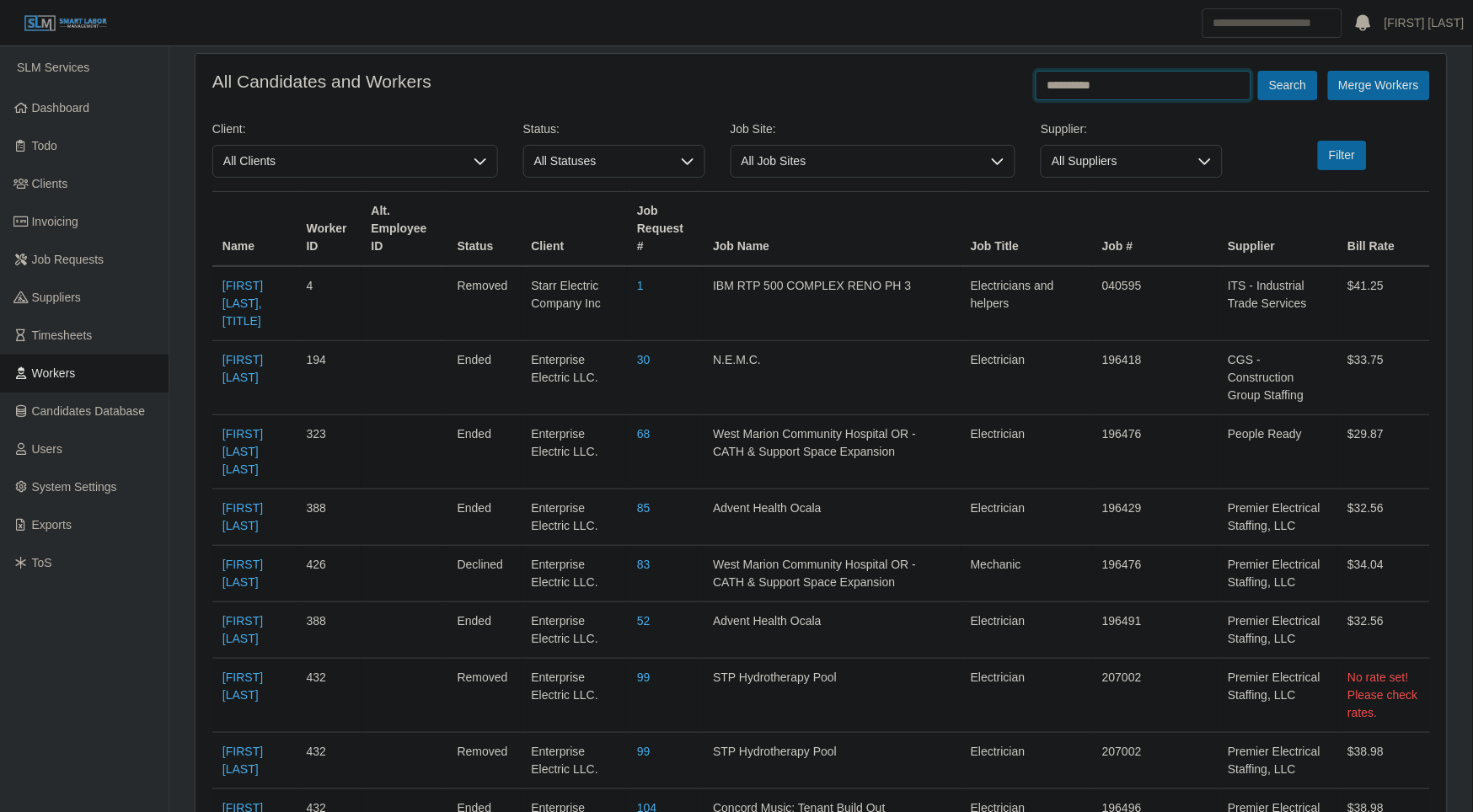 type on "**********" 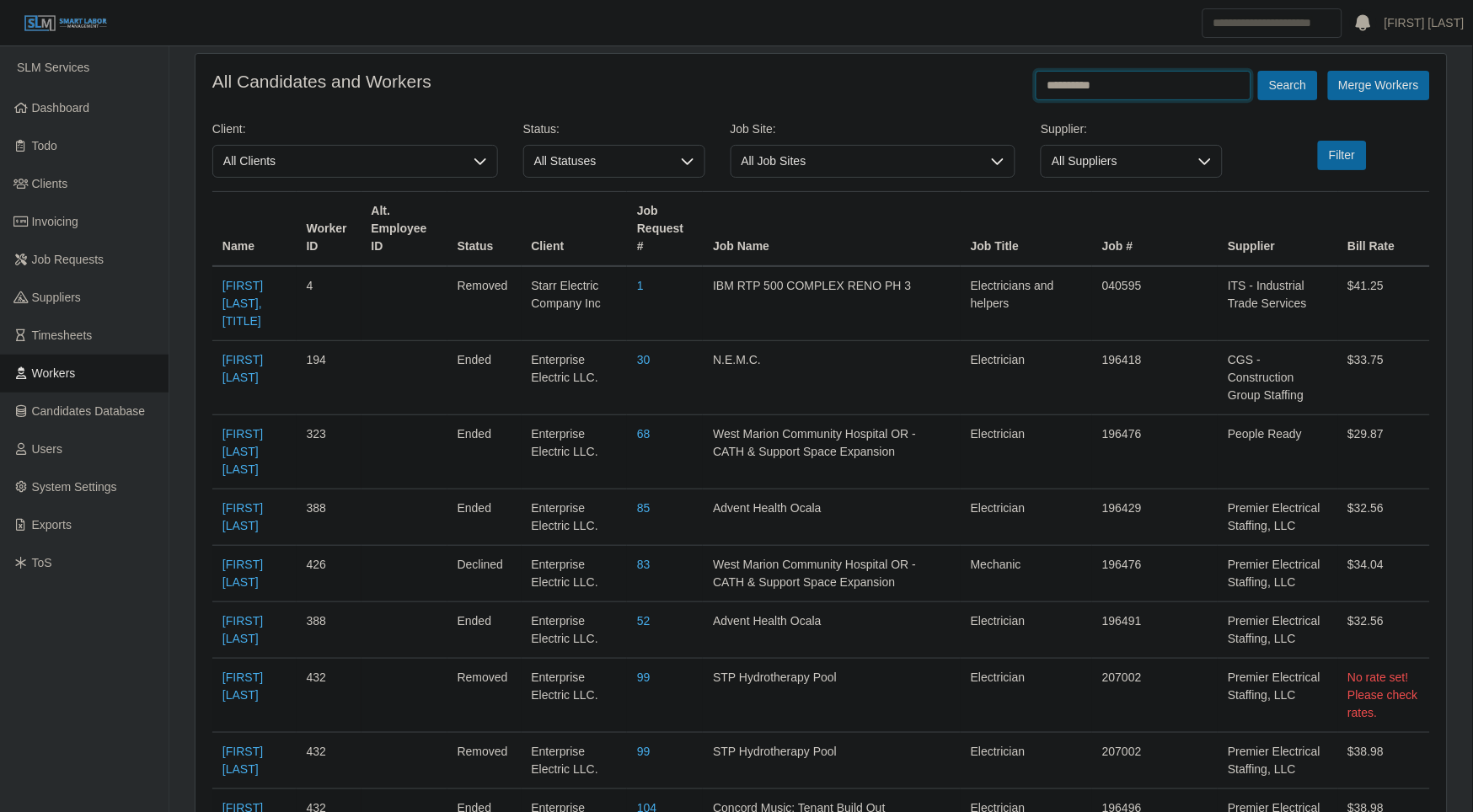 click on "Search" at bounding box center (1288, 85) 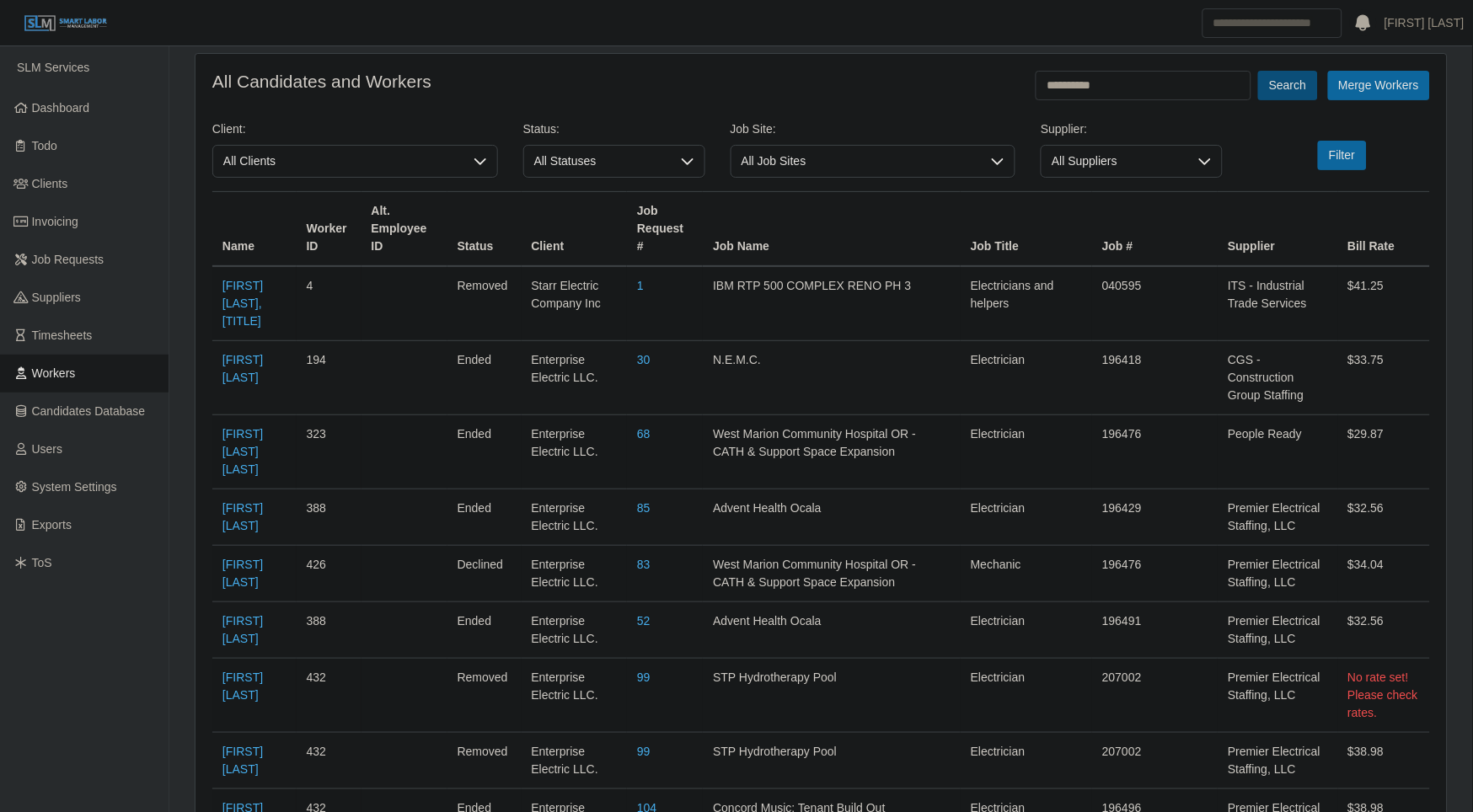 click on "Search" at bounding box center [1288, 85] 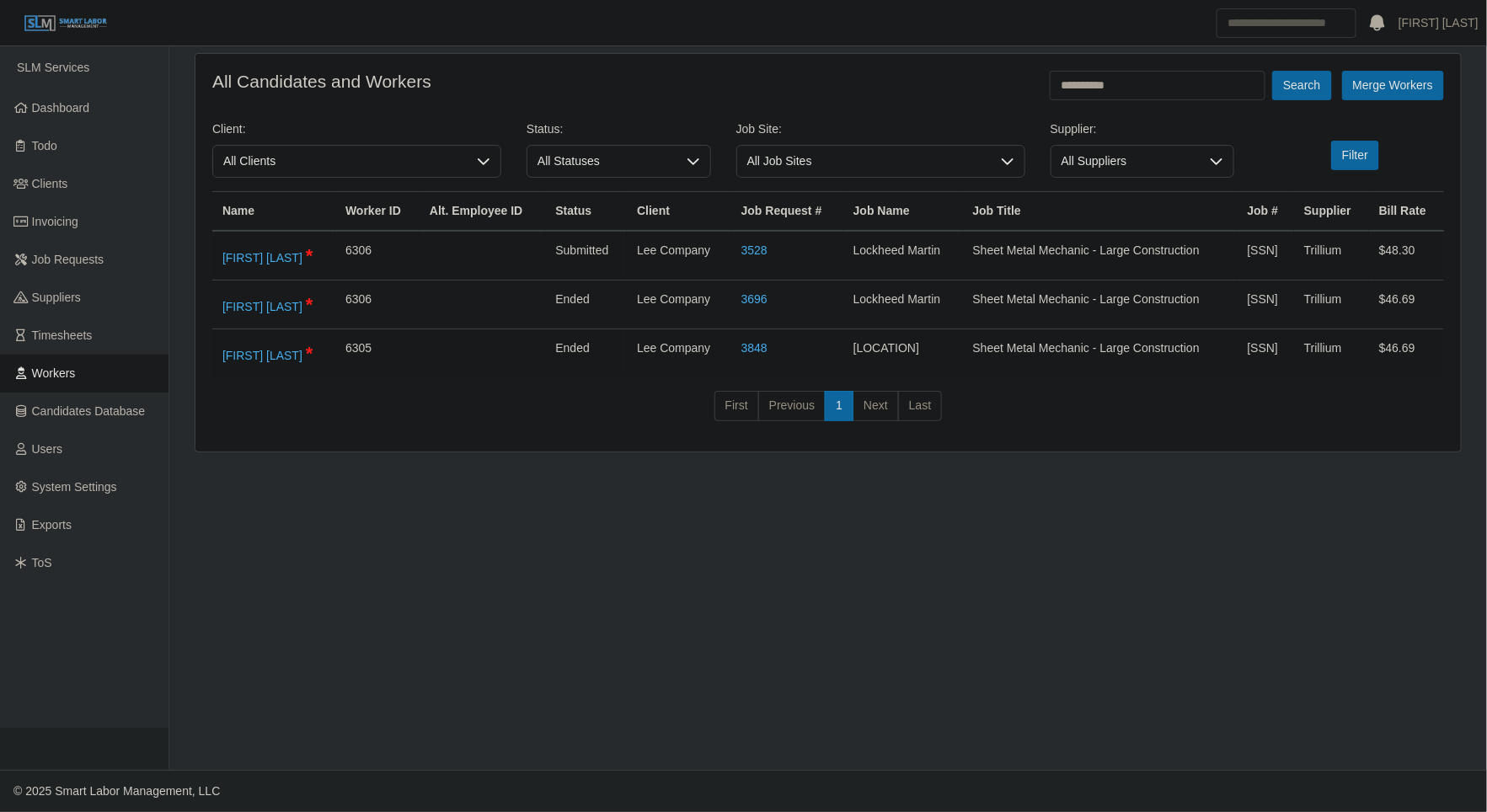 click on "SLM Services Dashboard Todo Clients Invoicing Job Requests Suppliers Timesheets Workers Candidates Database Users System Settings Exports ToS" at bounding box center (84, 387) 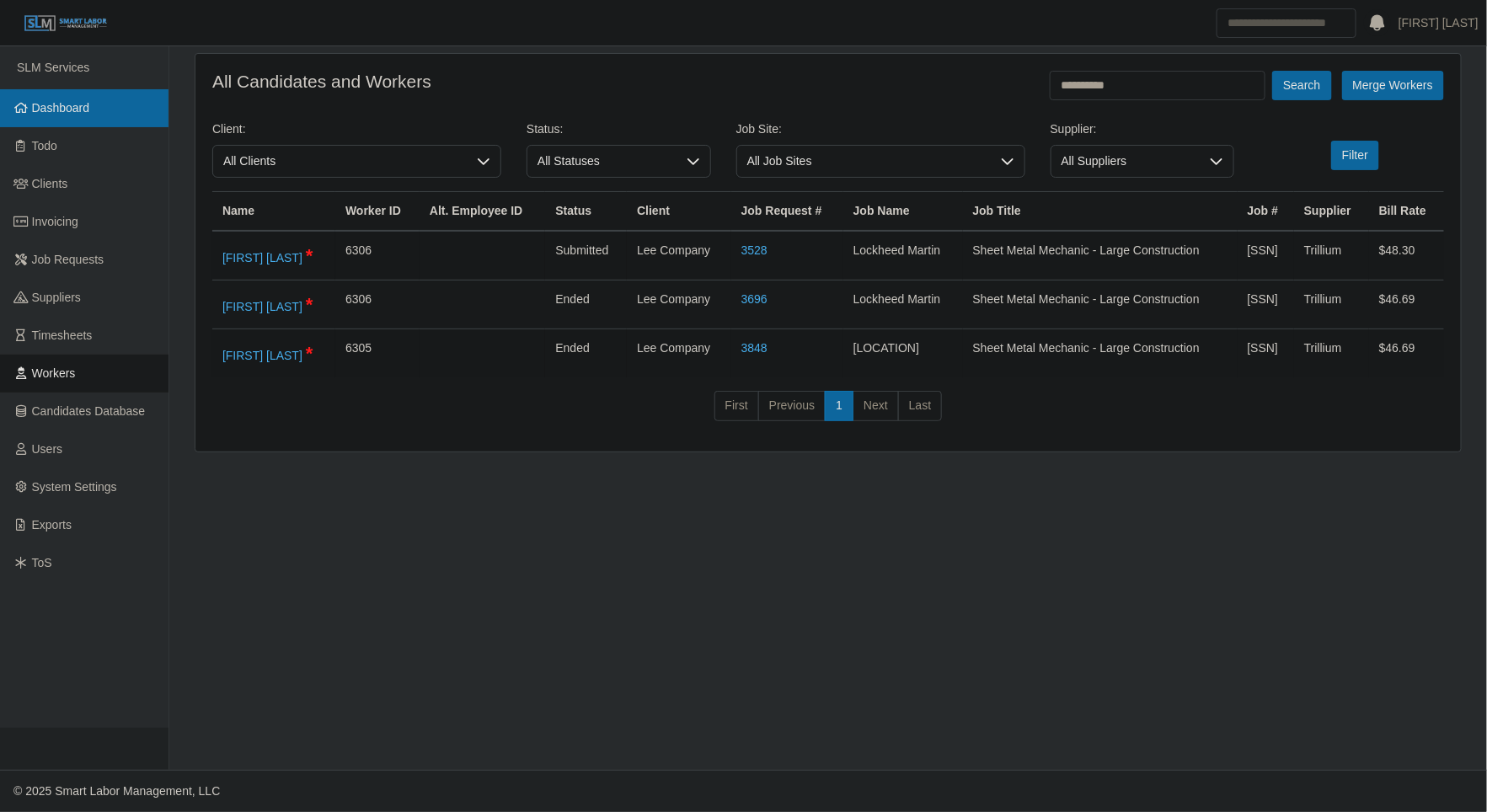 click at bounding box center [21, 108] 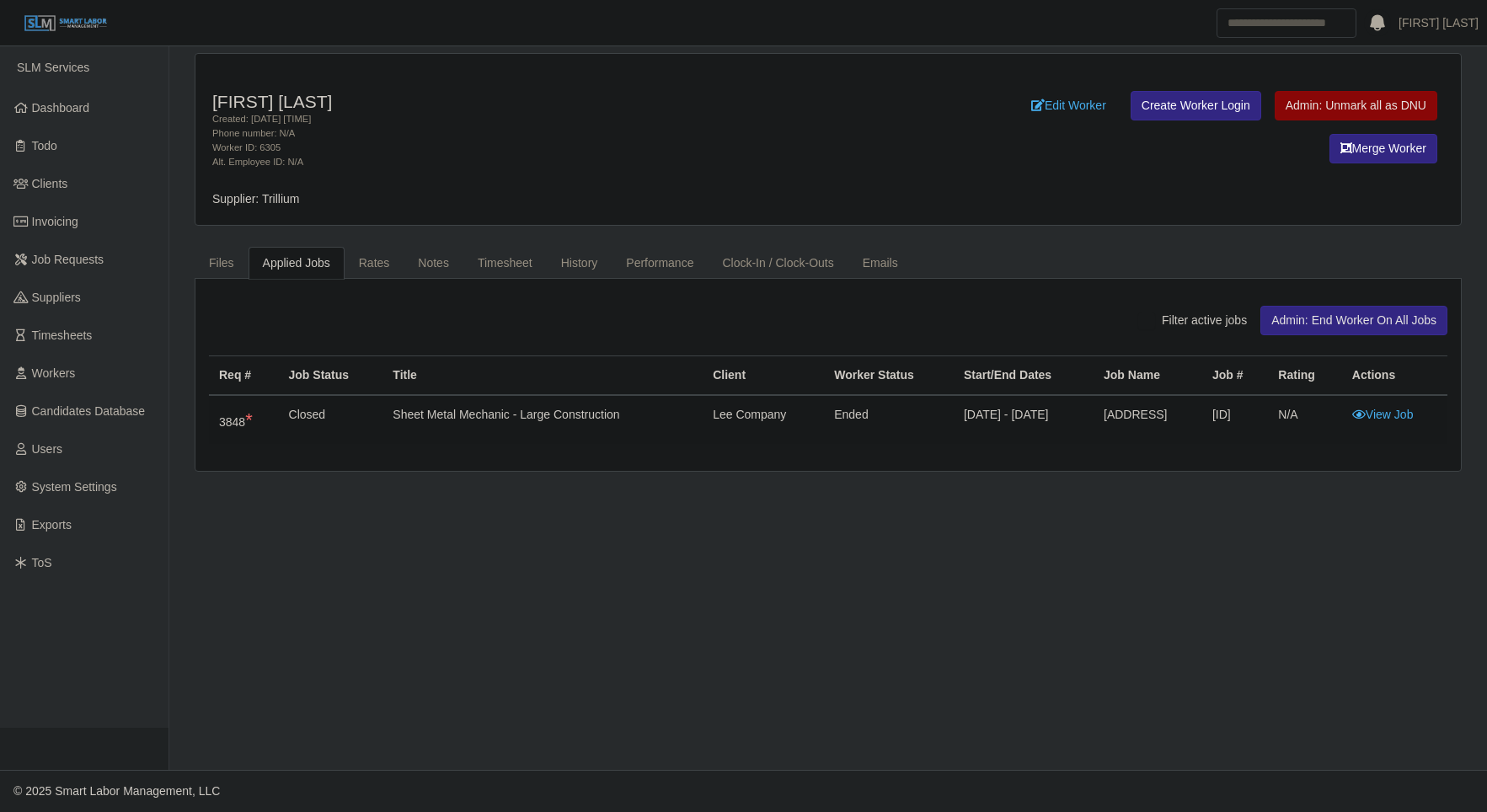 scroll, scrollTop: 0, scrollLeft: 0, axis: both 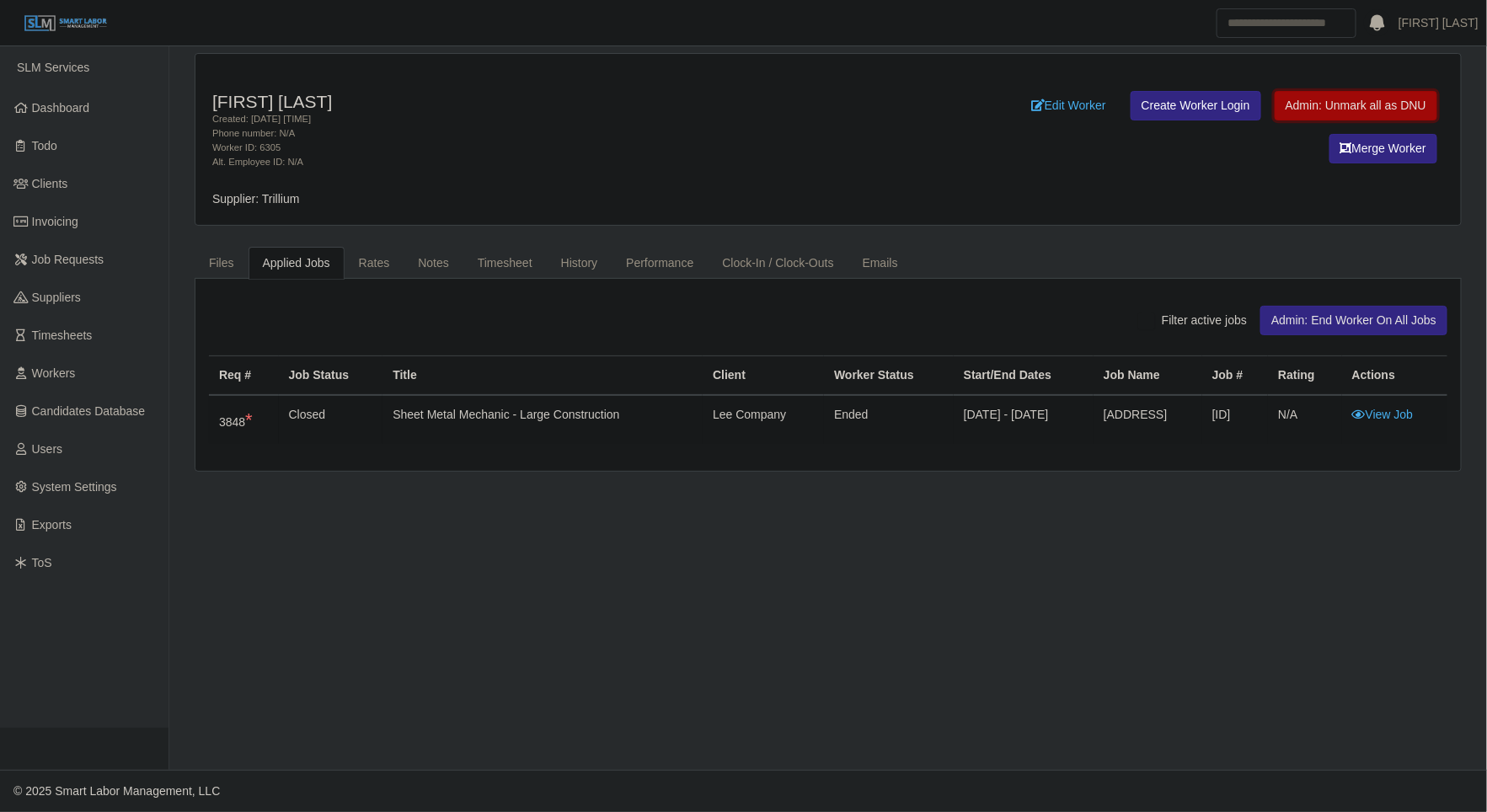 click on "Admin: Unmark all as DNU" at bounding box center [1356, 105] 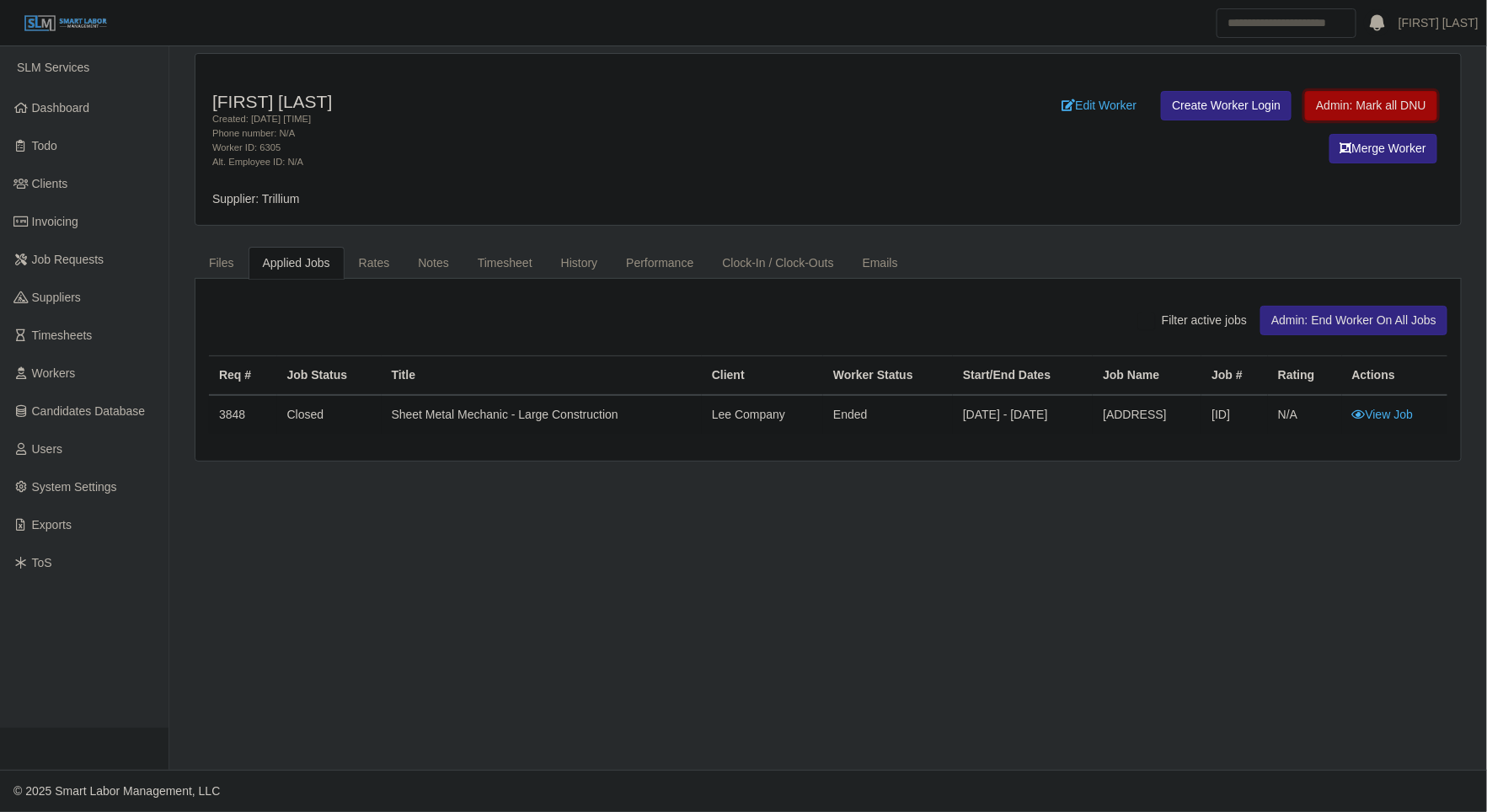click on "Admin: Mark all DNU" at bounding box center [1371, 105] 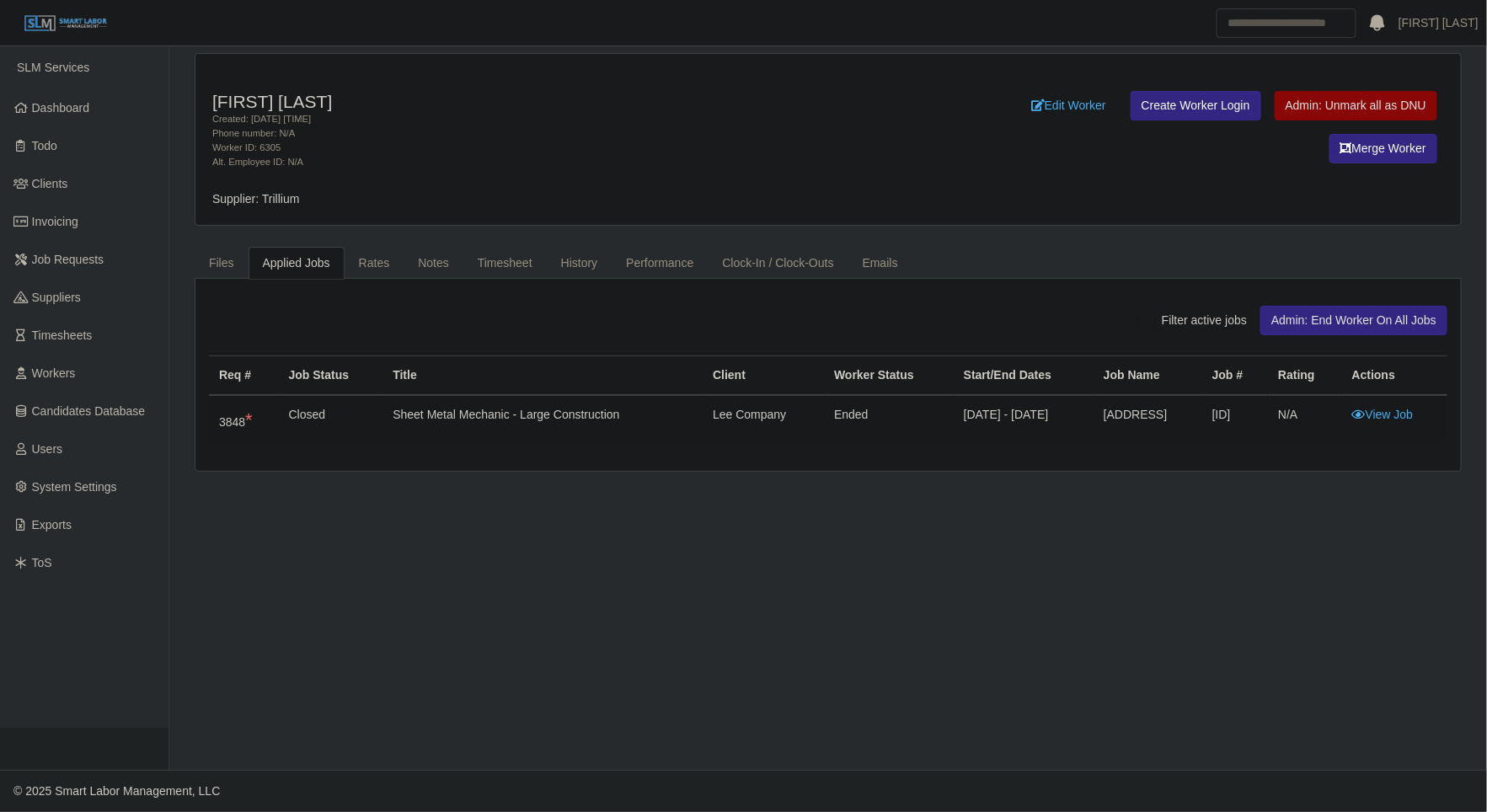 click on "[FIRST]    [LAST]
Created: [DATE] [TIME]
Phone number:
N/A
Worker ID: [ID]
Alt. Employee ID: N/A    Edit Worker          Create Worker Login     Admin: Unmark all as DNU    Merge Worker
Supplier: Trillium" at bounding box center (828, 139) 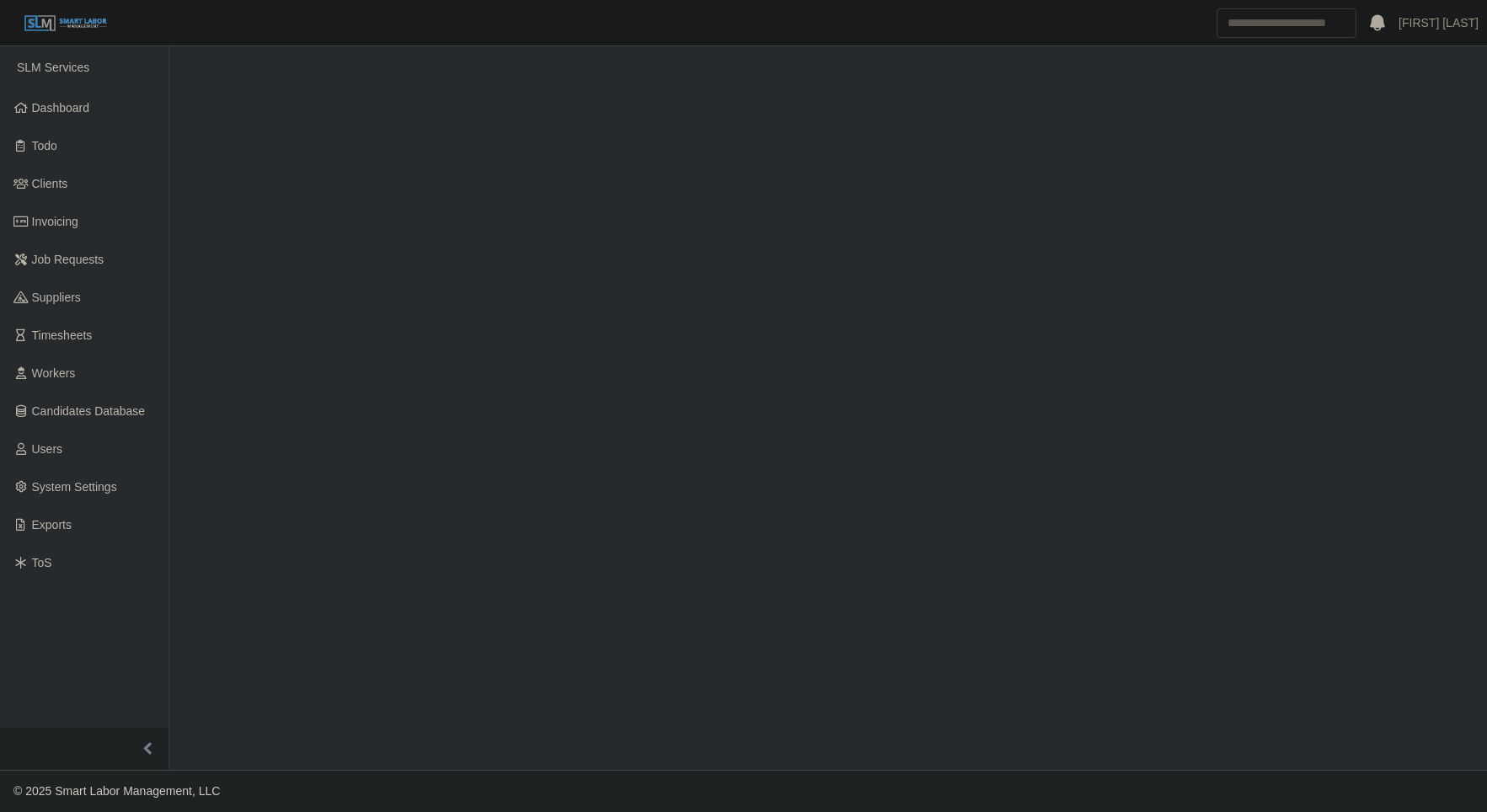 scroll, scrollTop: 0, scrollLeft: 0, axis: both 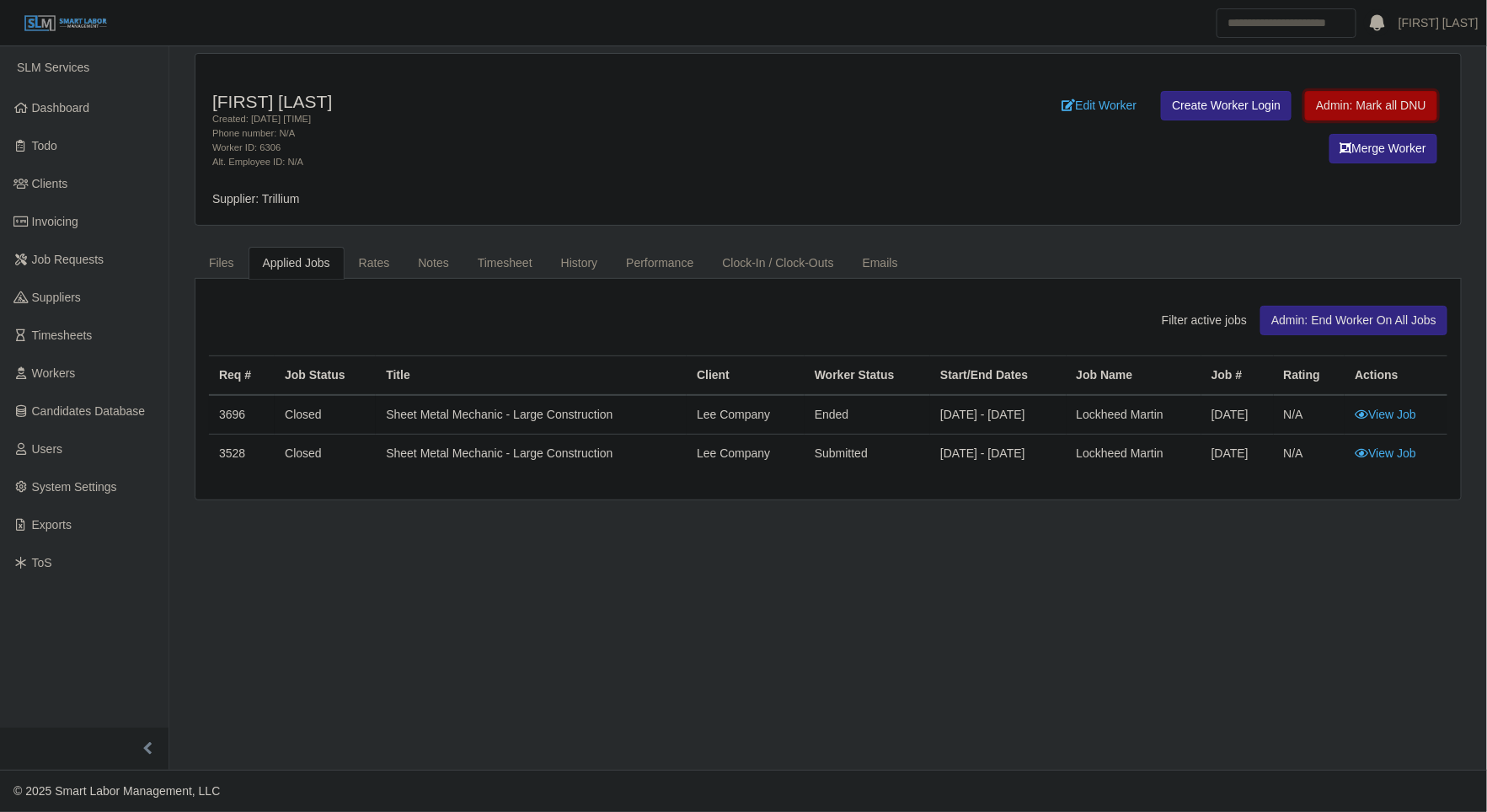 click on "Admin: Mark all DNU" at bounding box center (1371, 105) 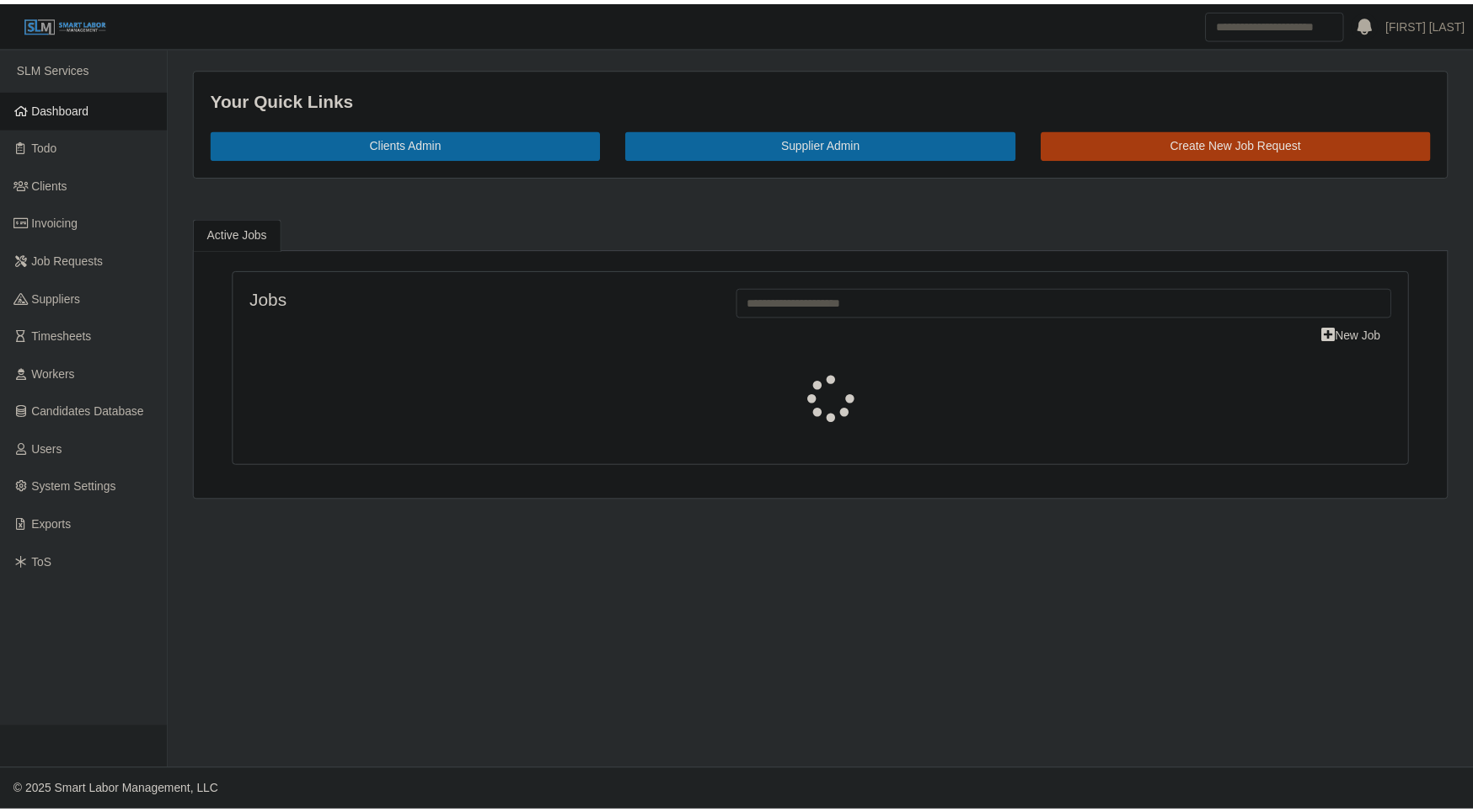 scroll, scrollTop: 0, scrollLeft: 0, axis: both 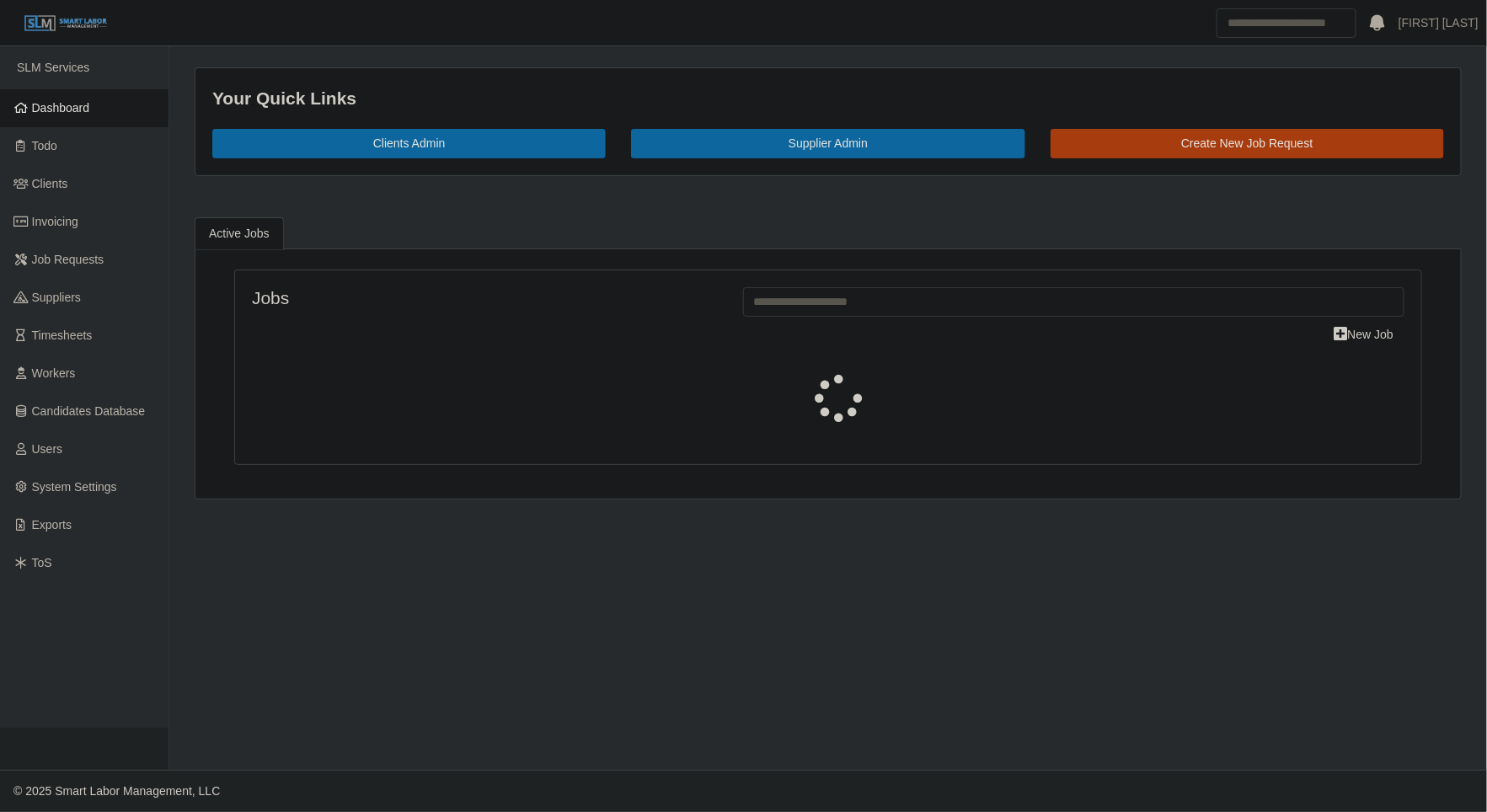 select on "****" 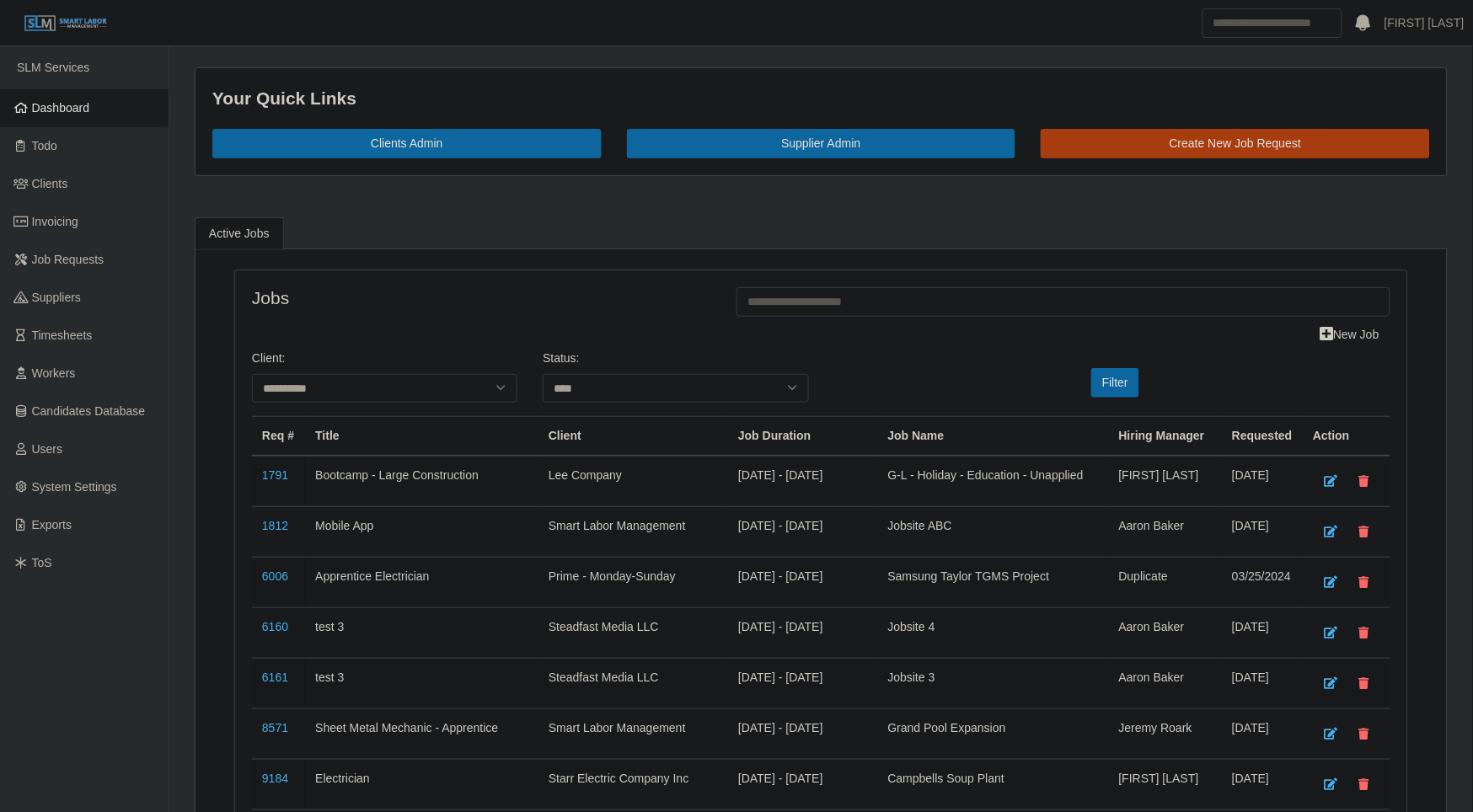 scroll, scrollTop: 710, scrollLeft: 0, axis: vertical 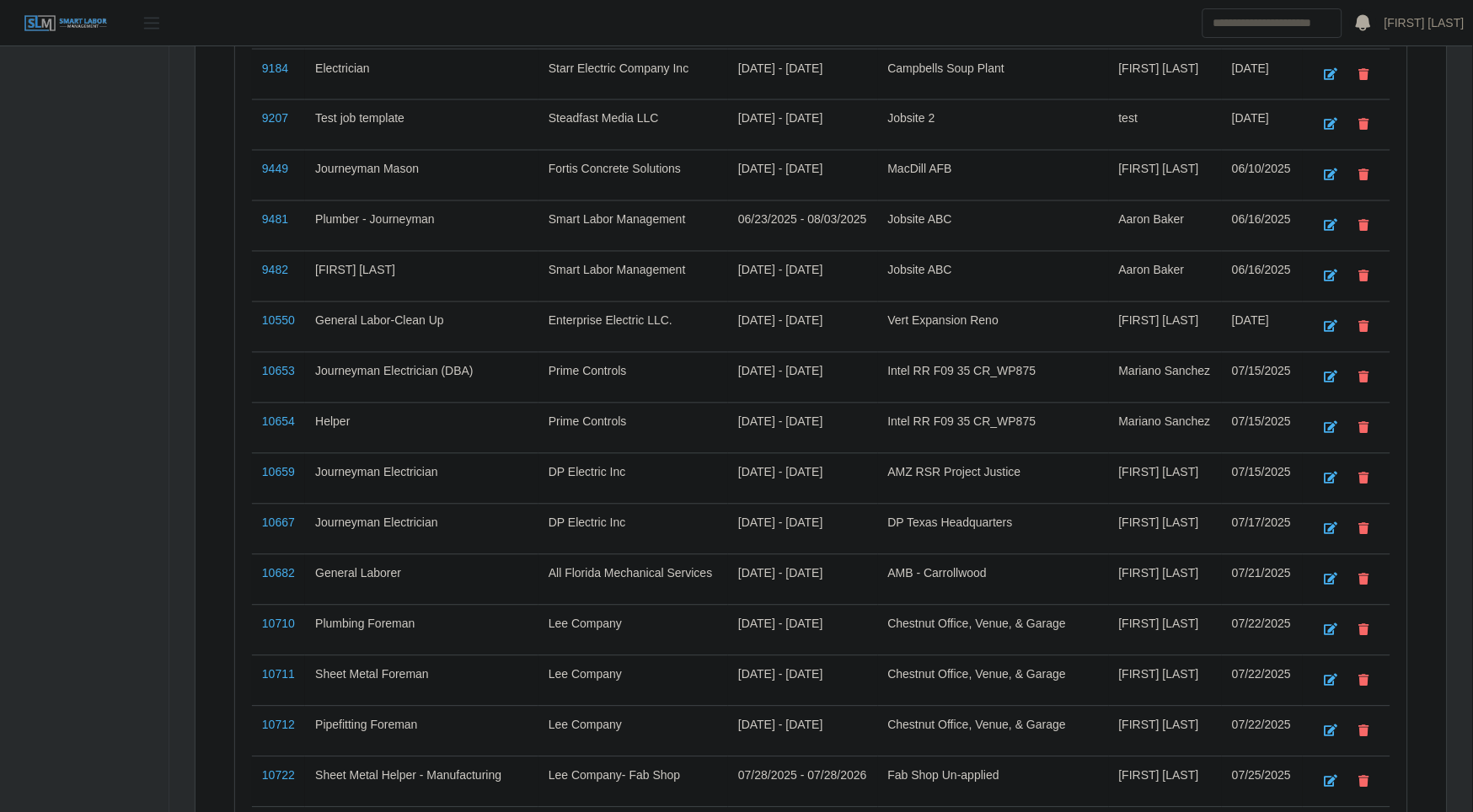 click at bounding box center (152, 23) 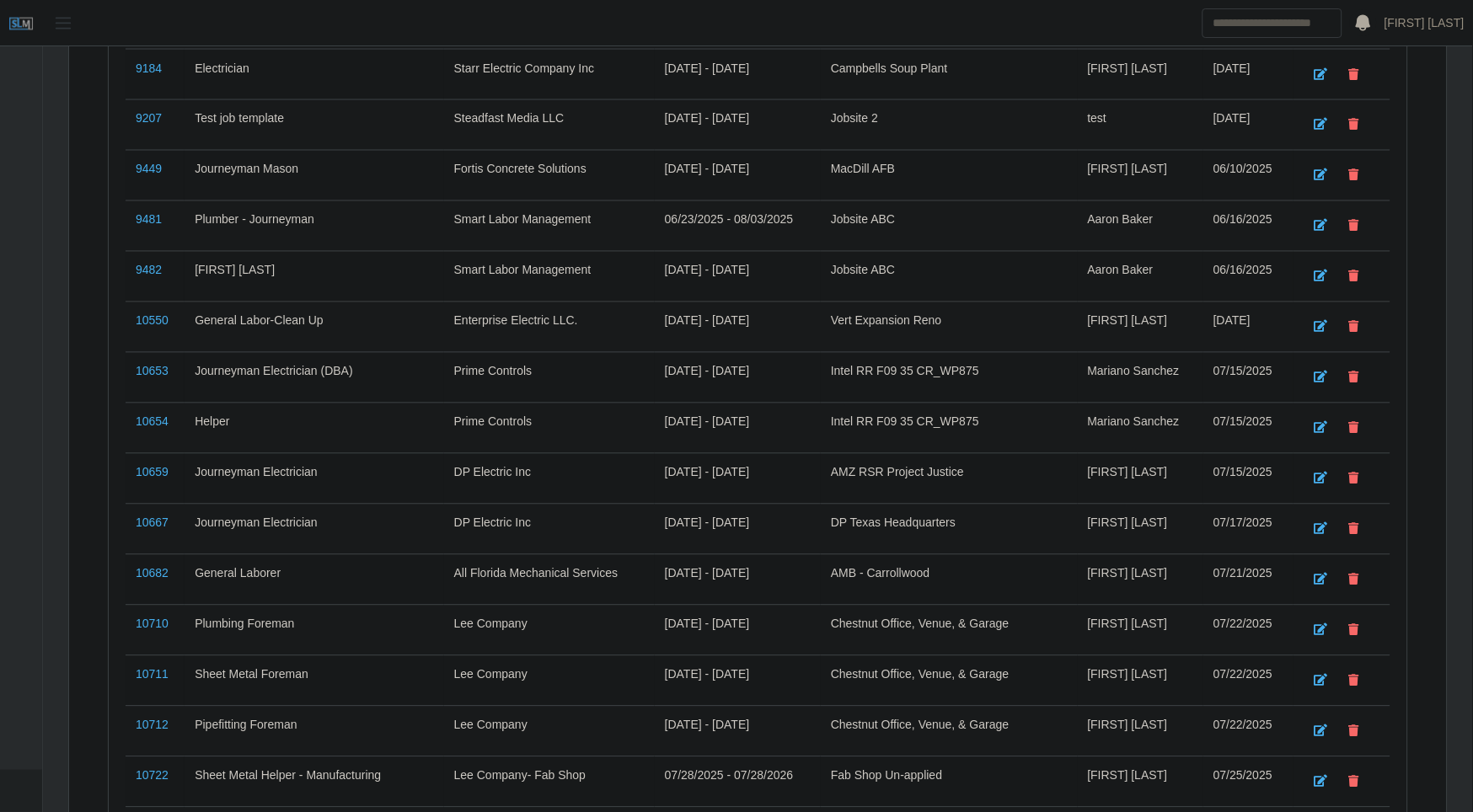 click at bounding box center (63, 23) 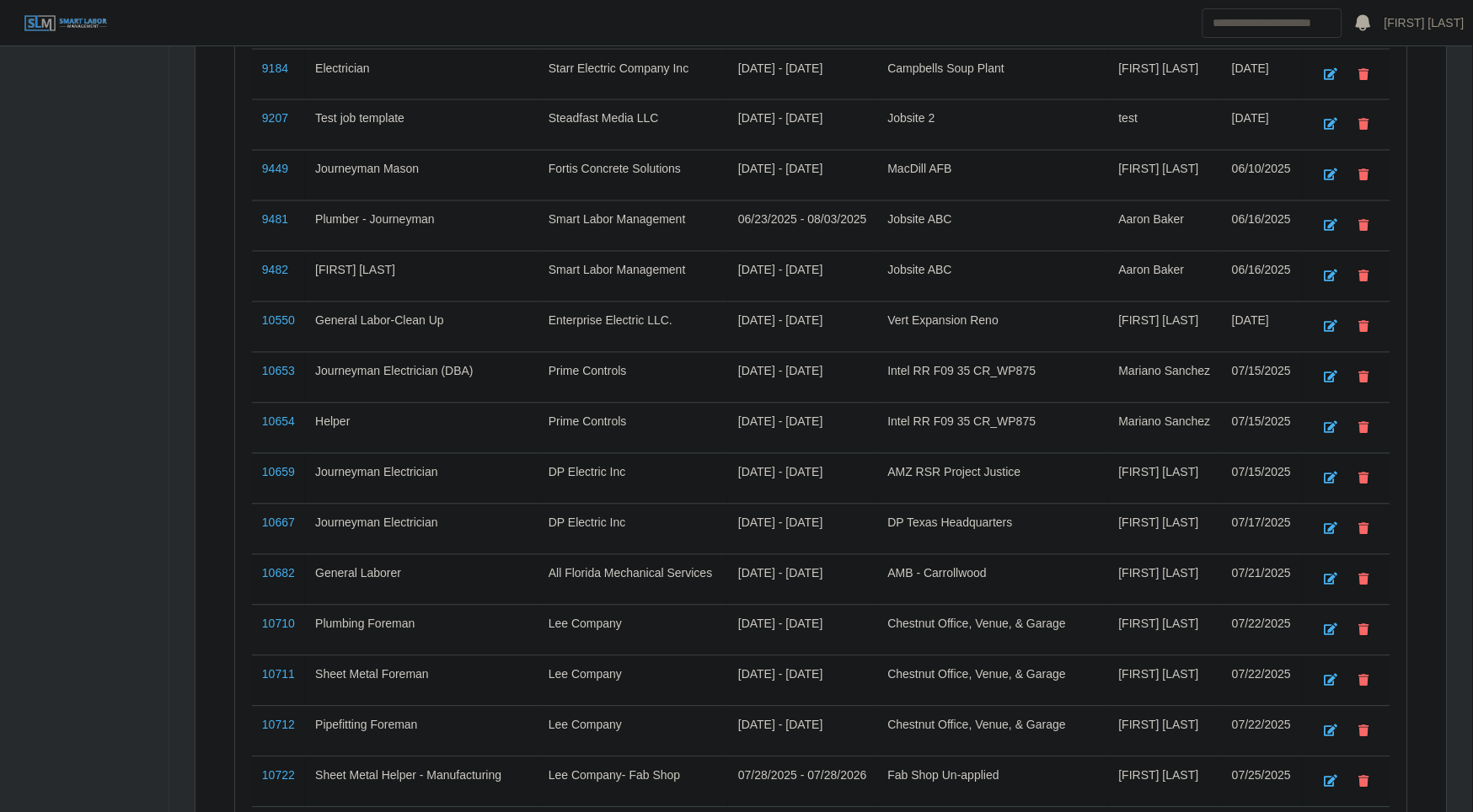 scroll, scrollTop: 0, scrollLeft: 0, axis: both 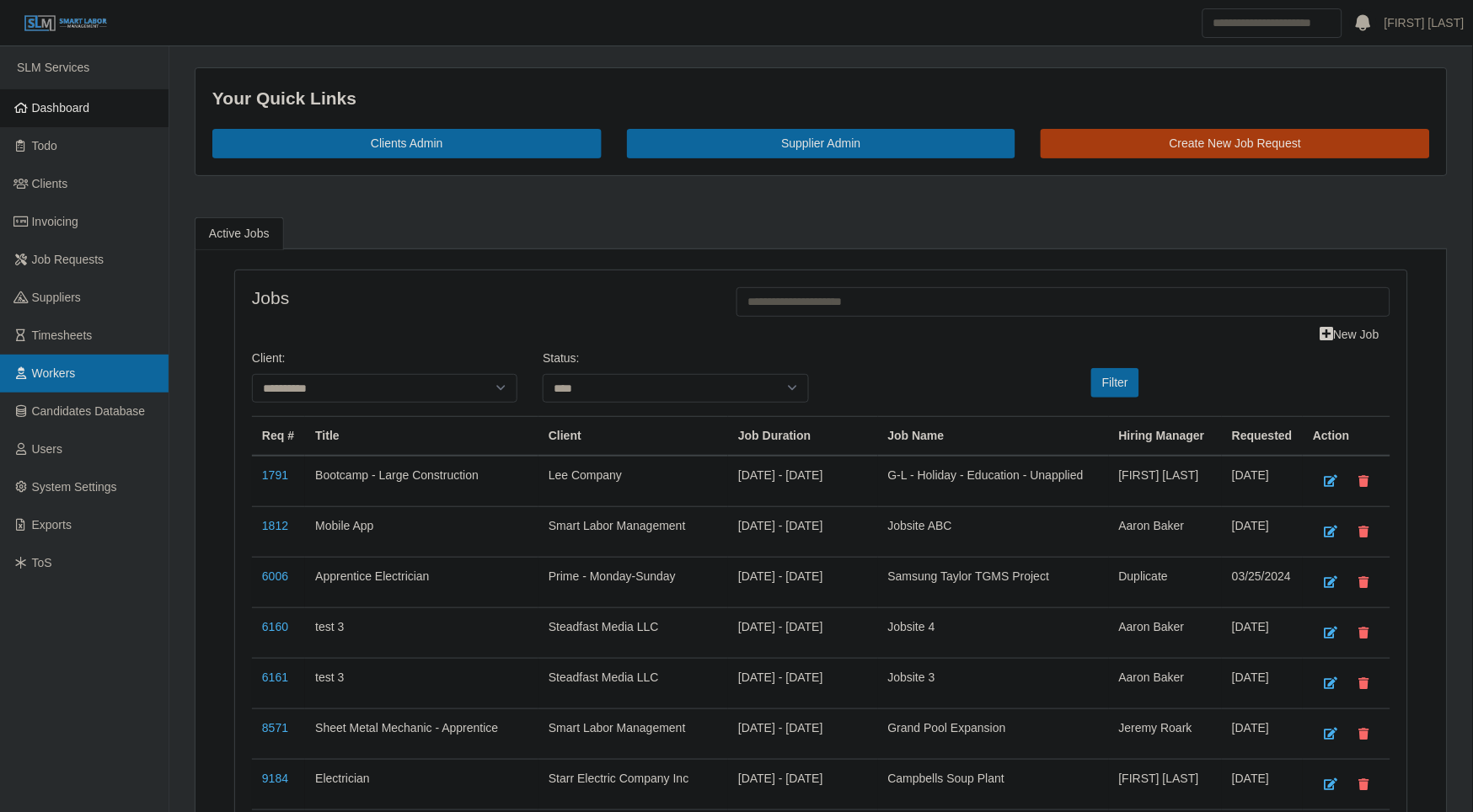 click on "Workers" at bounding box center [84, 373] 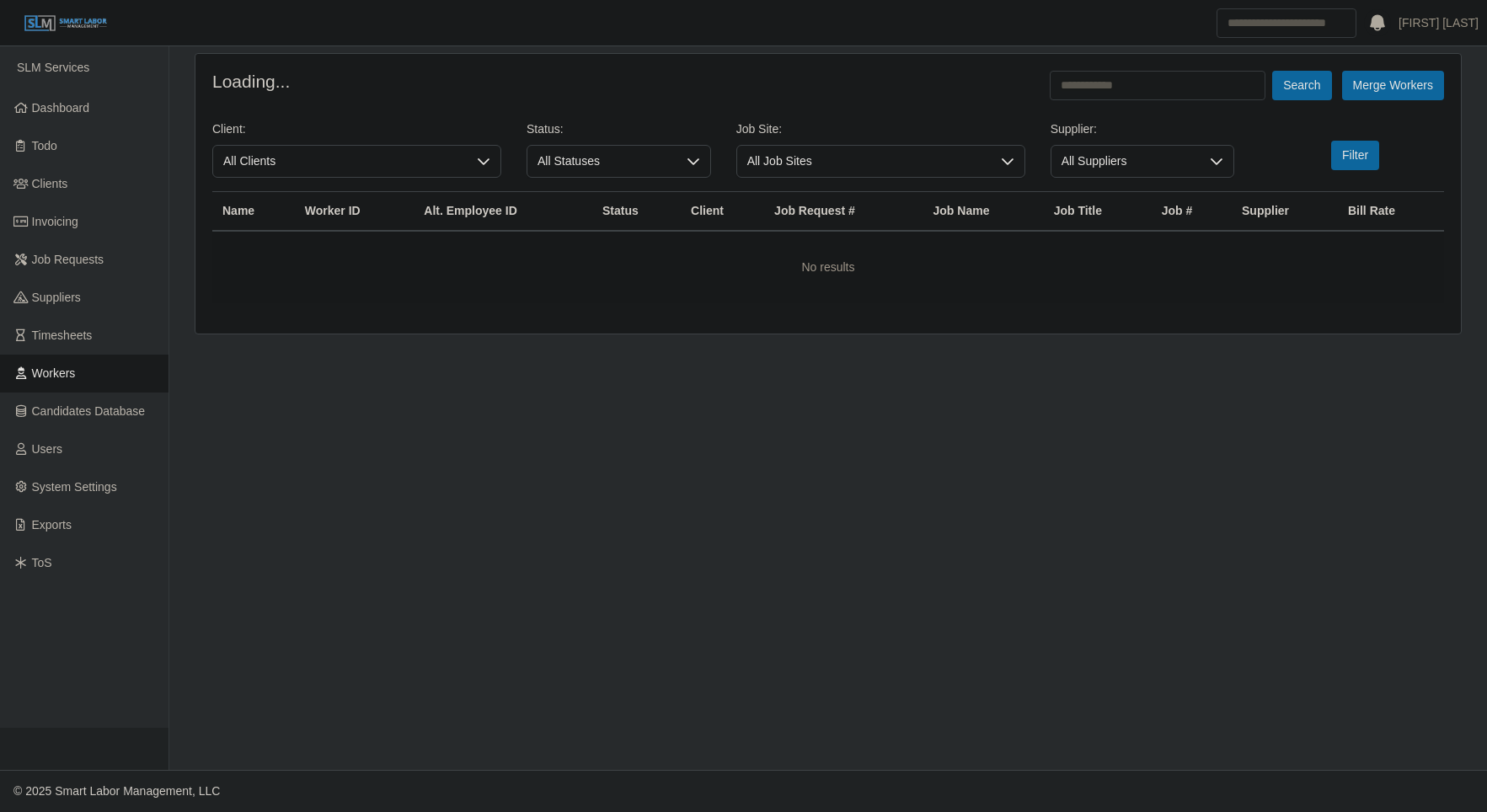 scroll, scrollTop: 0, scrollLeft: 0, axis: both 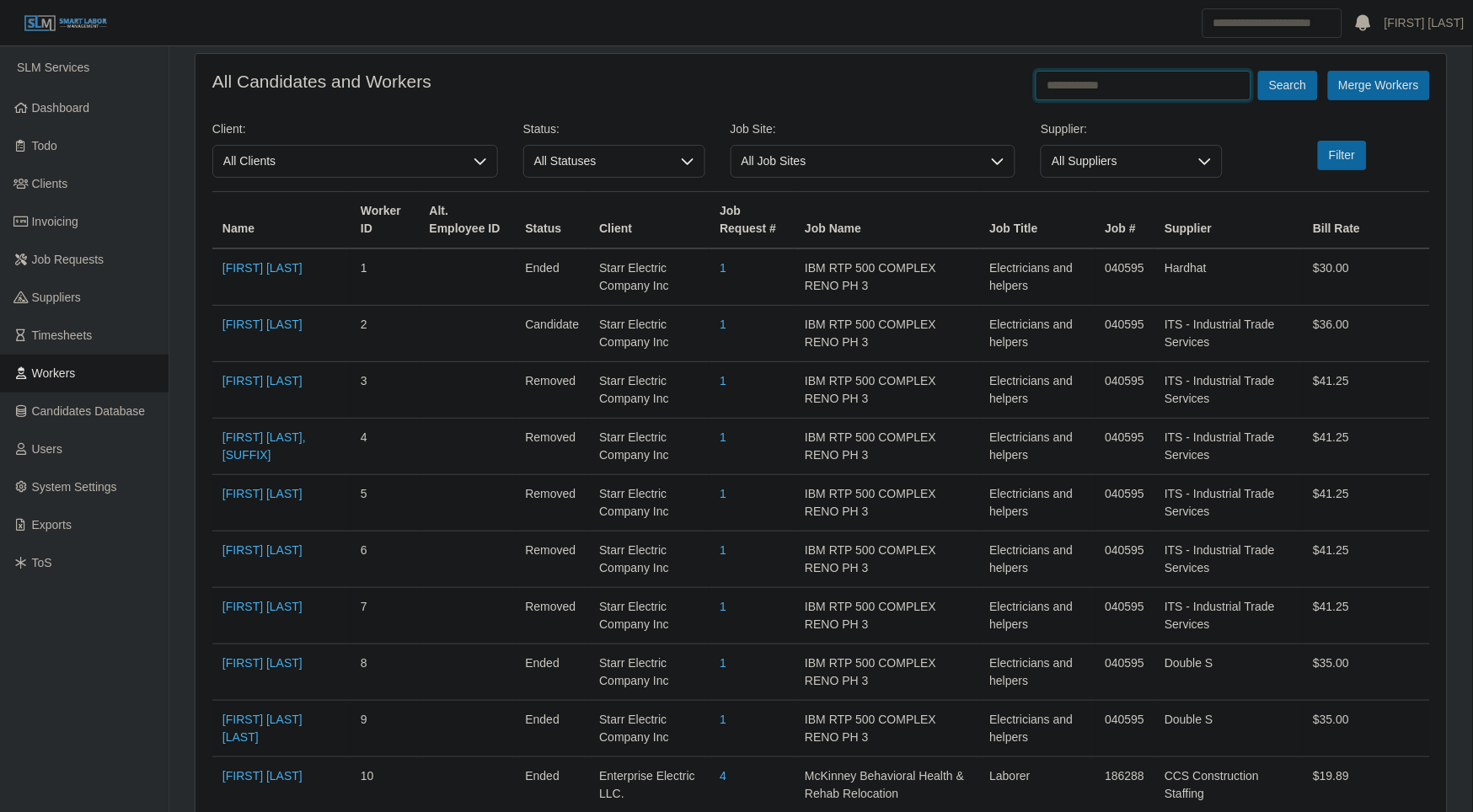 click at bounding box center (1144, 85) 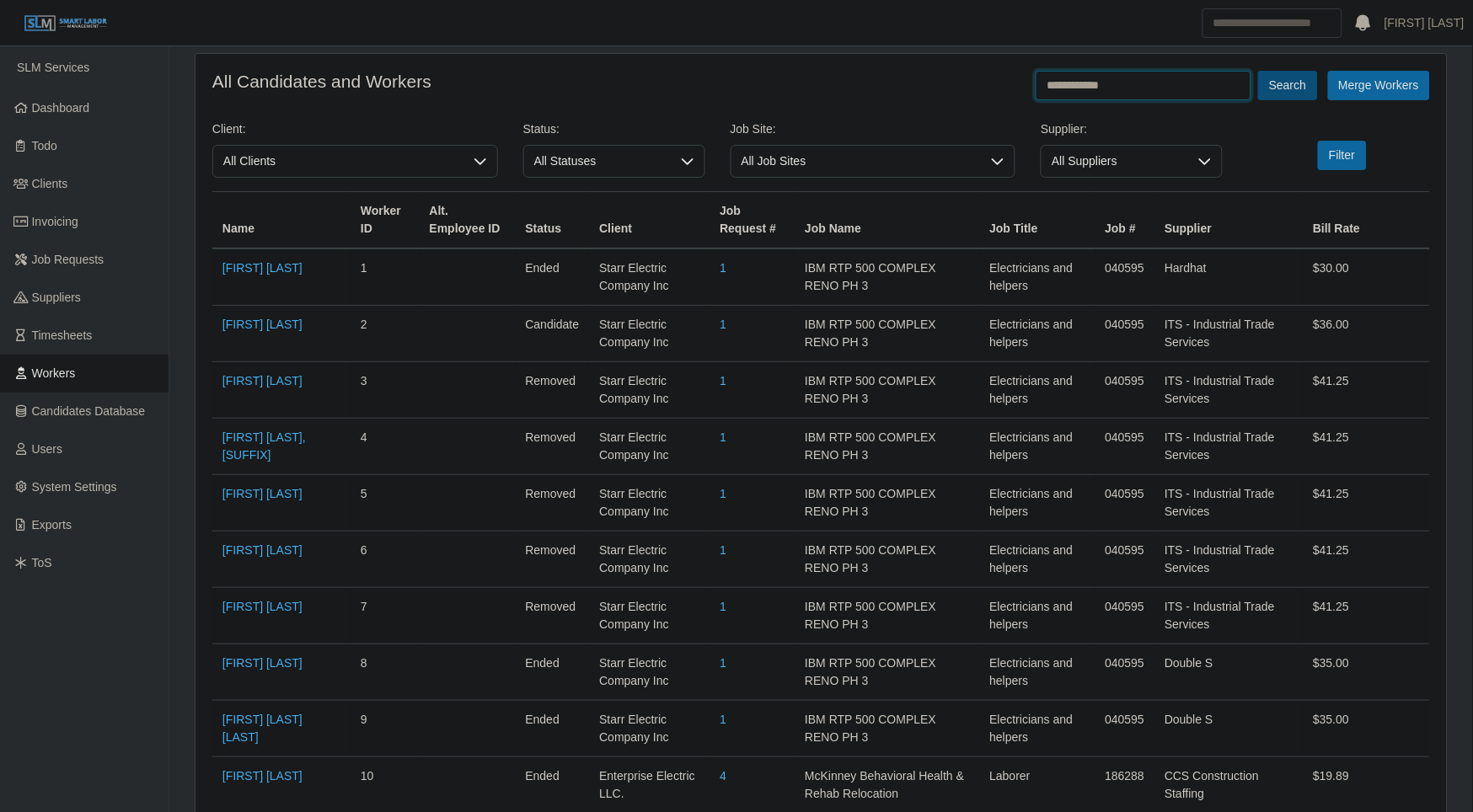 type on "**********" 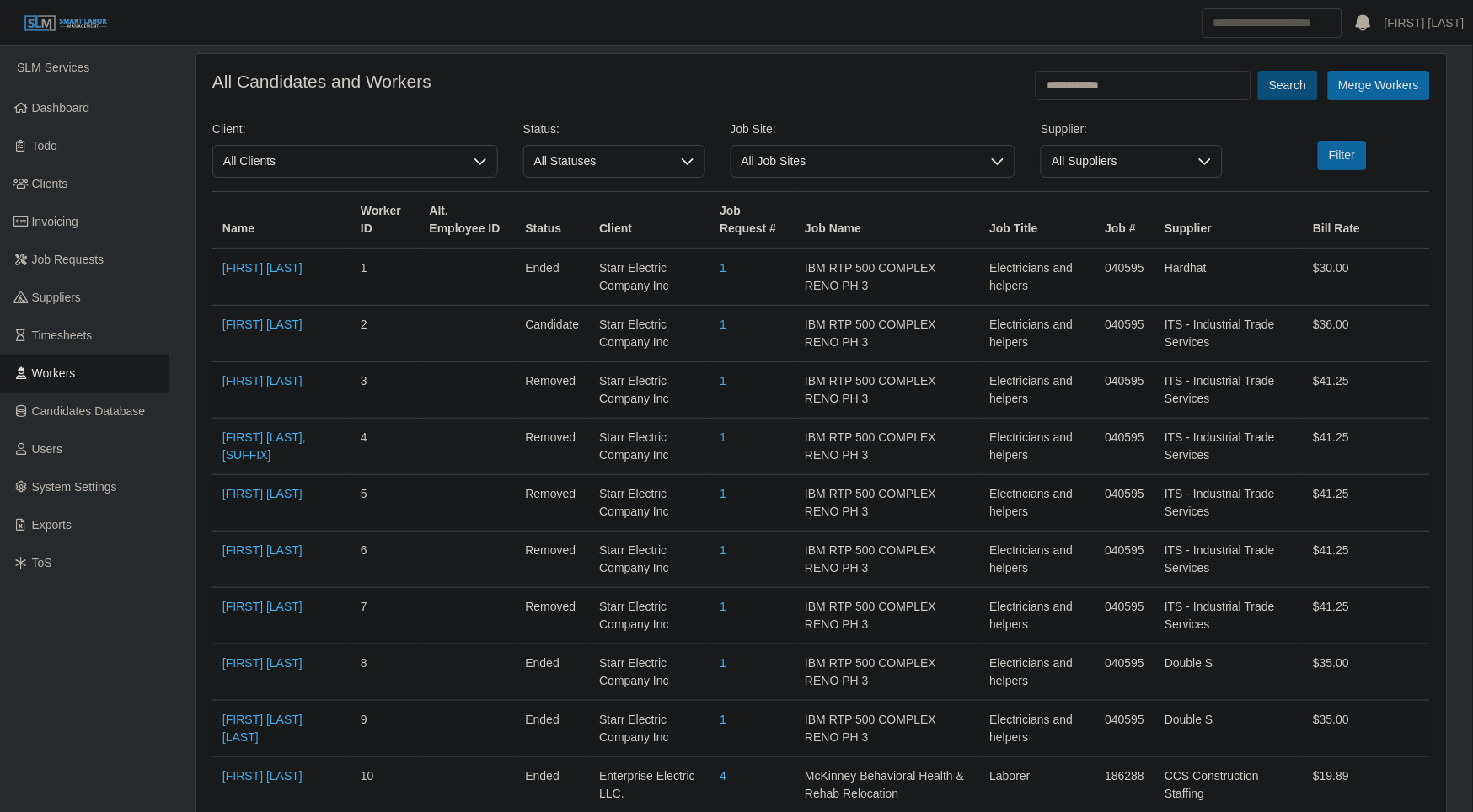 click on "Search" at bounding box center (1288, 85) 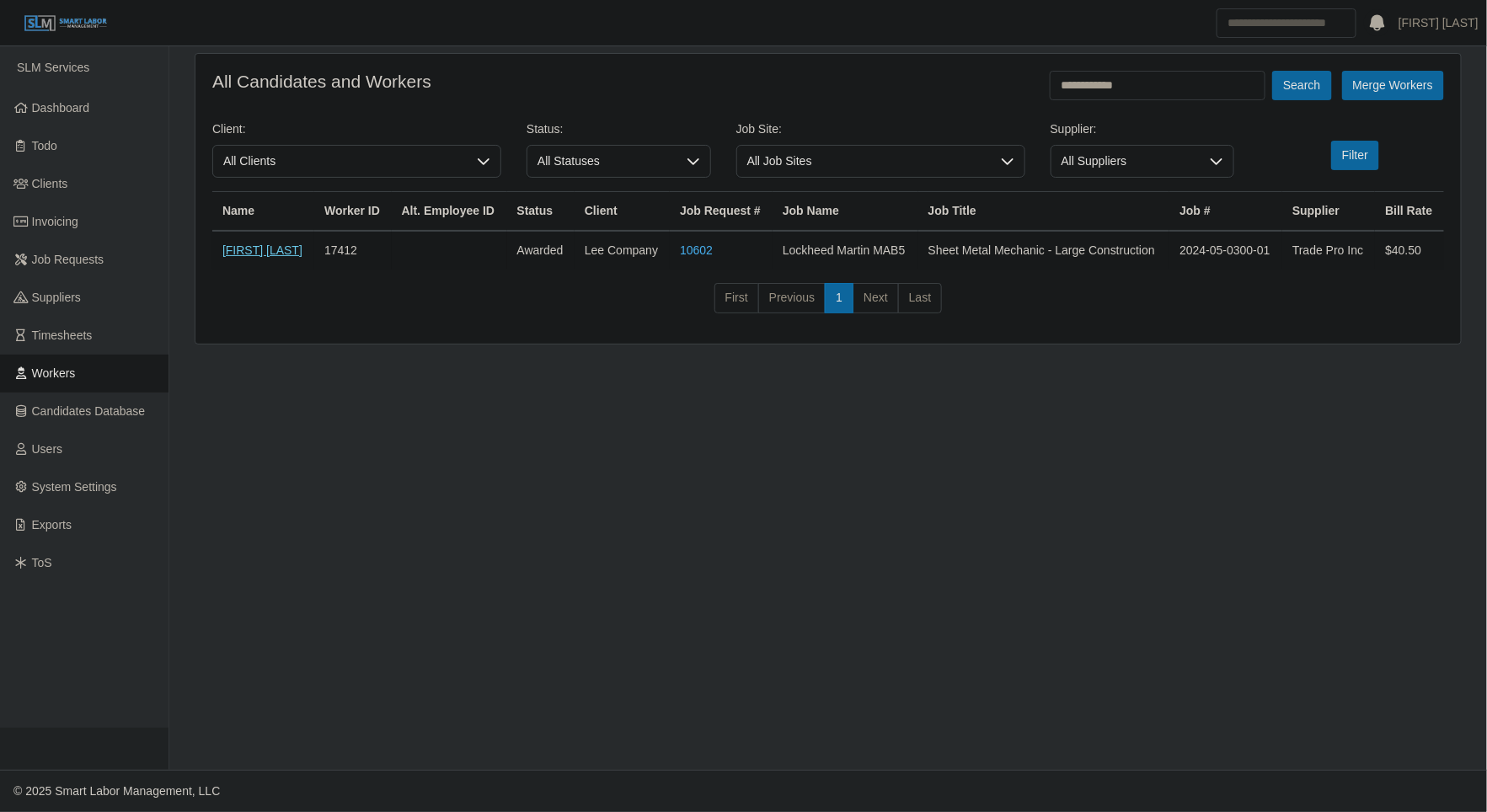 click on "[FIRST] [LAST]" at bounding box center [262, 250] 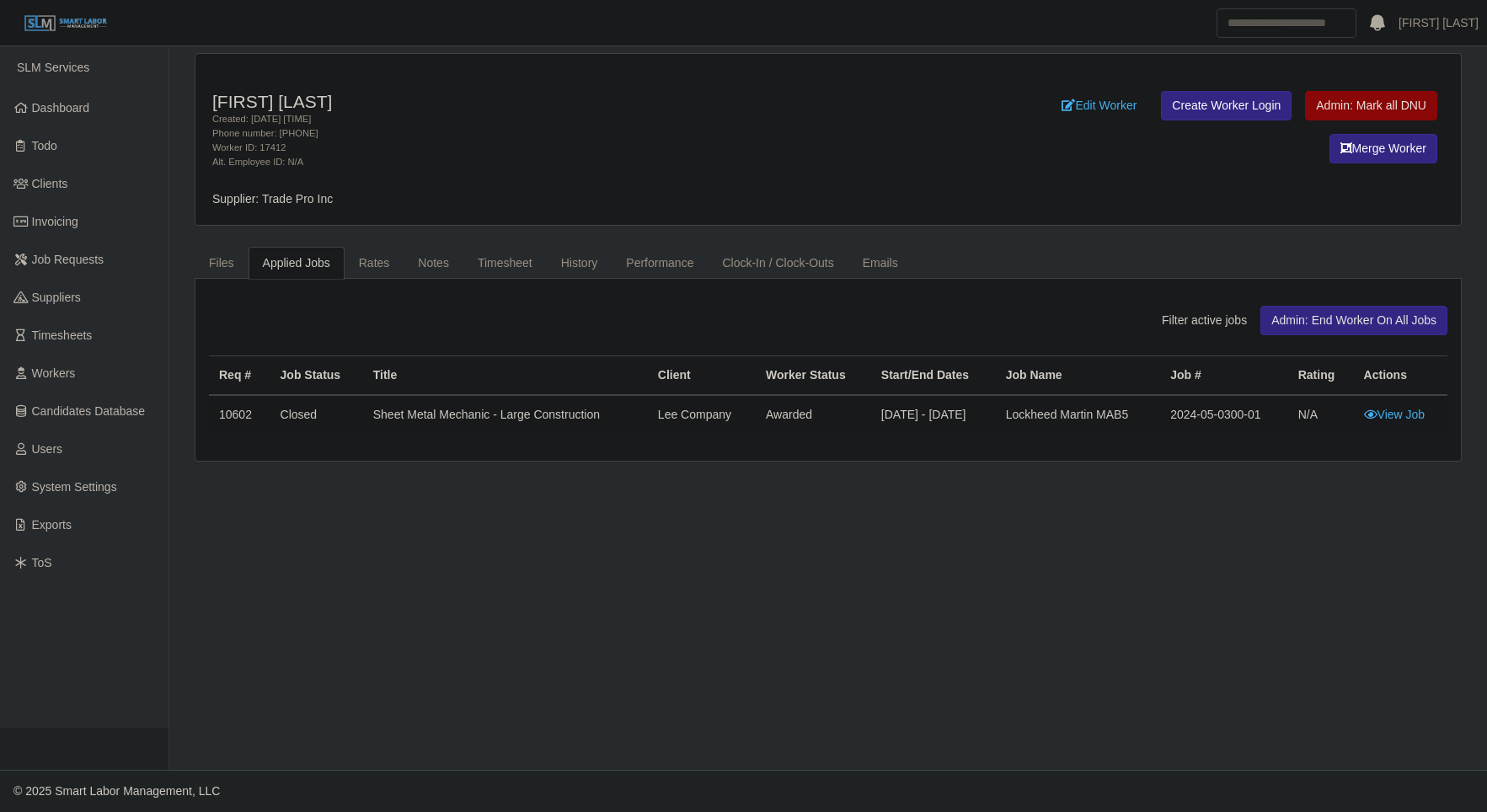 scroll, scrollTop: 0, scrollLeft: 0, axis: both 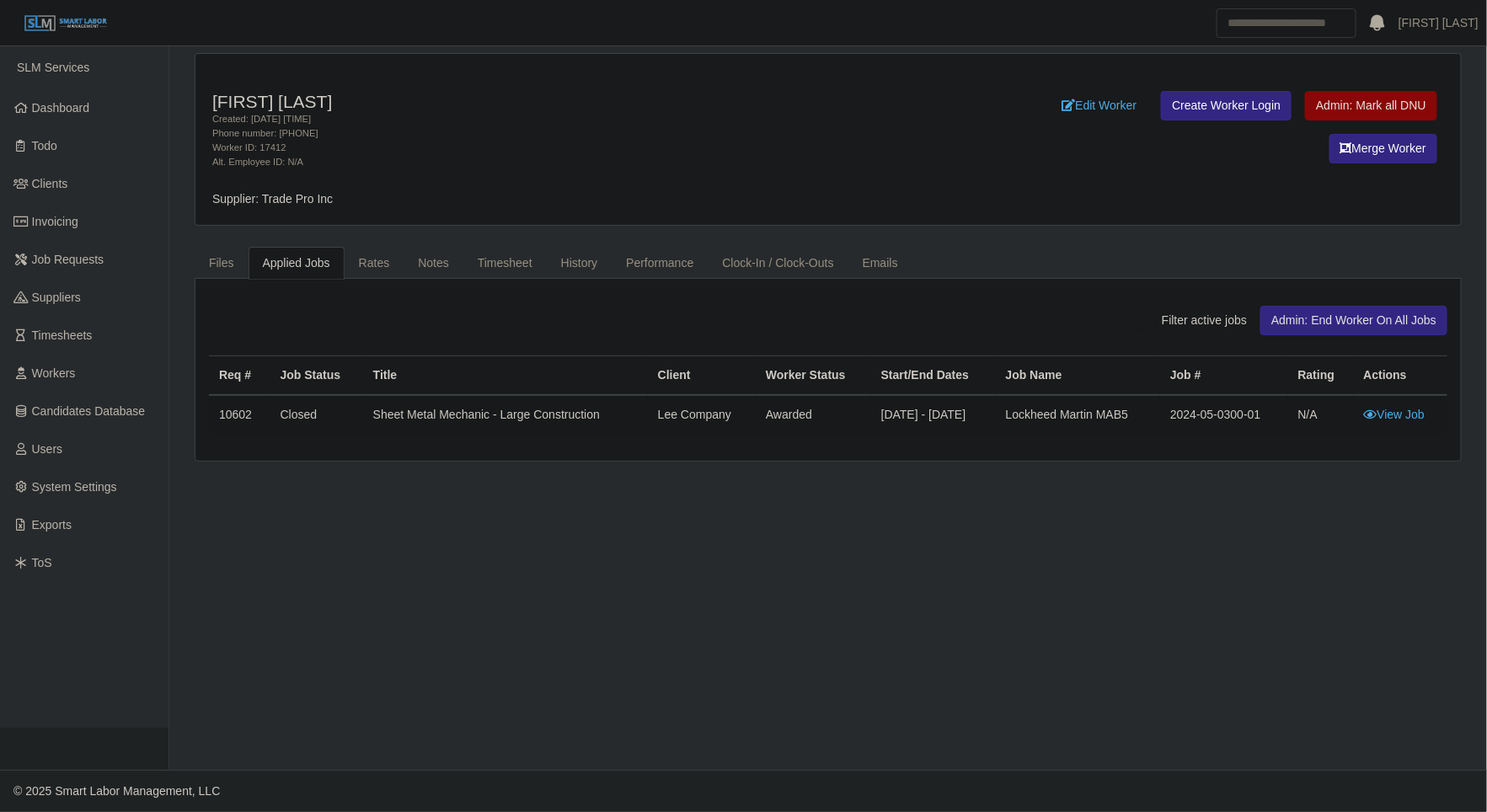 drag, startPoint x: 609, startPoint y: 171, endPoint x: 618, endPoint y: 171, distance: 9 